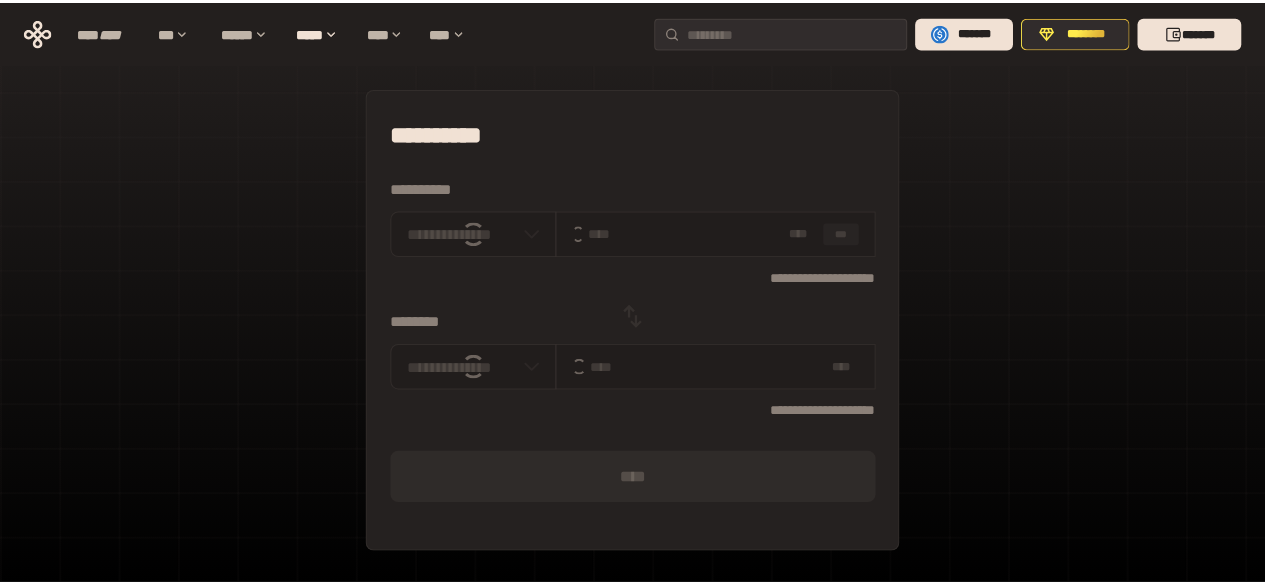 scroll, scrollTop: 0, scrollLeft: 0, axis: both 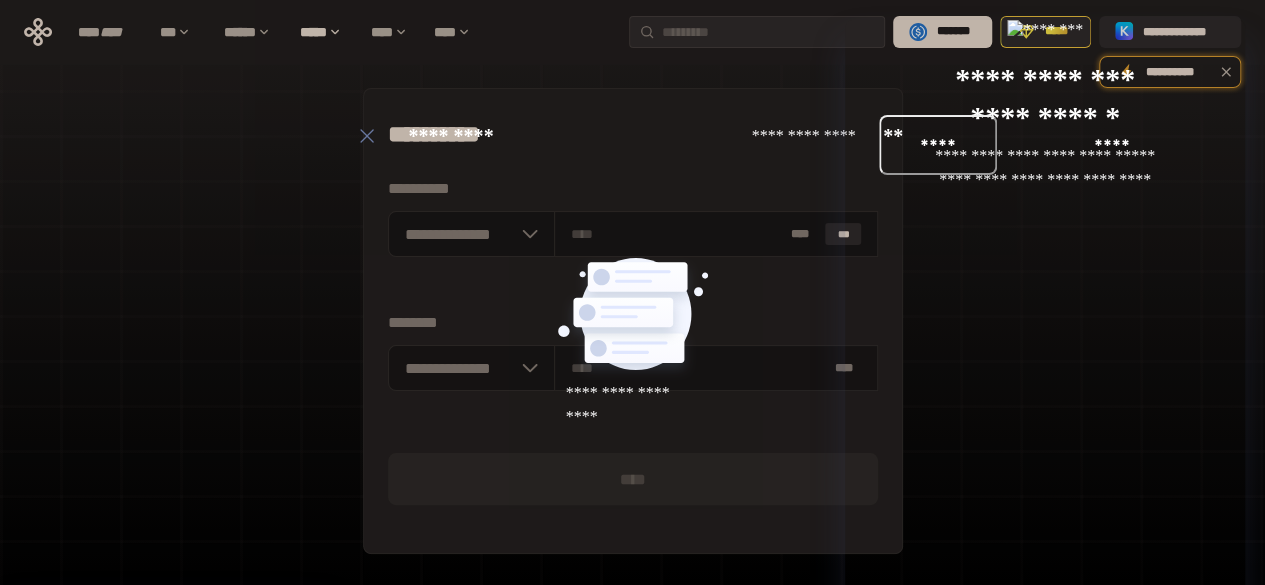 click on "**********" at bounding box center [632, 331] 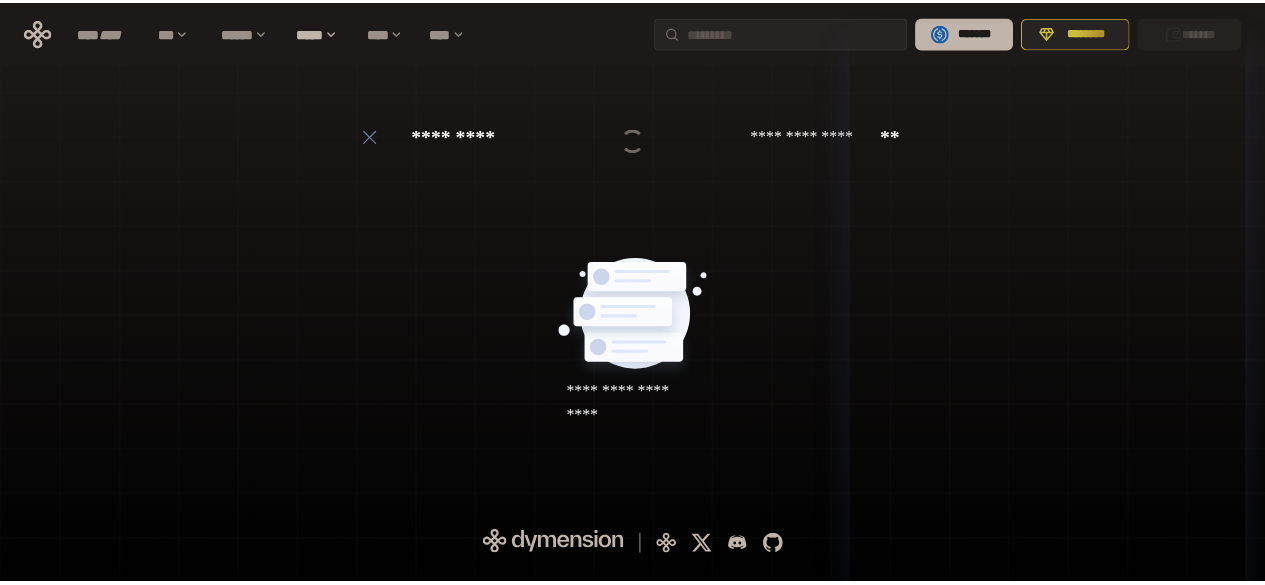 scroll, scrollTop: 0, scrollLeft: 0, axis: both 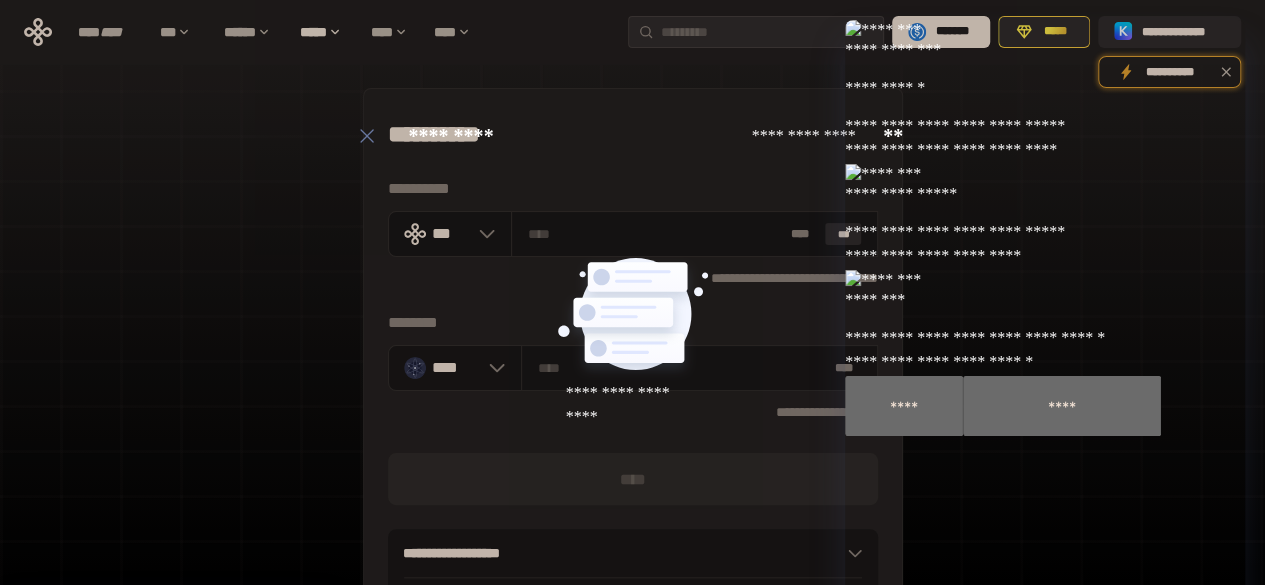 click on "**********" at bounding box center (632, 444) 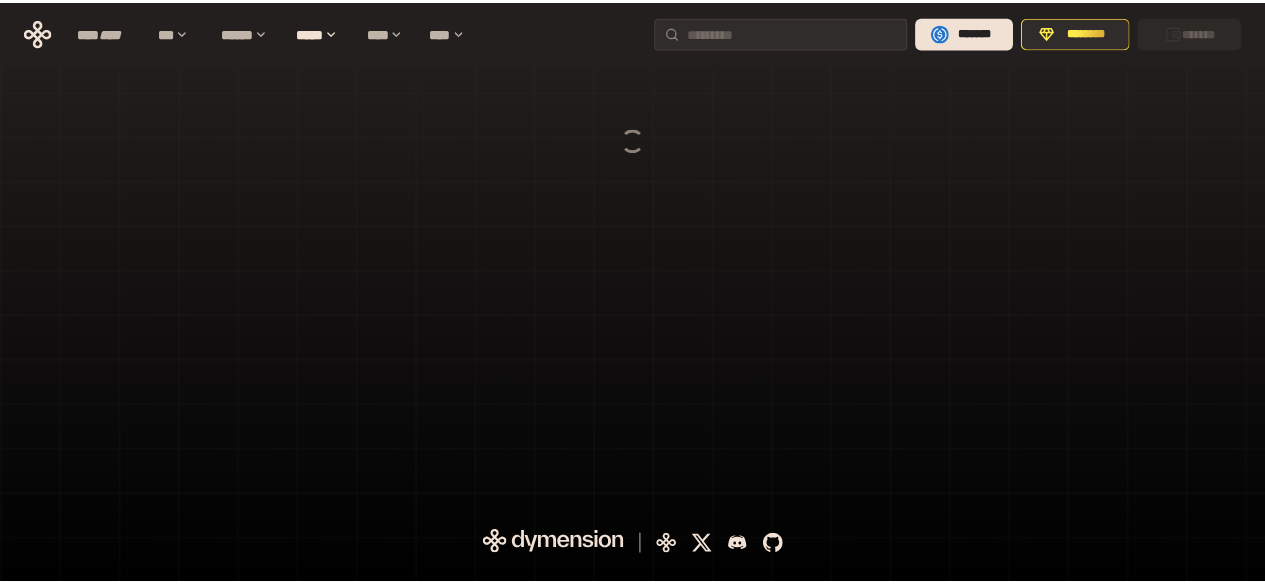 scroll, scrollTop: 0, scrollLeft: 0, axis: both 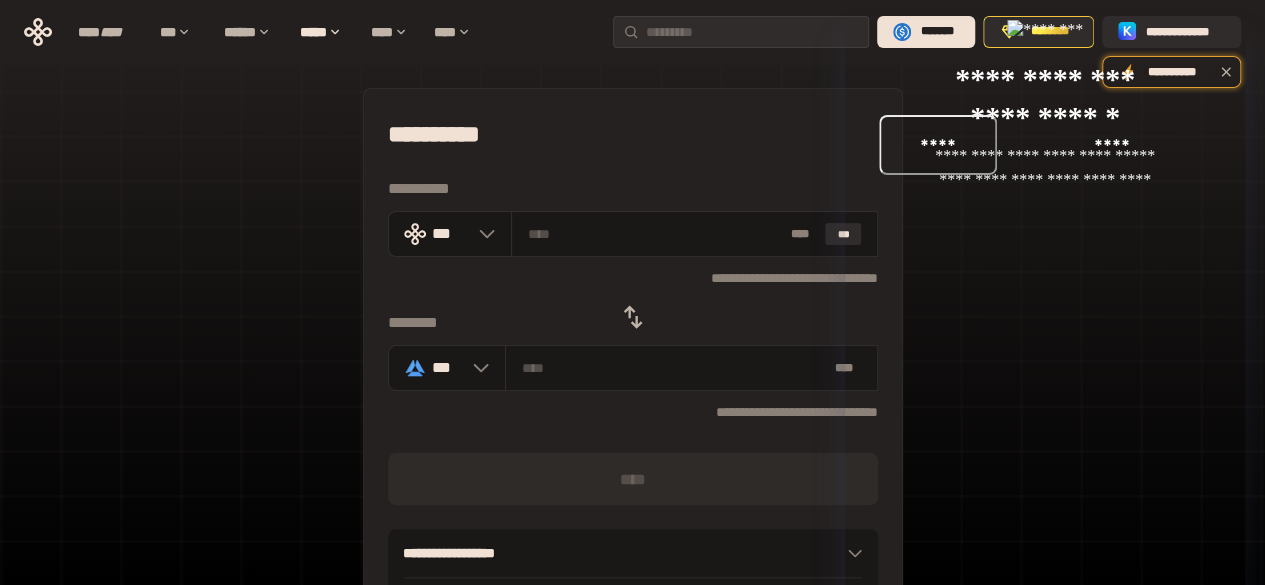 click on "**********" at bounding box center (632, 444) 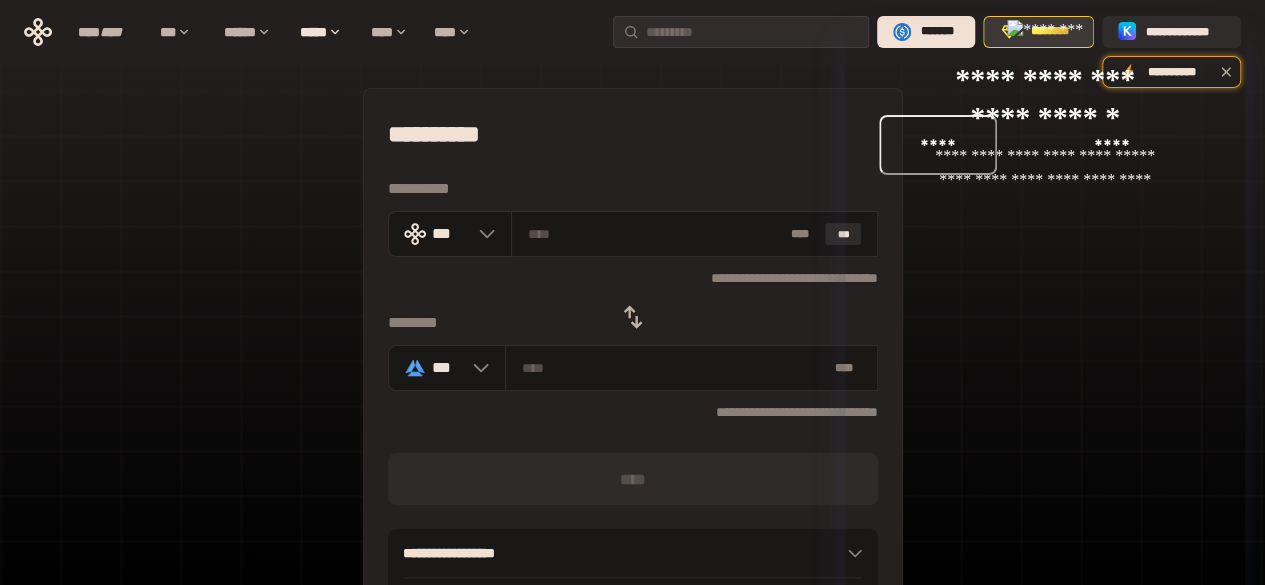 click on "********" at bounding box center (1049, 32) 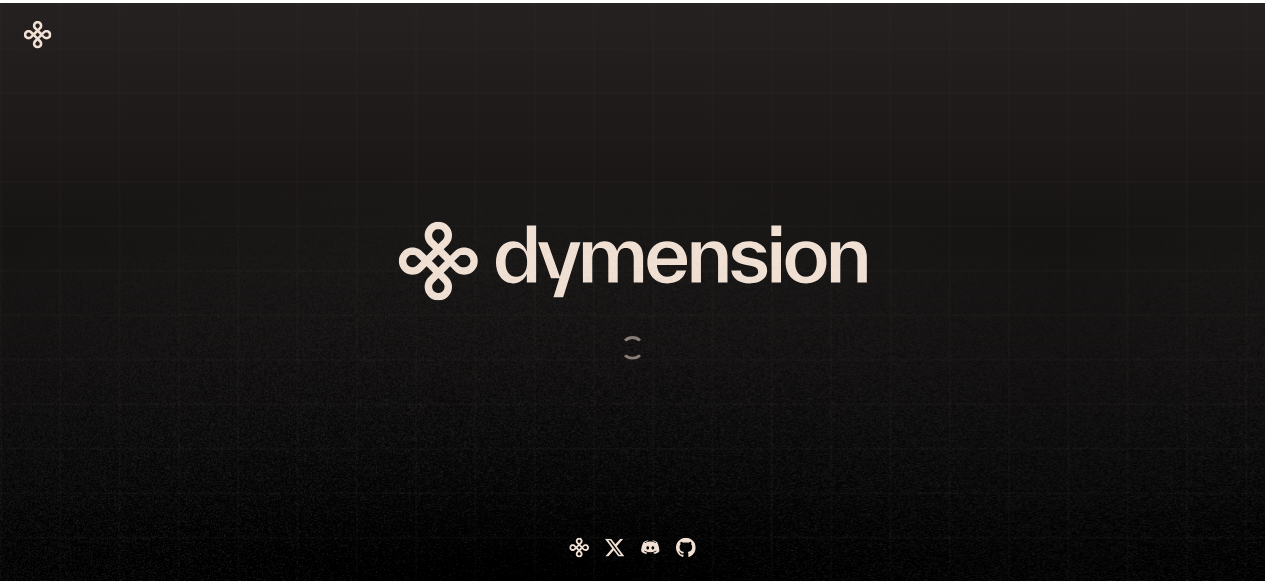 scroll, scrollTop: 0, scrollLeft: 0, axis: both 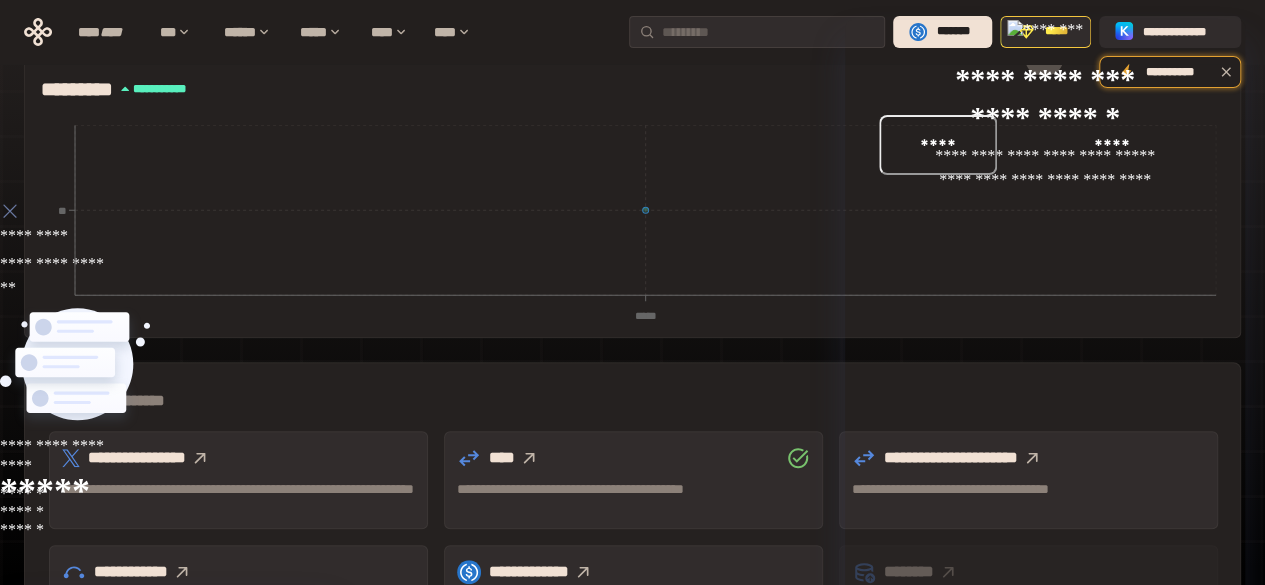 click on "**********" at bounding box center (238, 498) 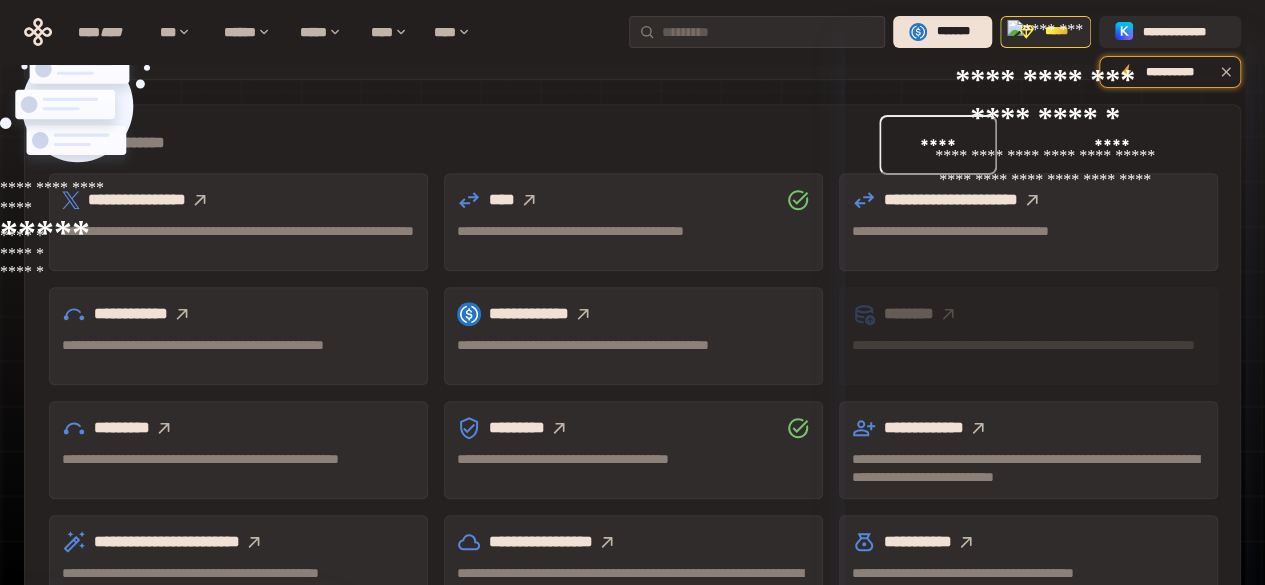scroll, scrollTop: 644, scrollLeft: 0, axis: vertical 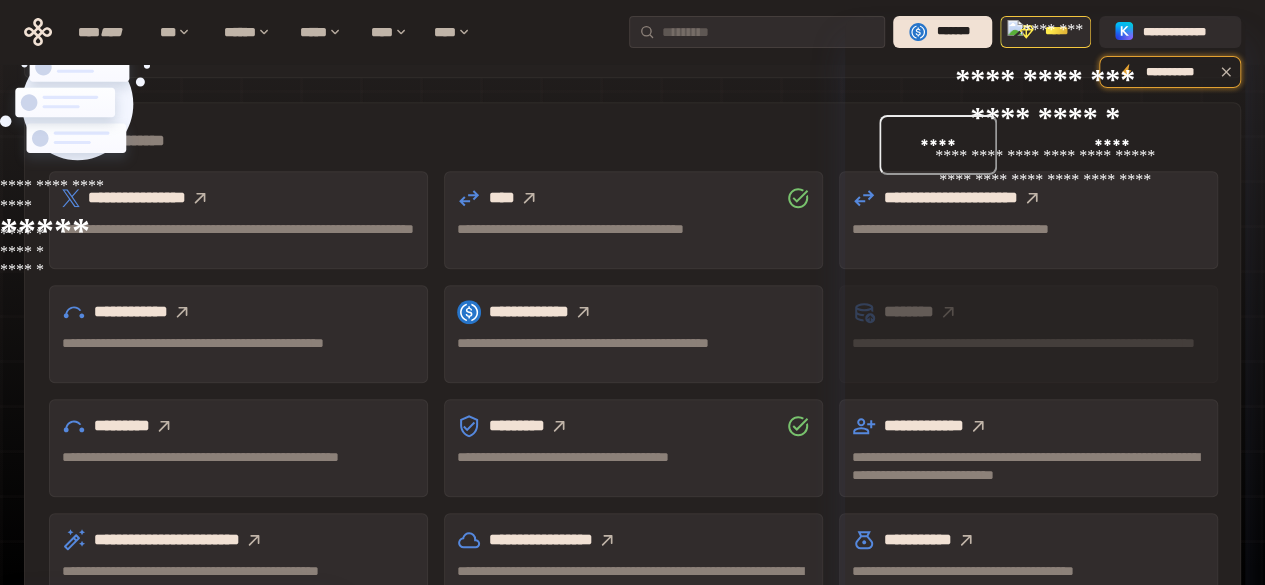 click 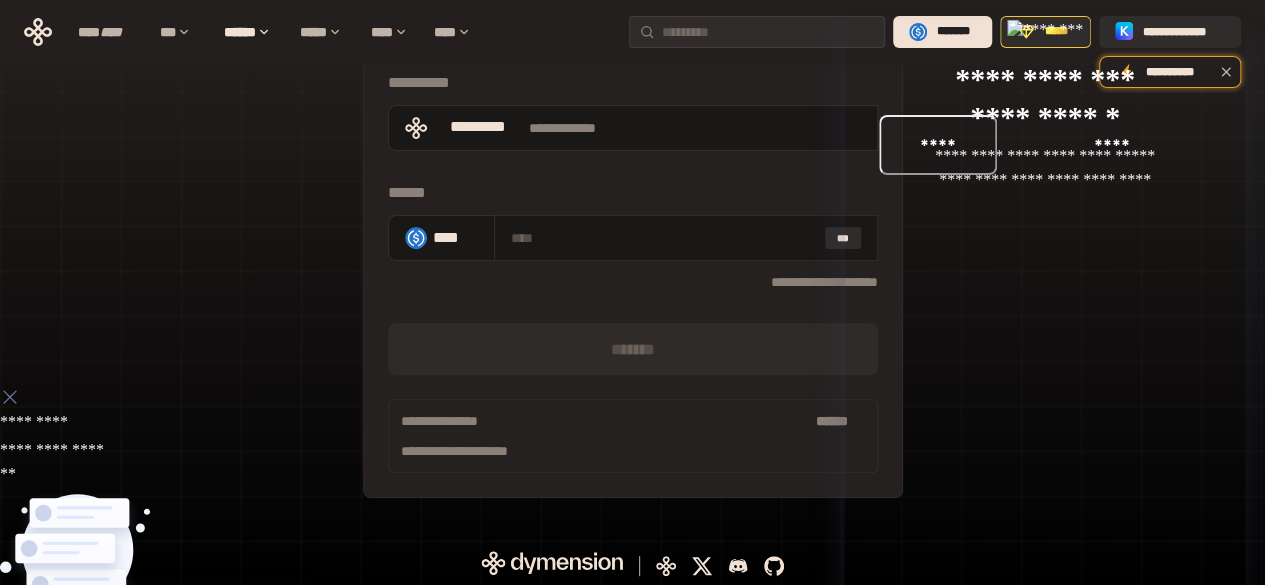 scroll, scrollTop: 193, scrollLeft: 0, axis: vertical 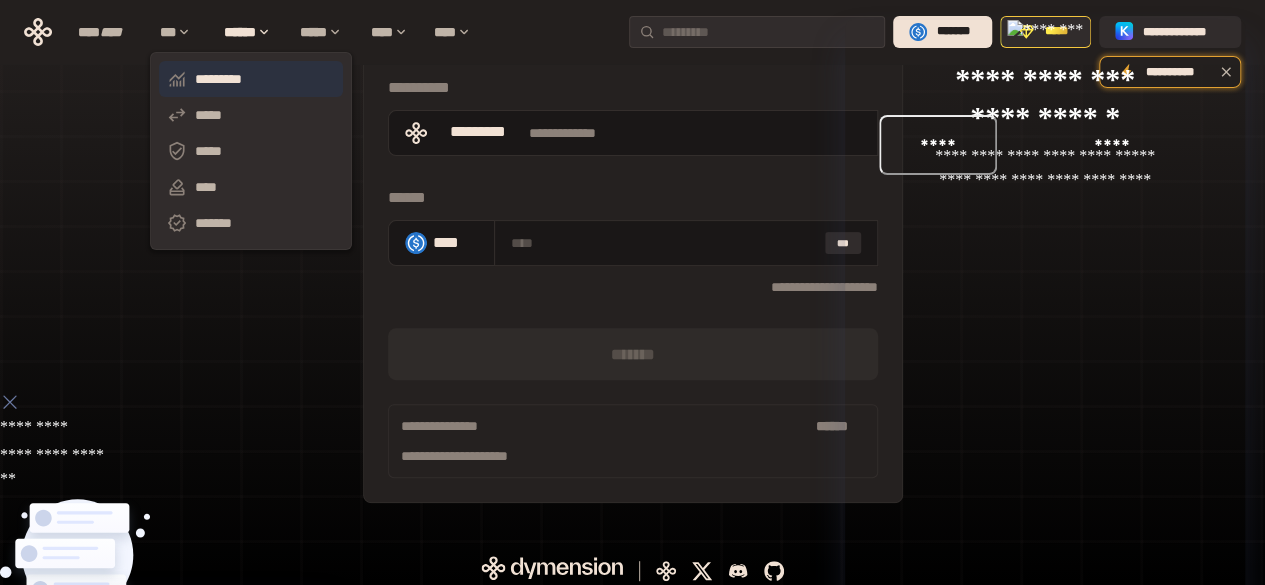 click on "*********" at bounding box center (251, 79) 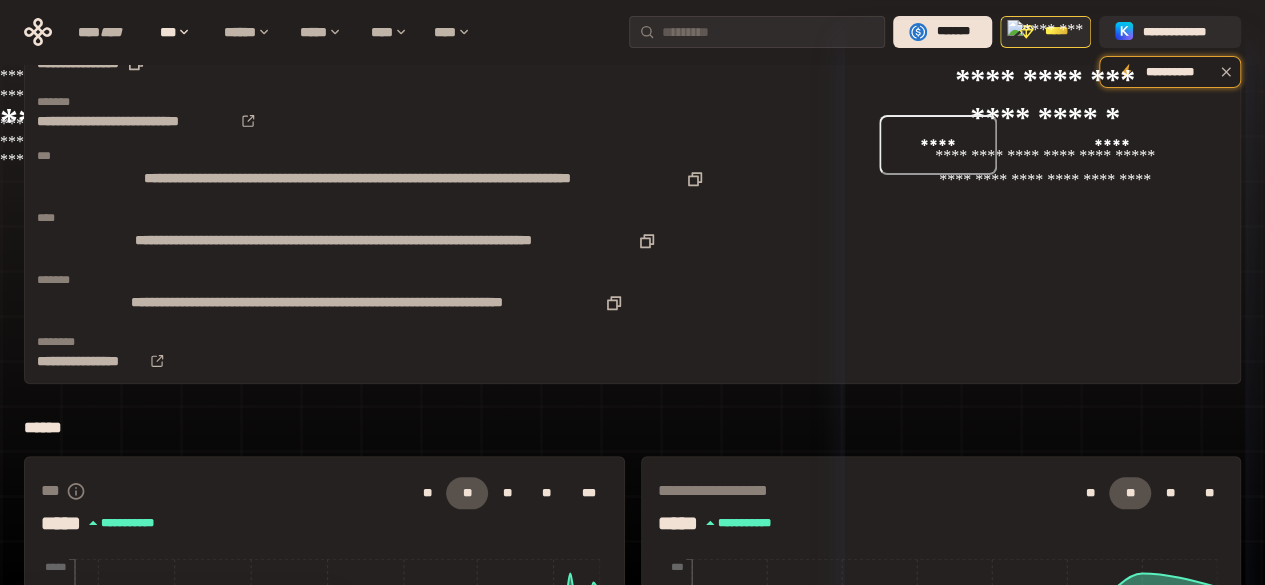 scroll, scrollTop: 751, scrollLeft: 0, axis: vertical 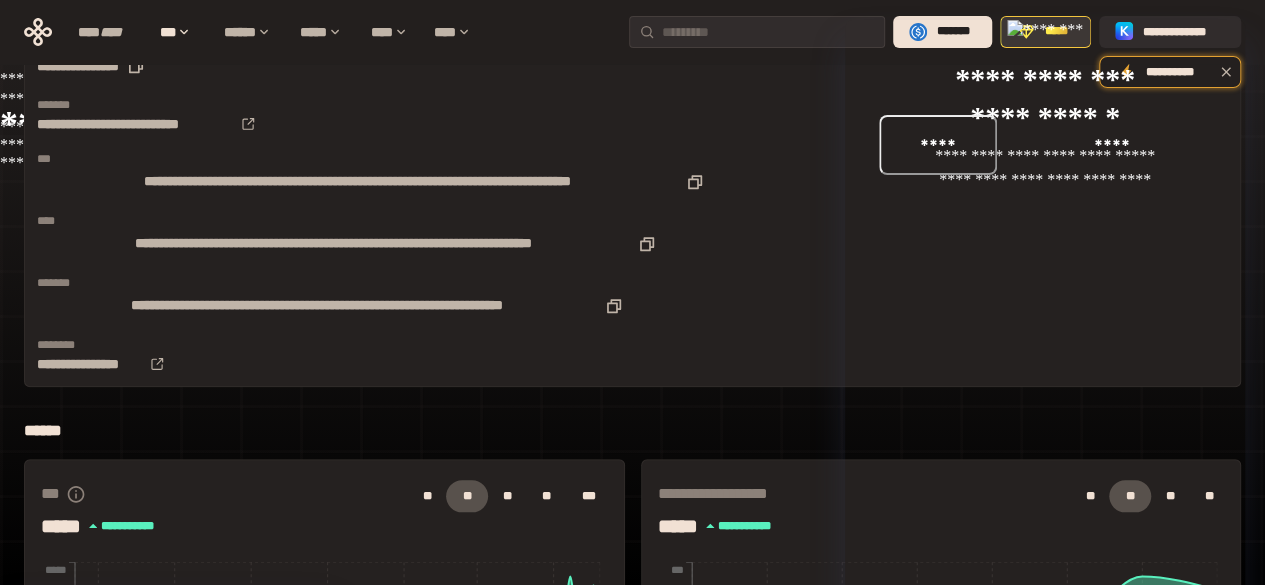 click 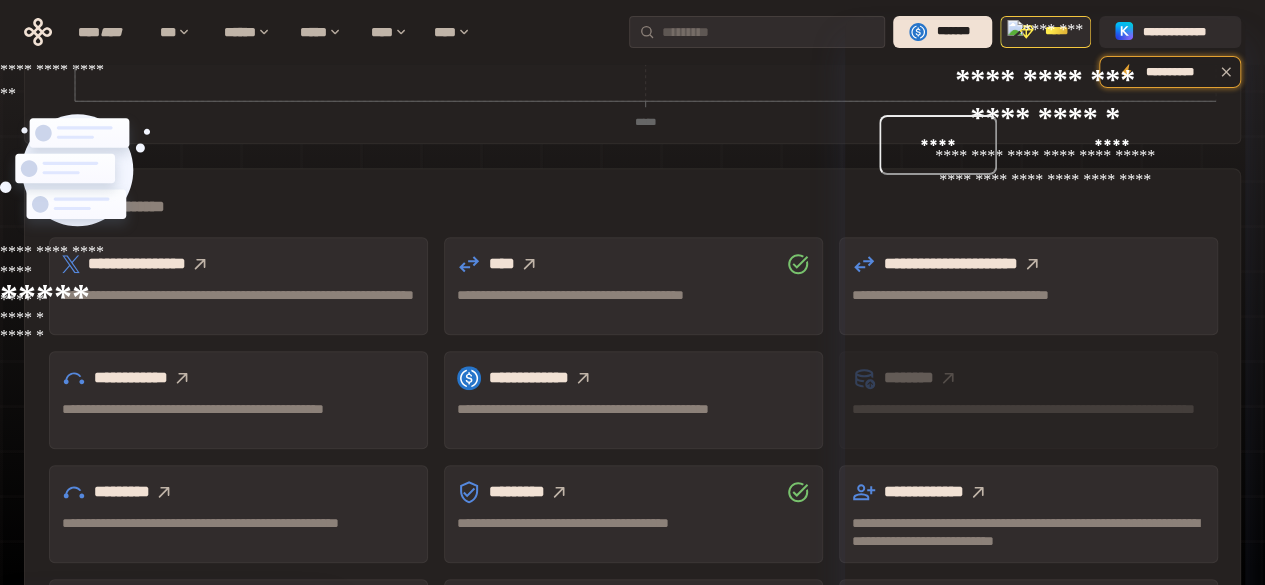 scroll, scrollTop: 574, scrollLeft: 0, axis: vertical 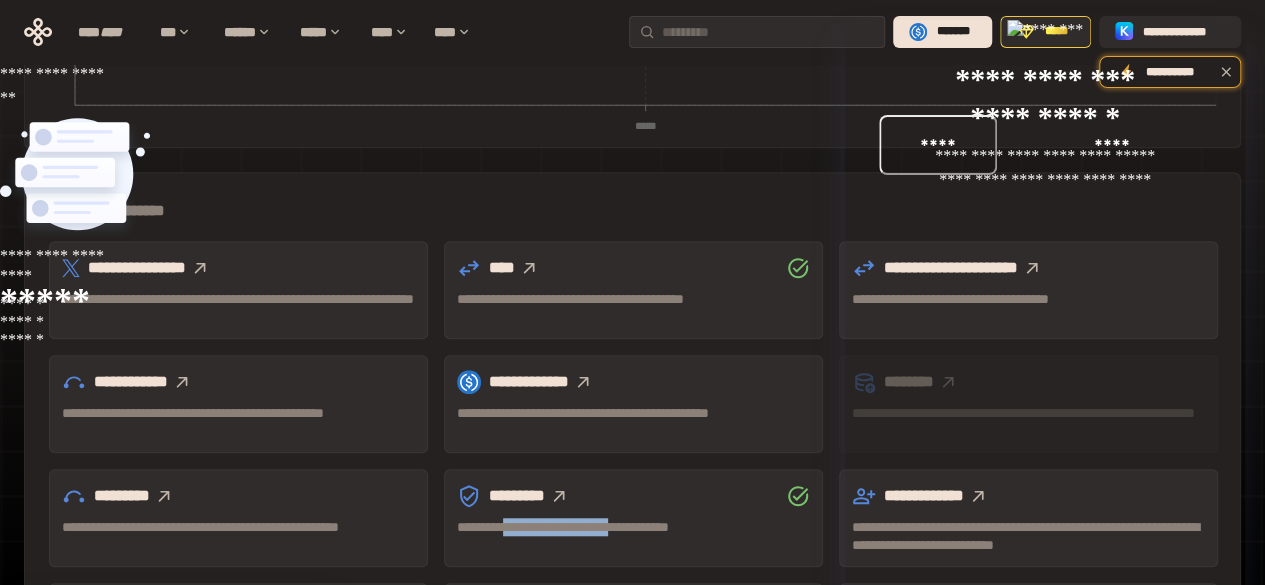 drag, startPoint x: 668, startPoint y: 437, endPoint x: 520, endPoint y: 465, distance: 150.62537 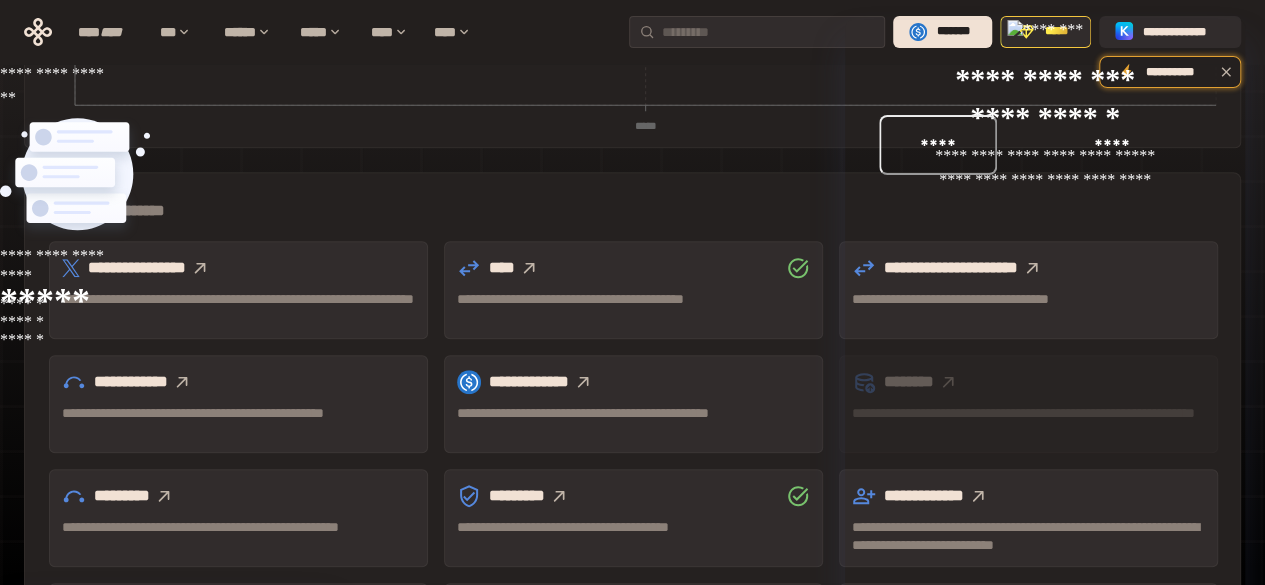 click on "********" at bounding box center (1028, 382) 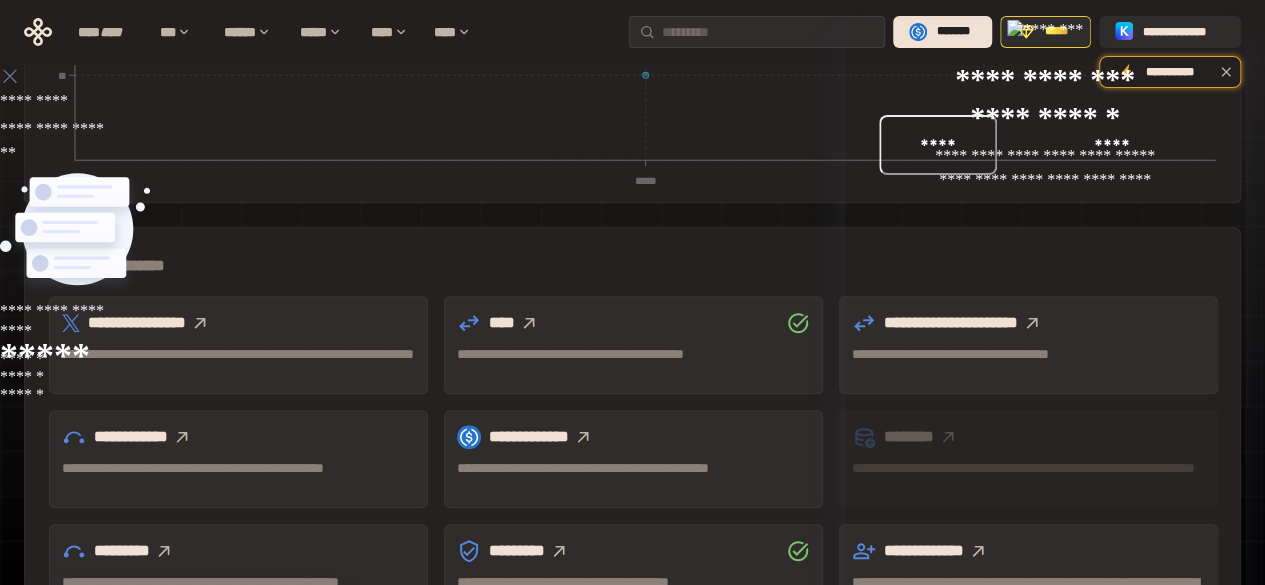 scroll, scrollTop: 520, scrollLeft: 0, axis: vertical 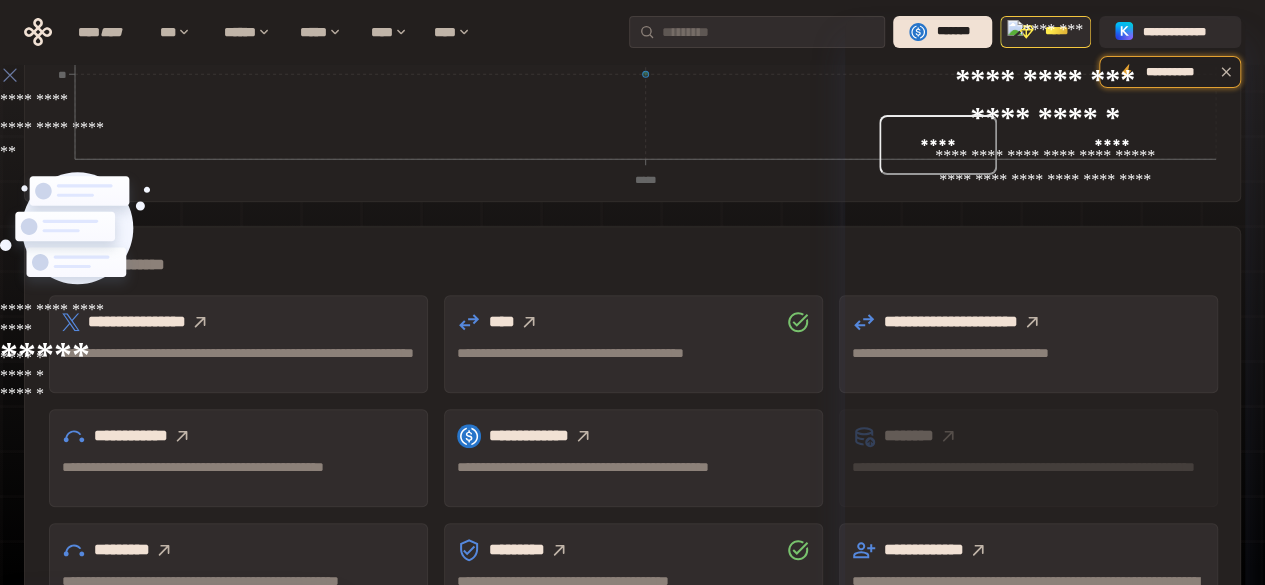 click at bounding box center (182, 436) 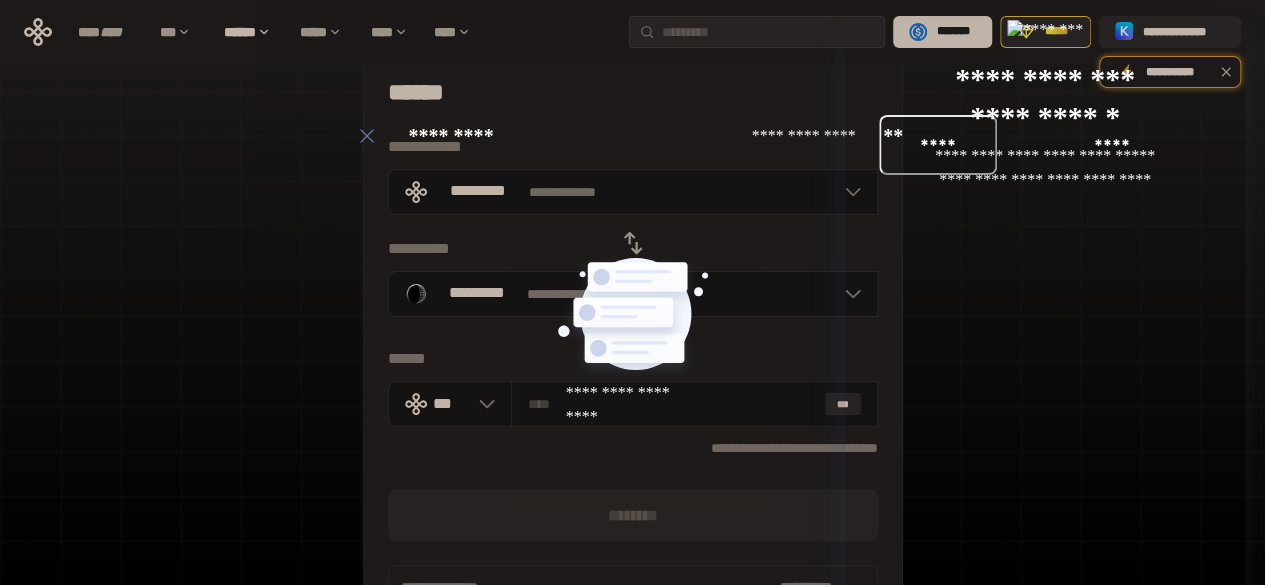 scroll, scrollTop: 19, scrollLeft: 0, axis: vertical 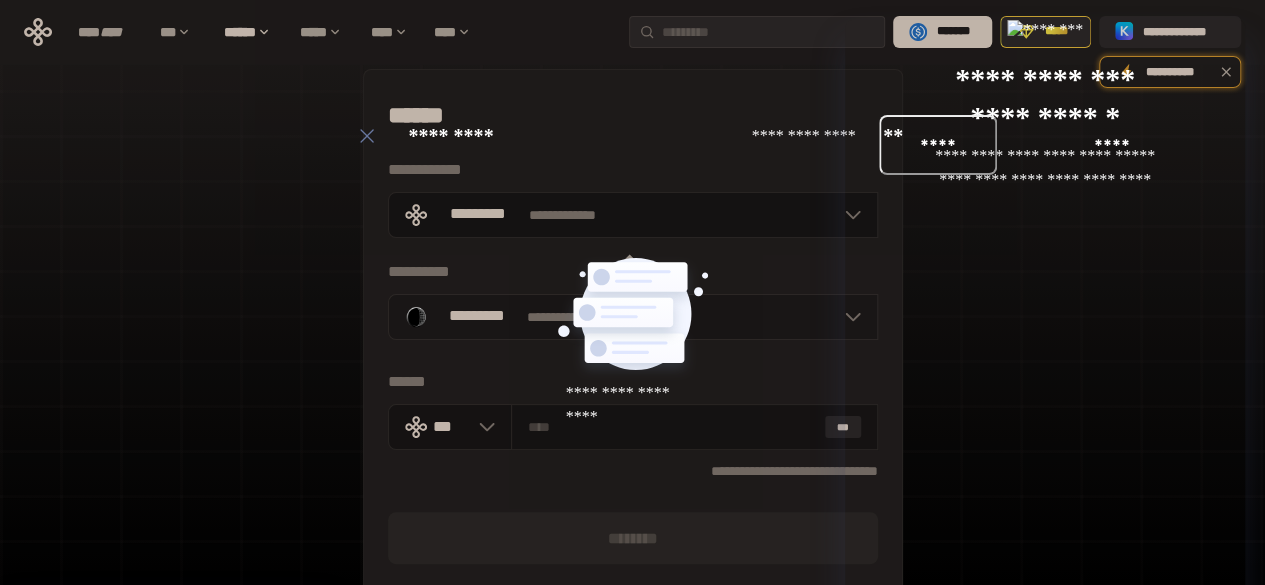 click 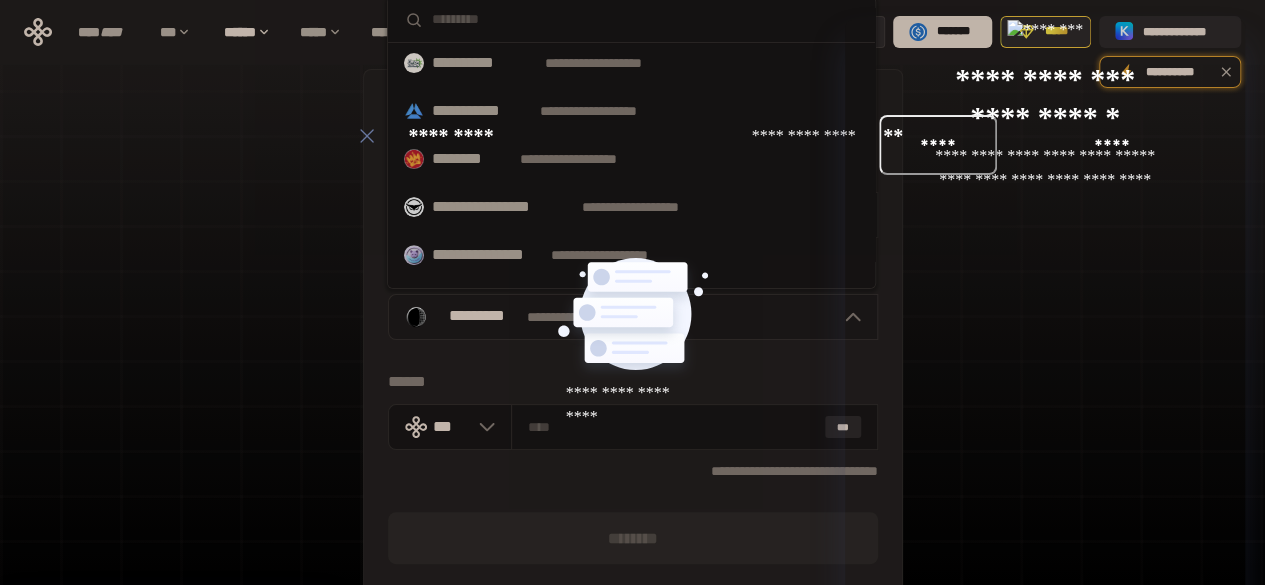 scroll, scrollTop: 240, scrollLeft: 0, axis: vertical 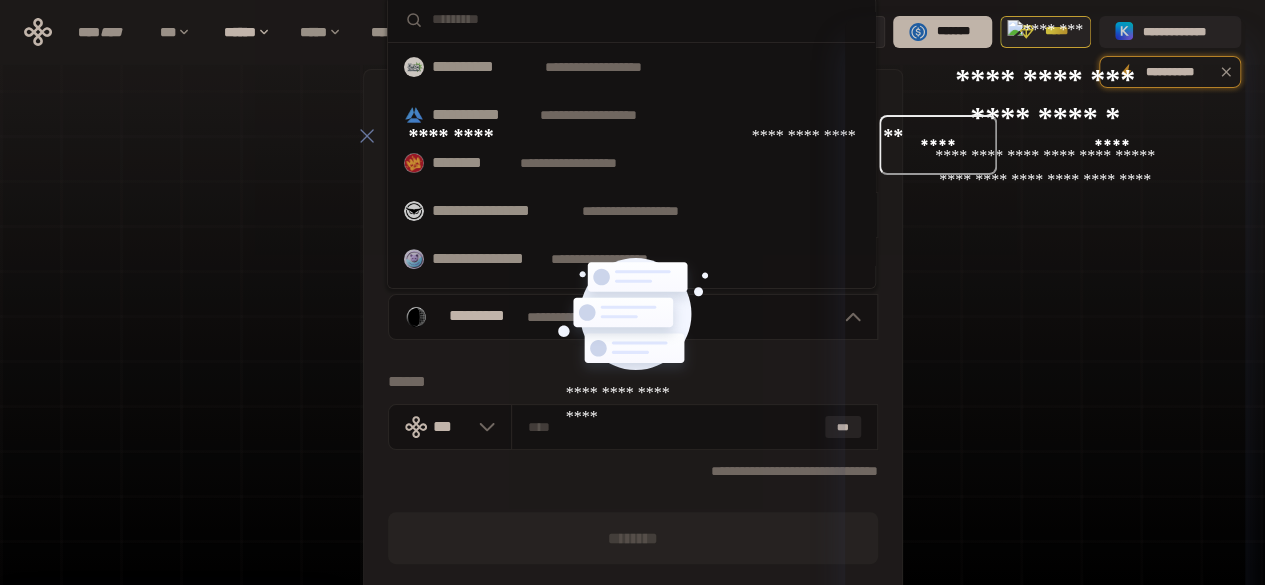 click on "**********" at bounding box center (631, 115) 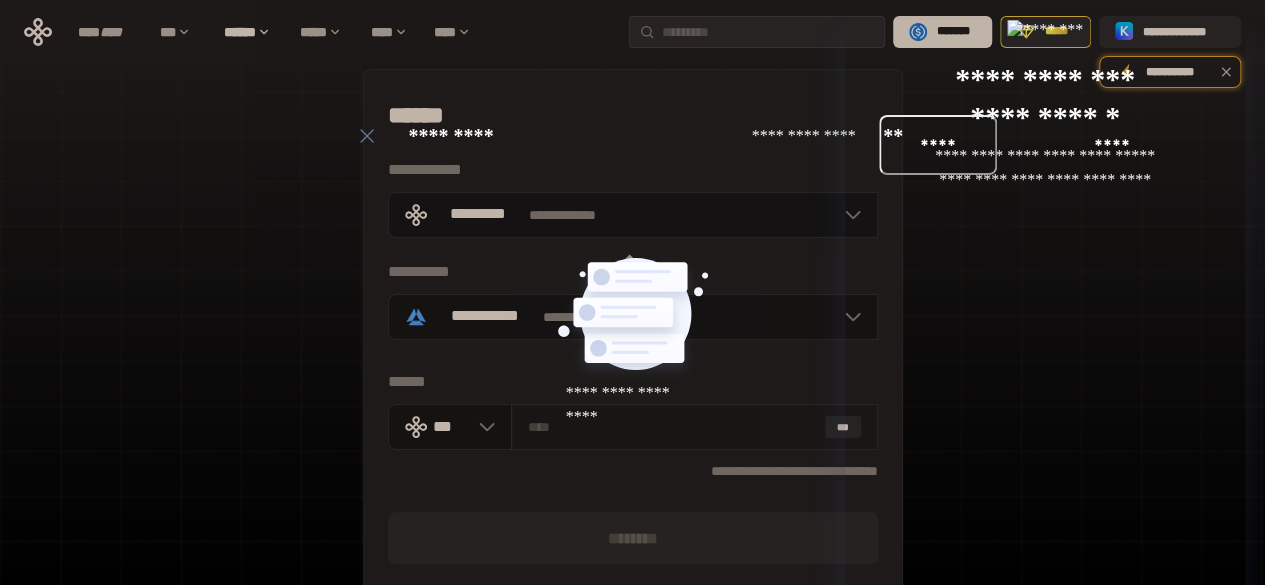 click at bounding box center [672, 427] 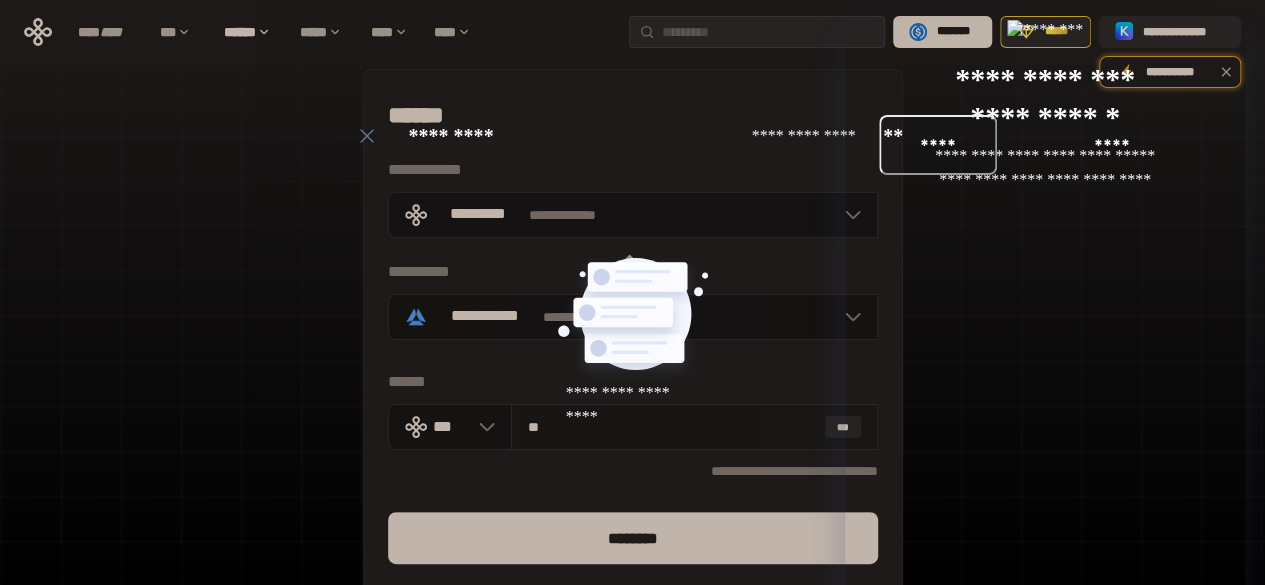 type on "*" 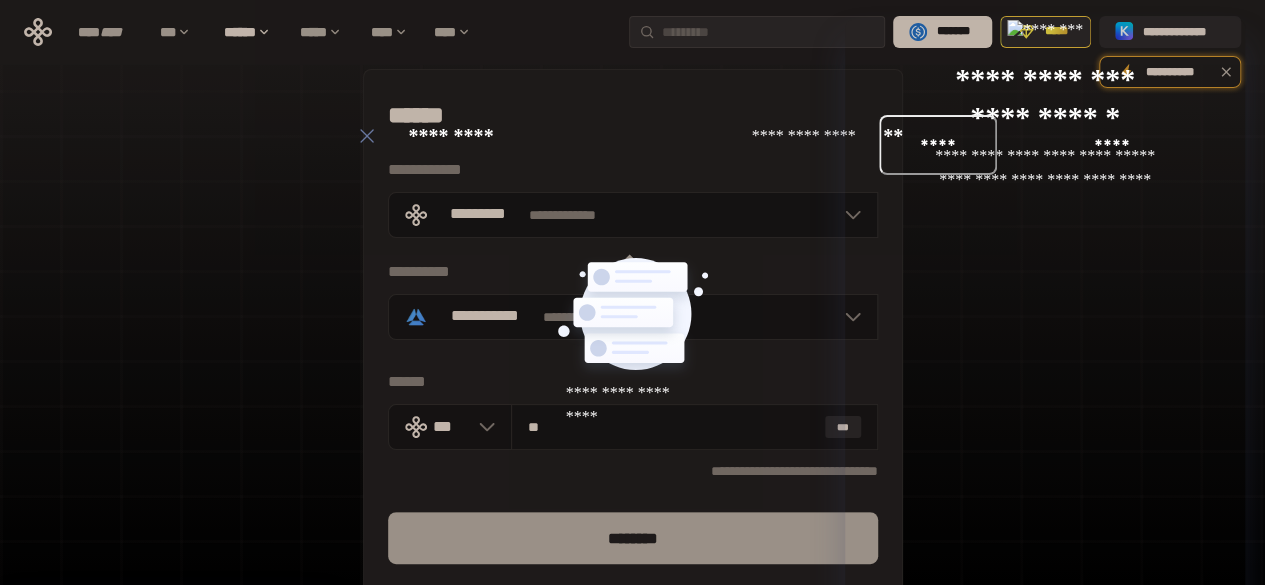 type on "**" 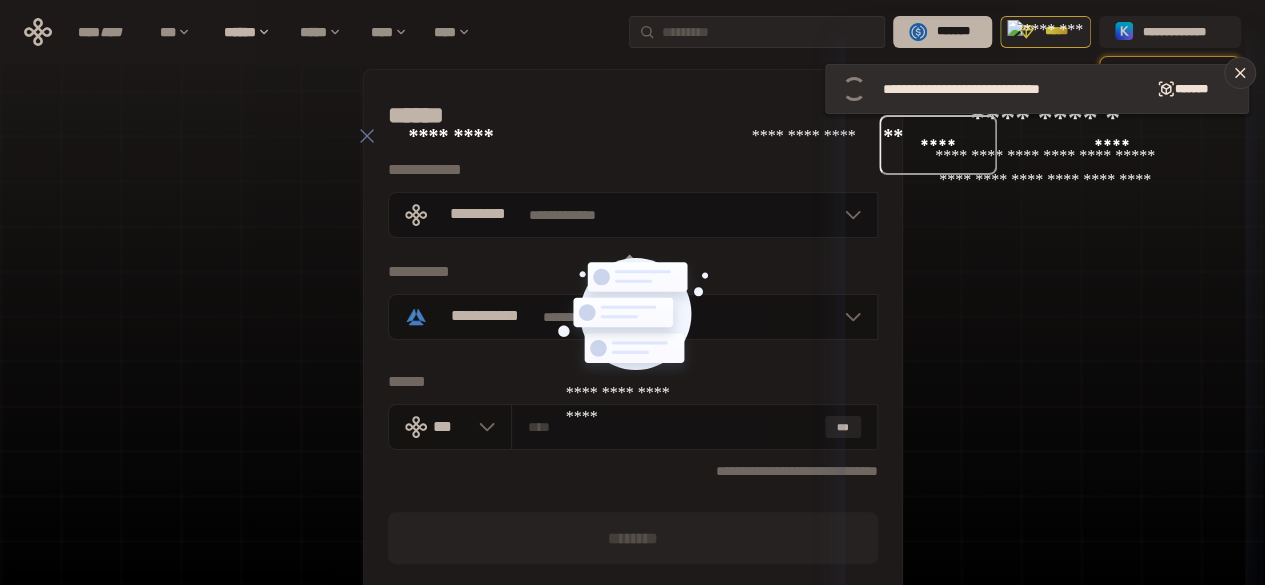 click 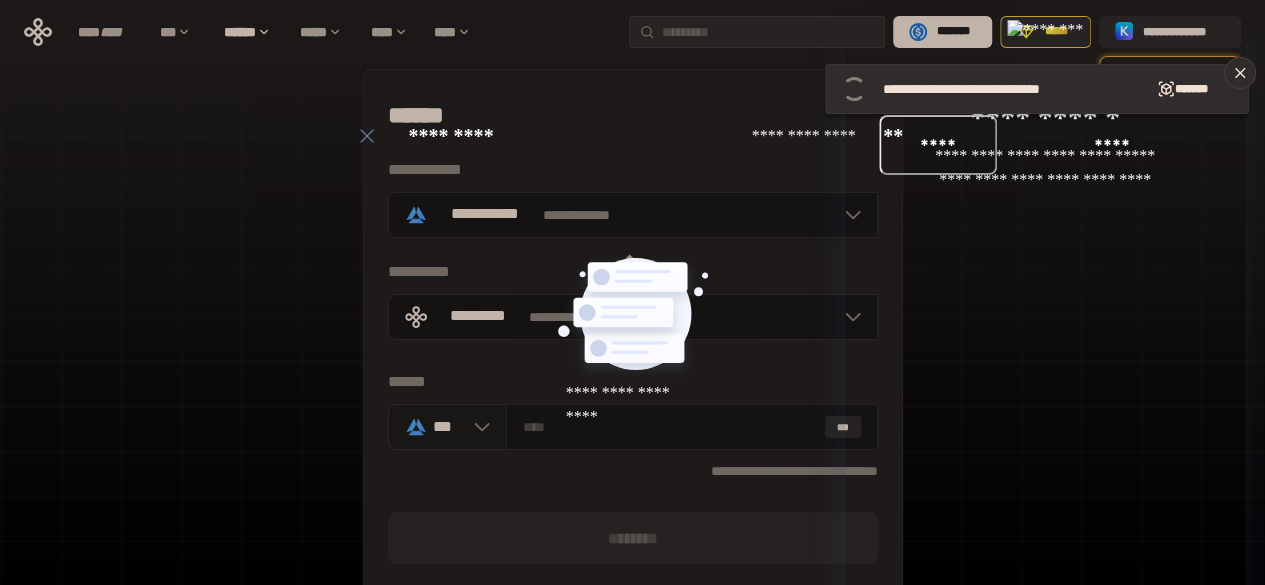 click 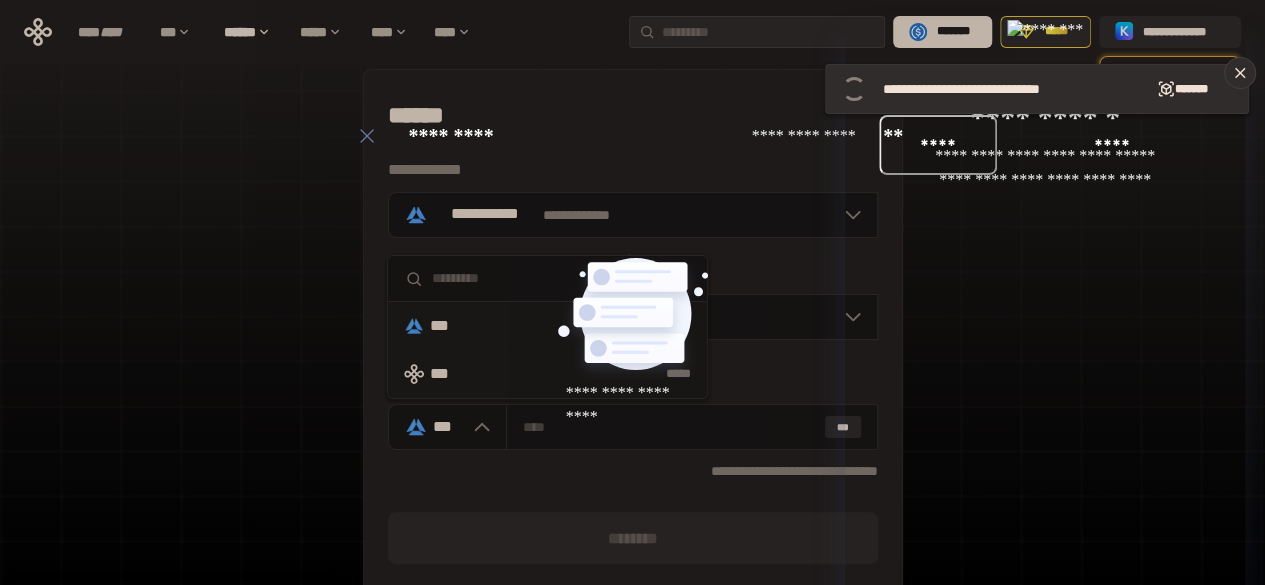 click on "*** *****" at bounding box center (547, 374) 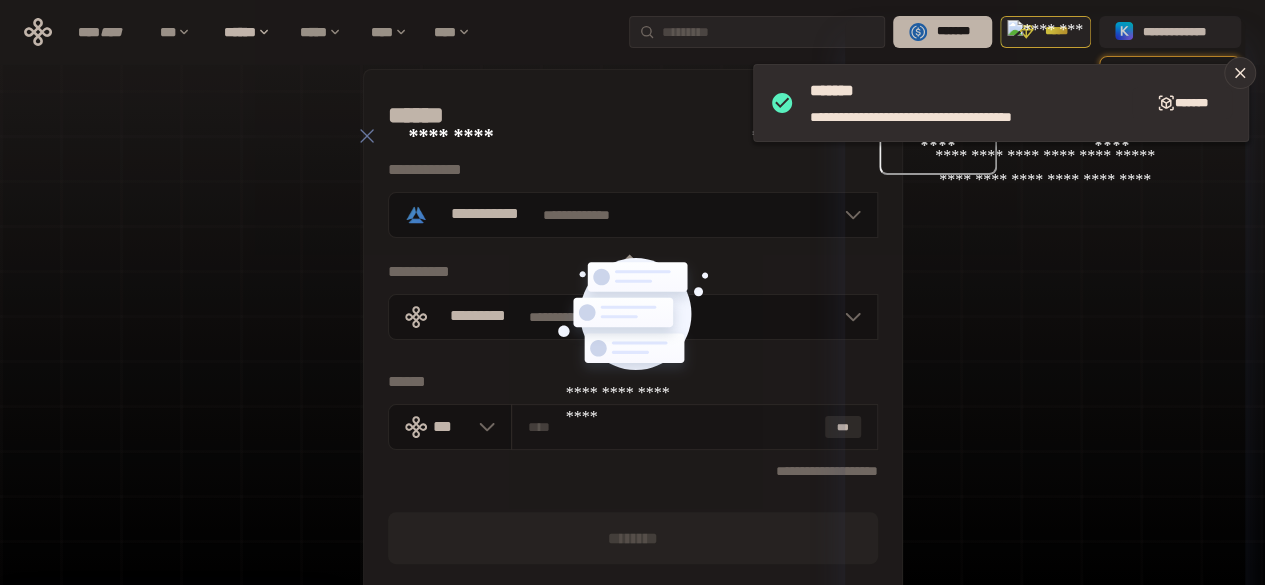 click on "***" at bounding box center (843, 427) 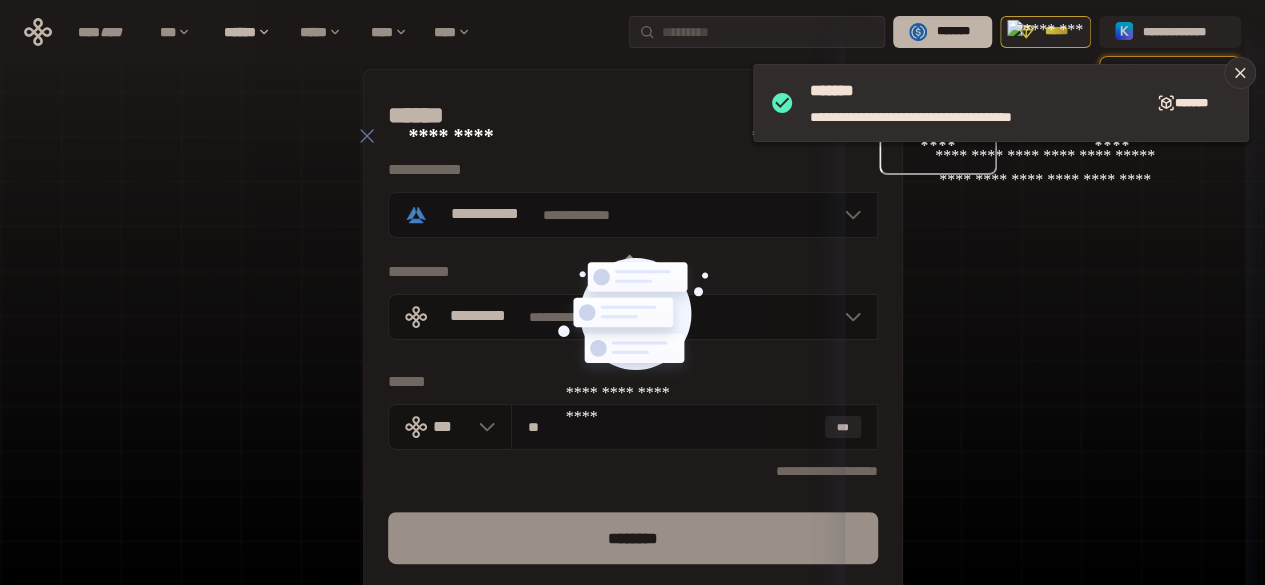 click on "********" at bounding box center [633, 538] 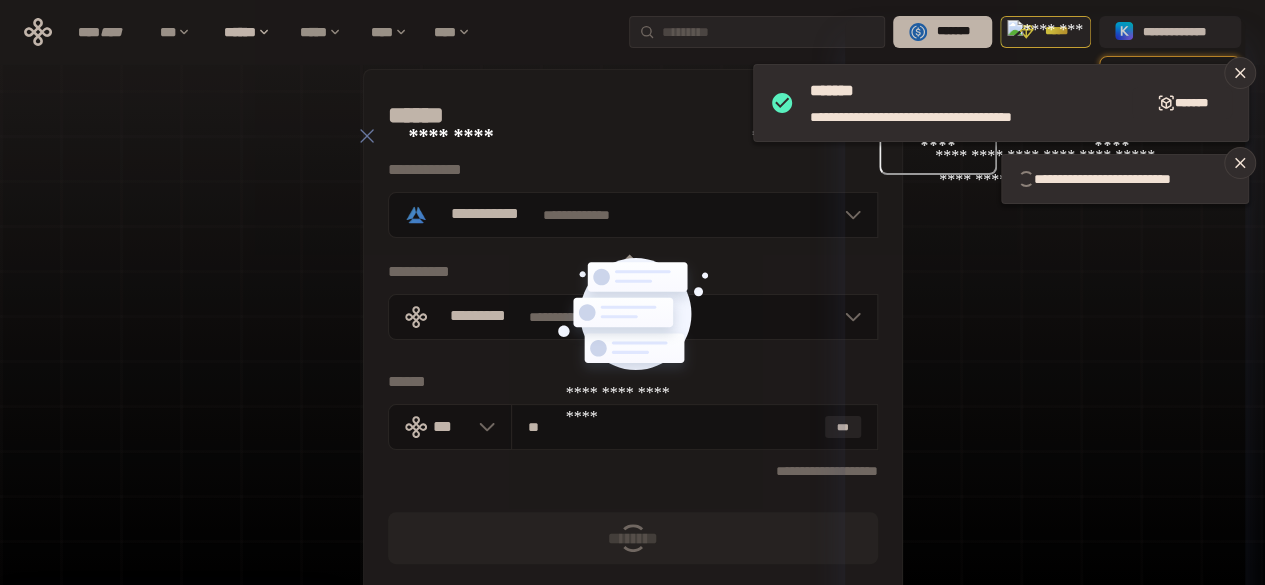 type 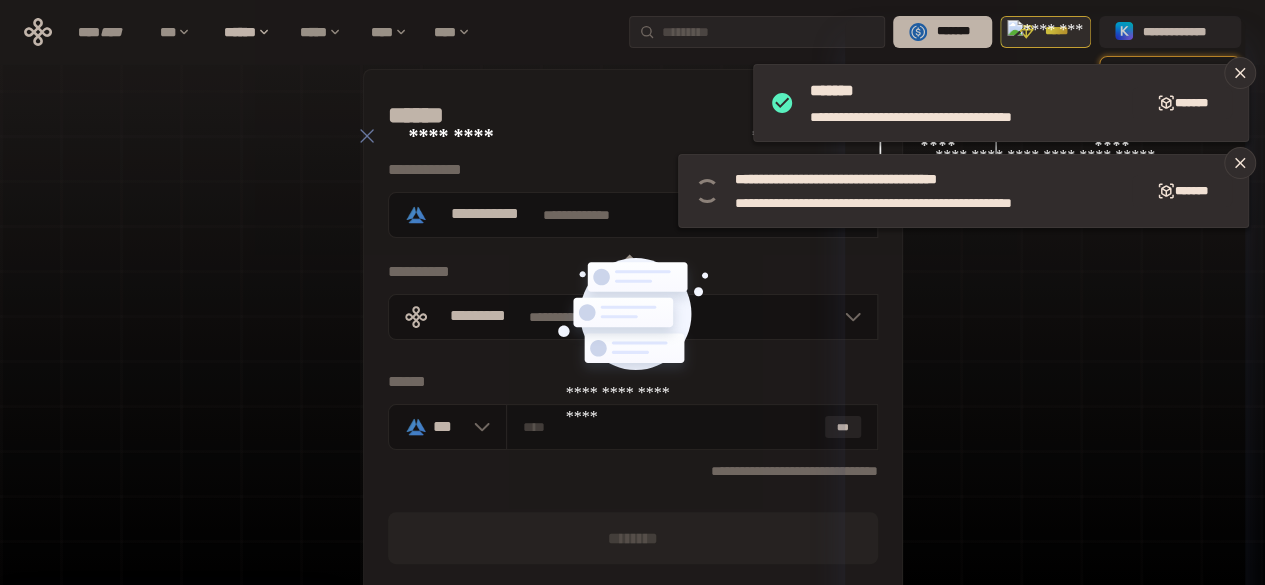 click on "*****" at bounding box center (1056, 32) 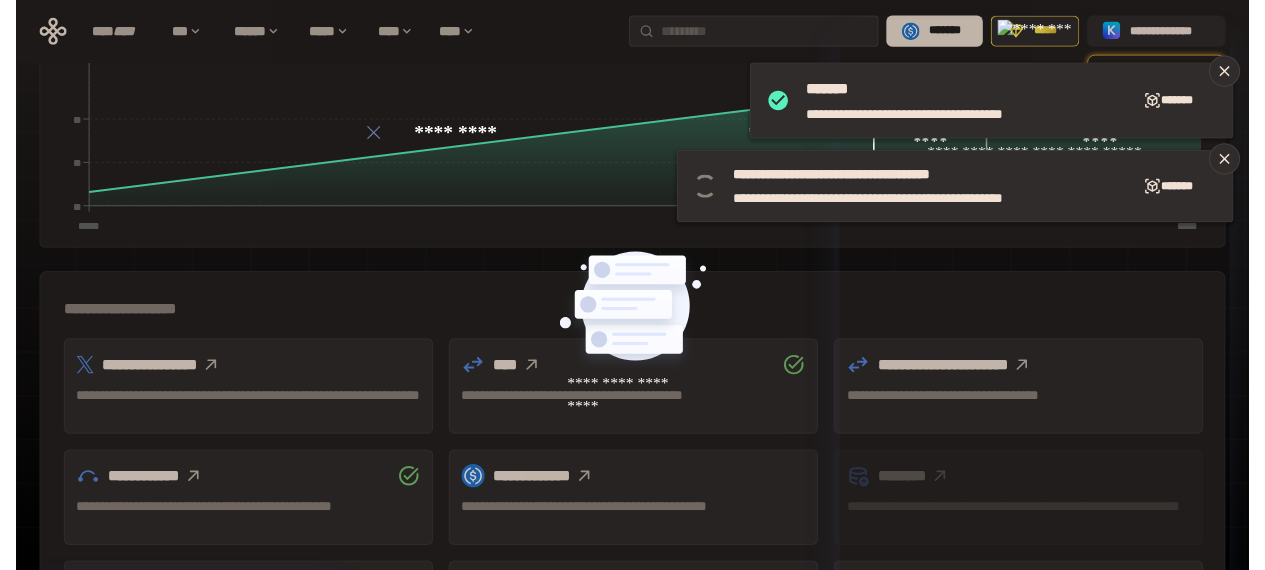 scroll, scrollTop: 465, scrollLeft: 0, axis: vertical 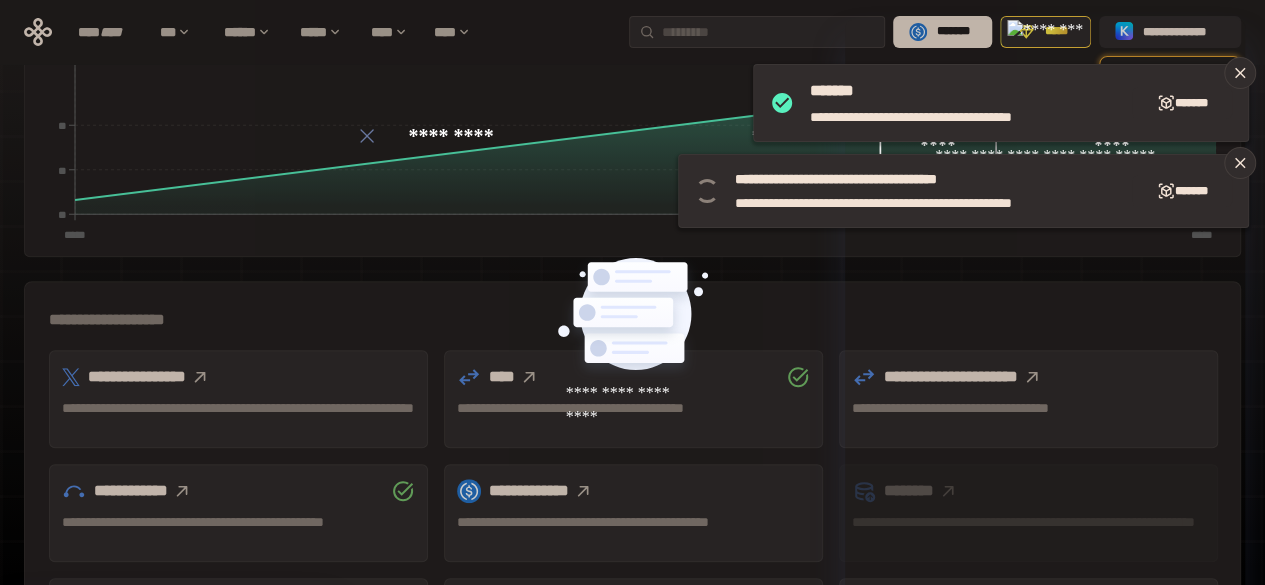 click 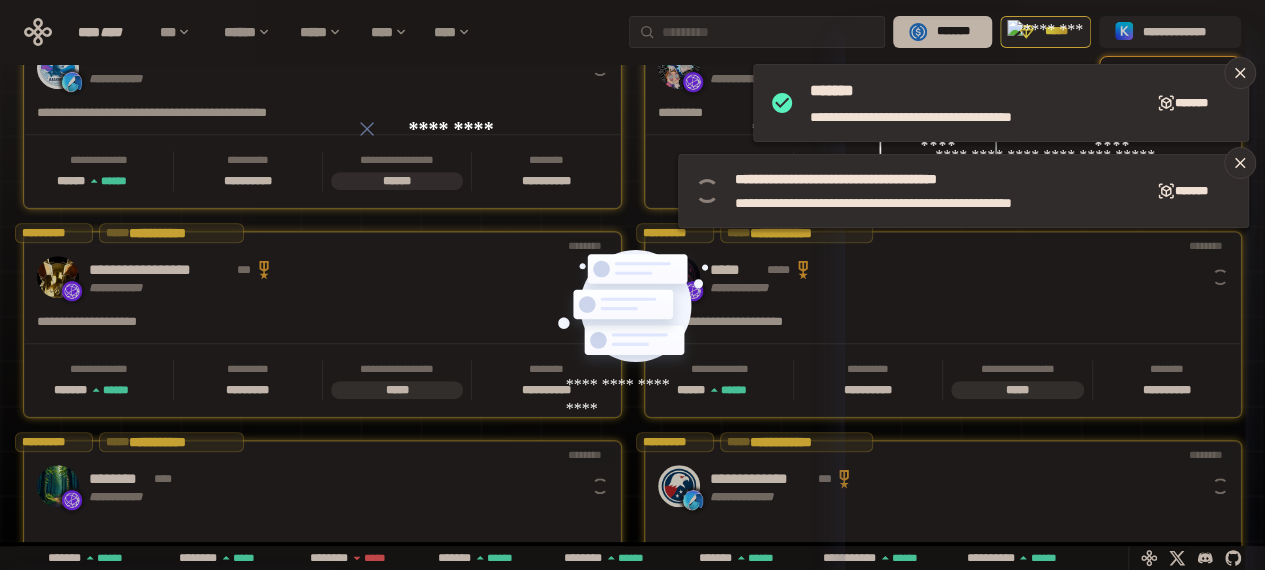 scroll, scrollTop: 0, scrollLeft: 16, axis: horizontal 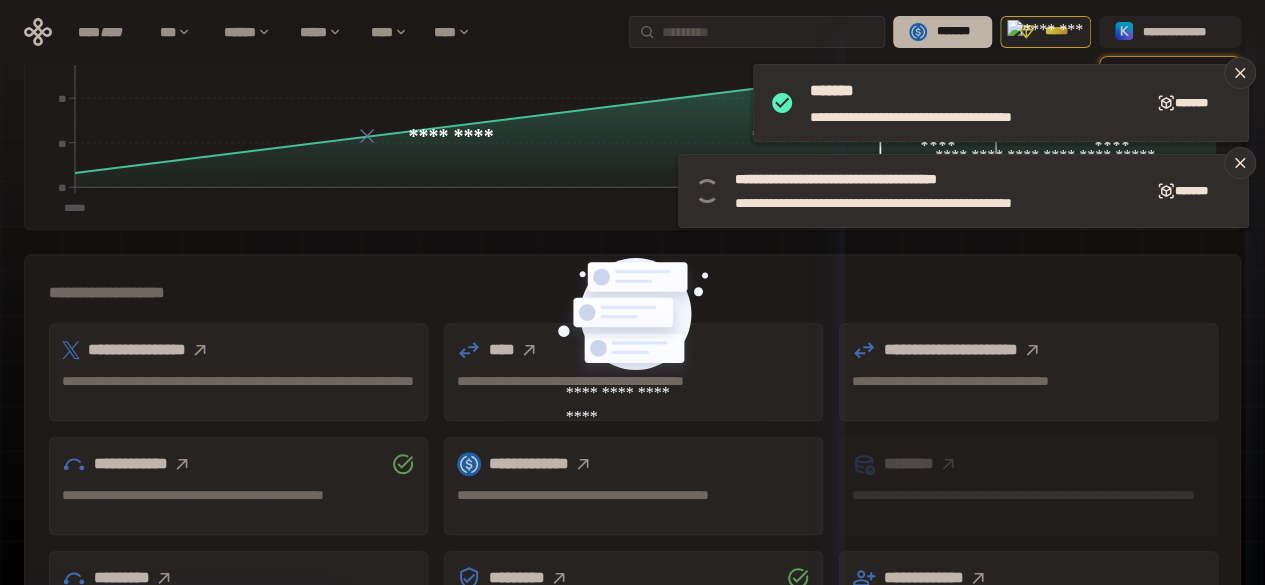 click on "**********" at bounding box center (632, 293) 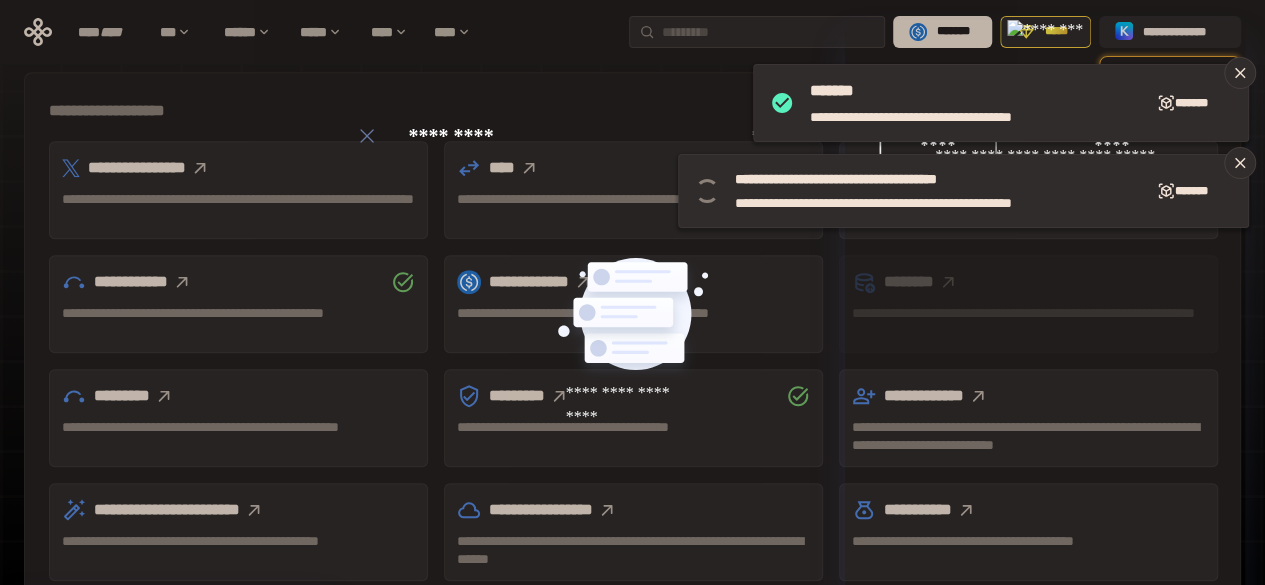 scroll, scrollTop: 679, scrollLeft: 0, axis: vertical 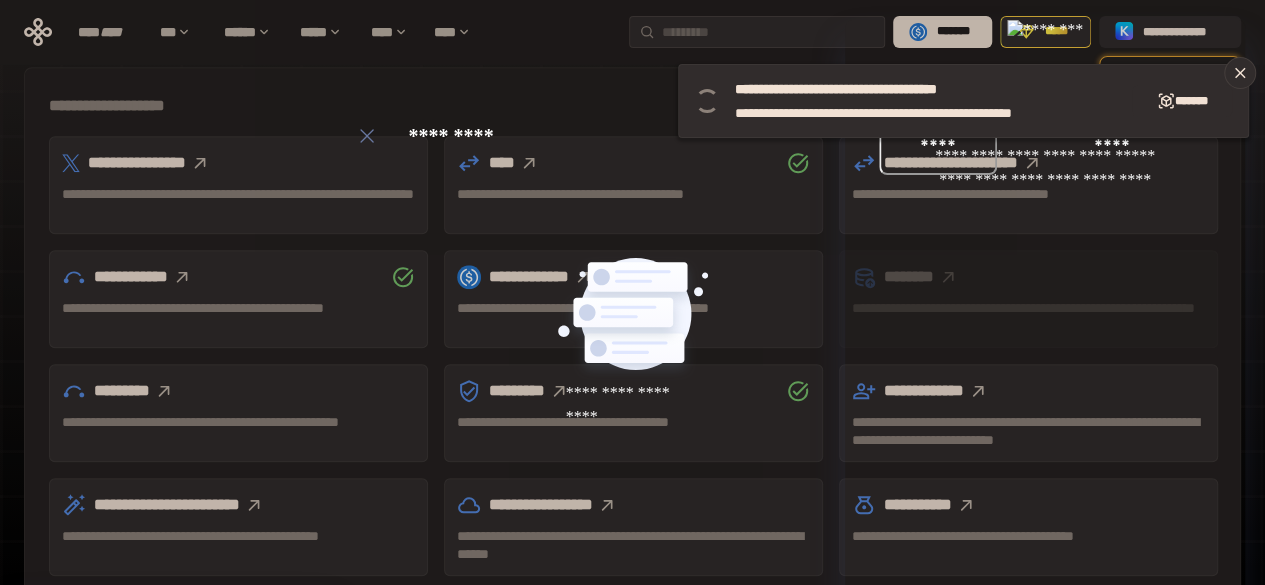 click on "**********" at bounding box center (1028, 299) 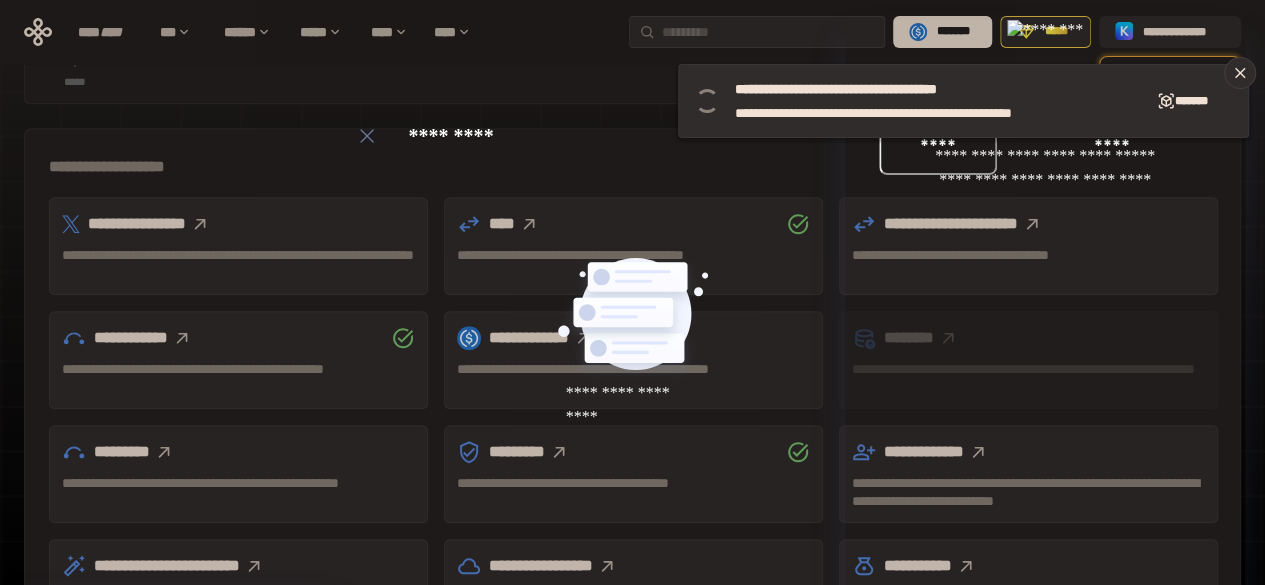 scroll, scrollTop: 624, scrollLeft: 0, axis: vertical 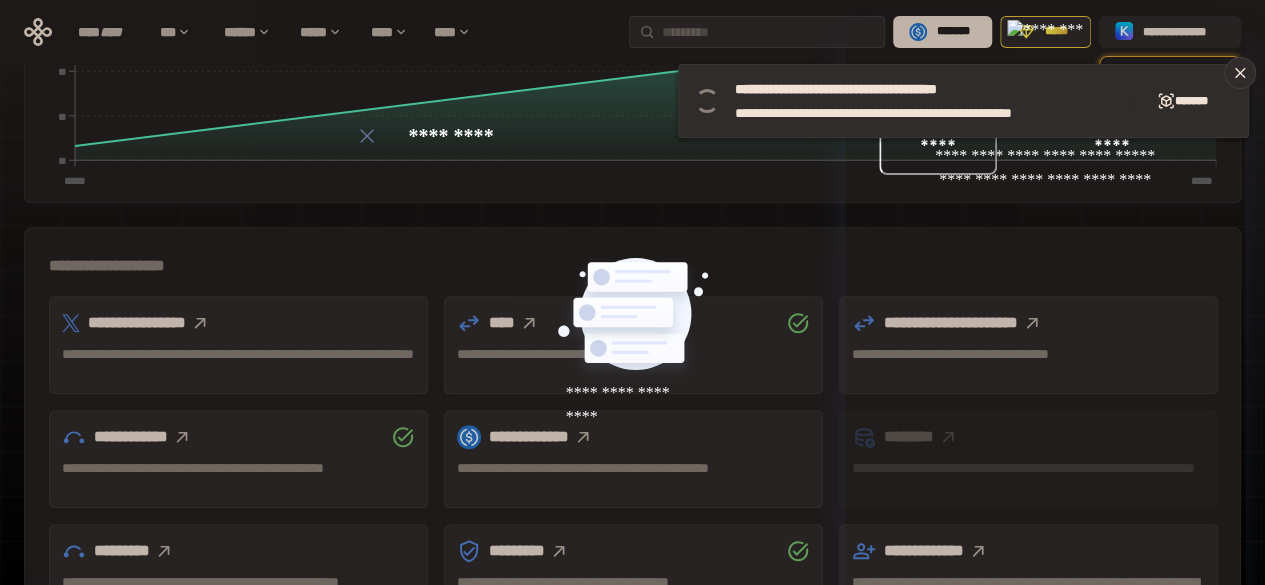 click 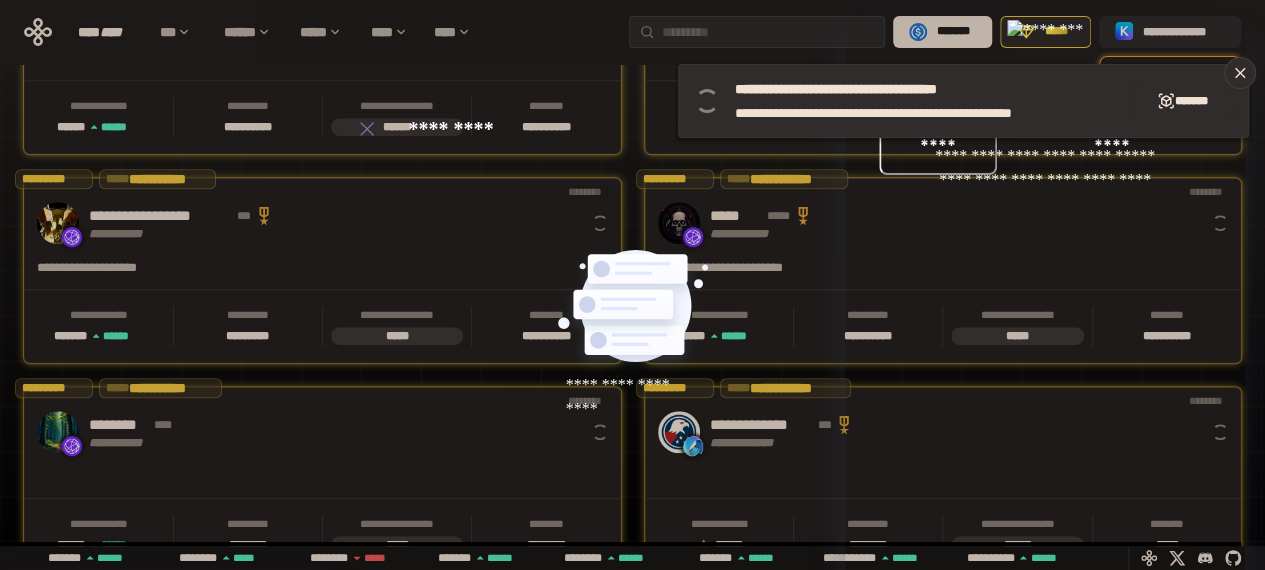 scroll, scrollTop: 0, scrollLeft: 16, axis: horizontal 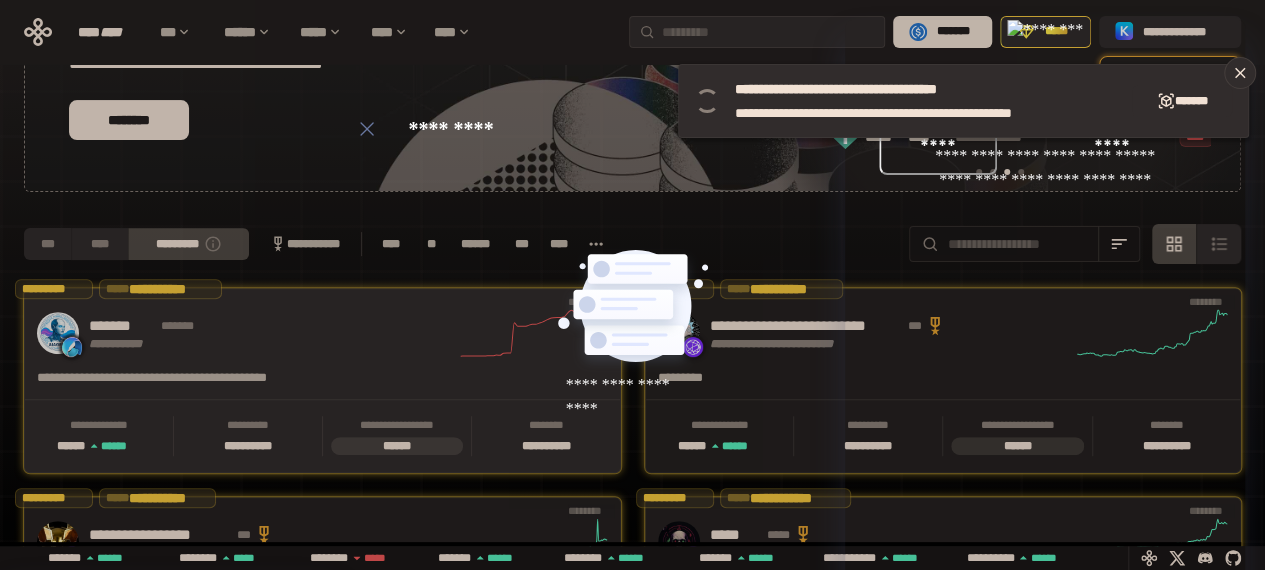 click 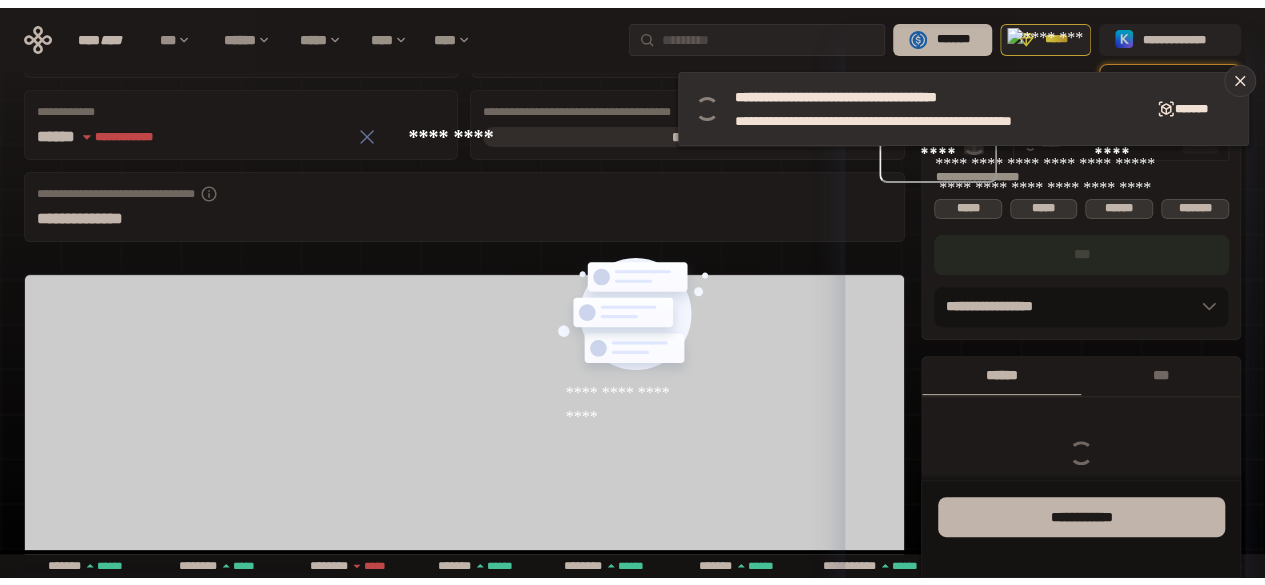scroll, scrollTop: 0, scrollLeft: 0, axis: both 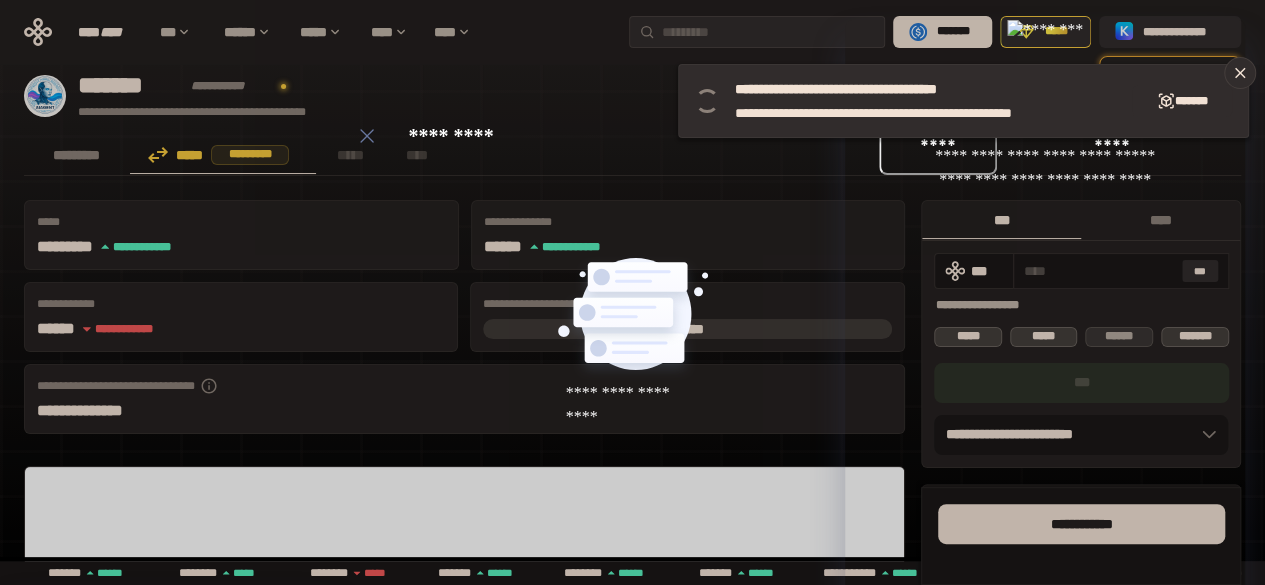 click on "******" at bounding box center (1119, 336) 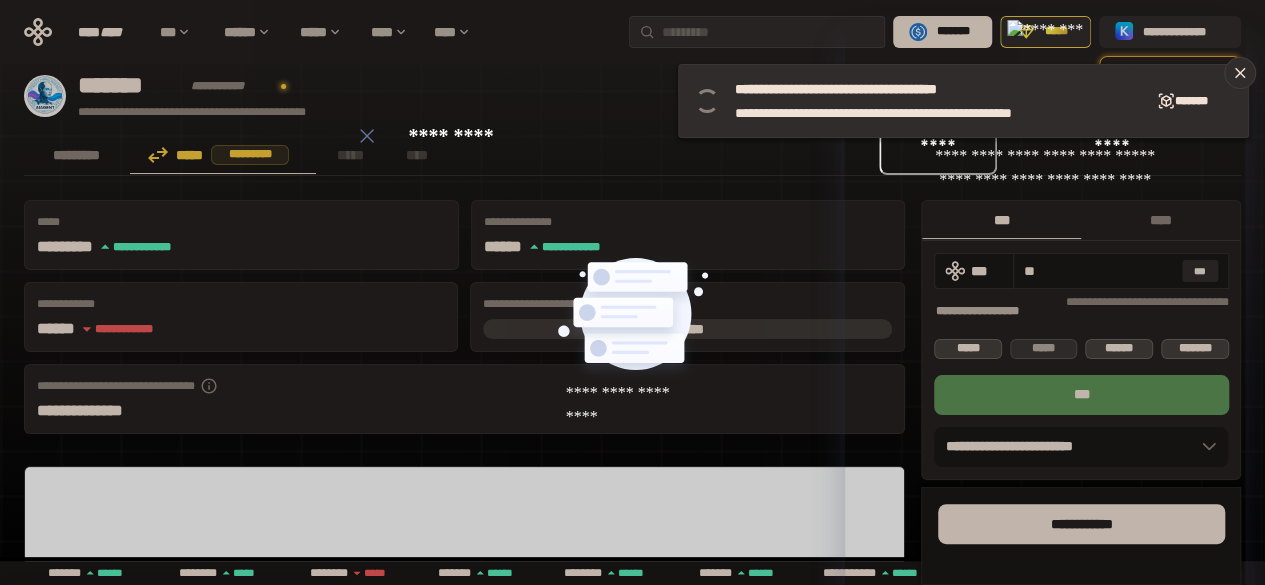 click on "*****" at bounding box center [1044, 348] 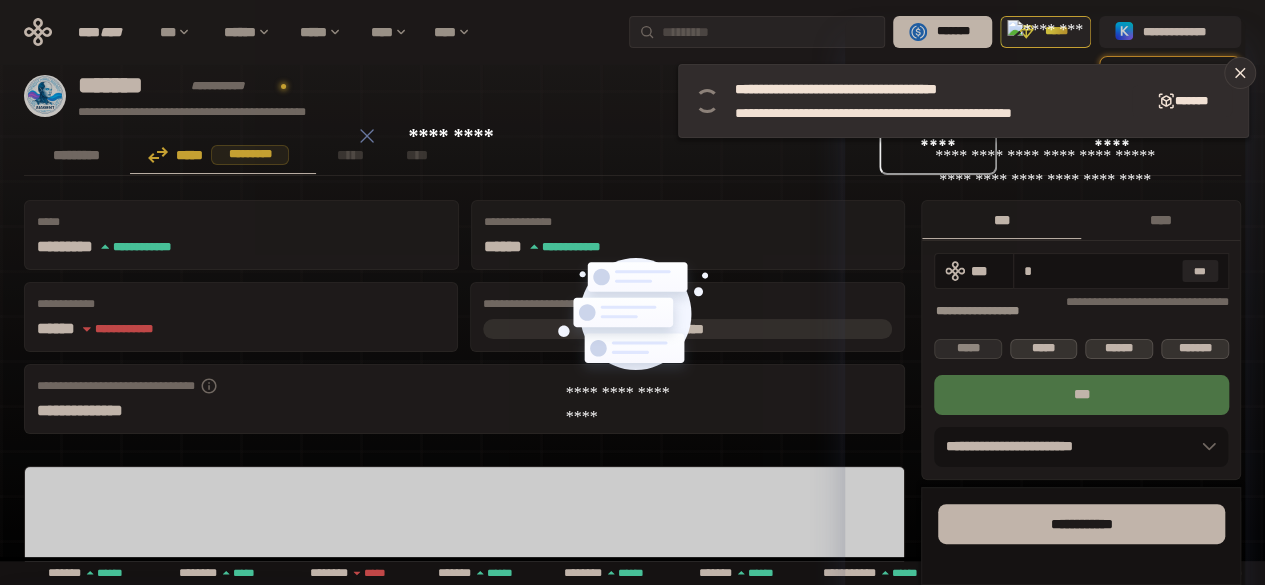 click on "*****" at bounding box center [968, 348] 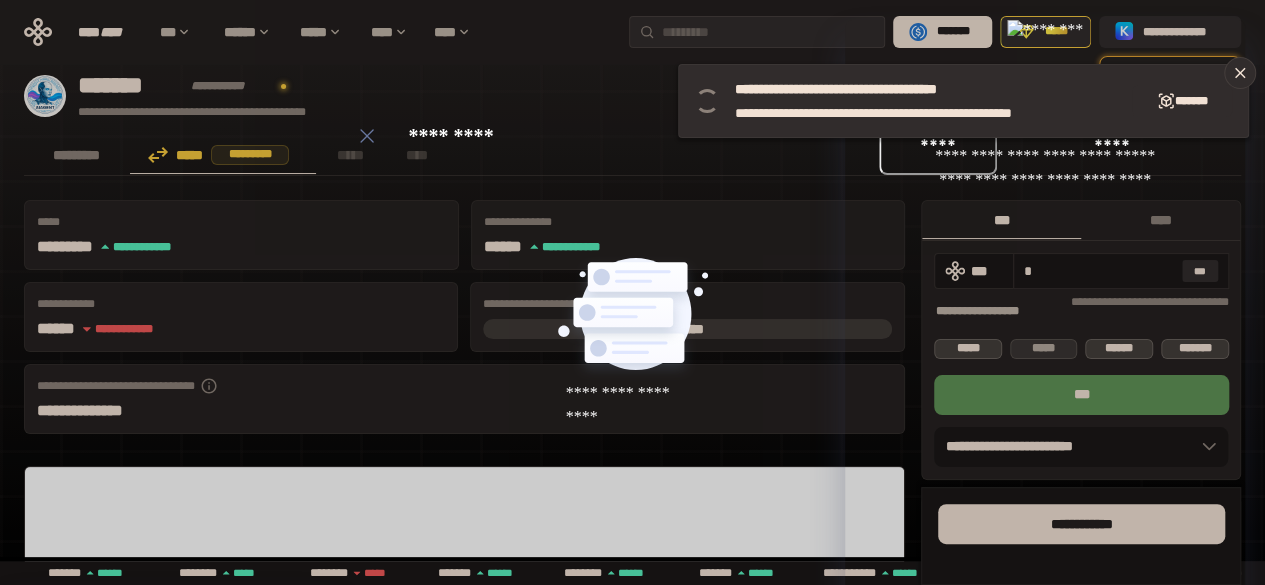 click on "*****" at bounding box center [1044, 348] 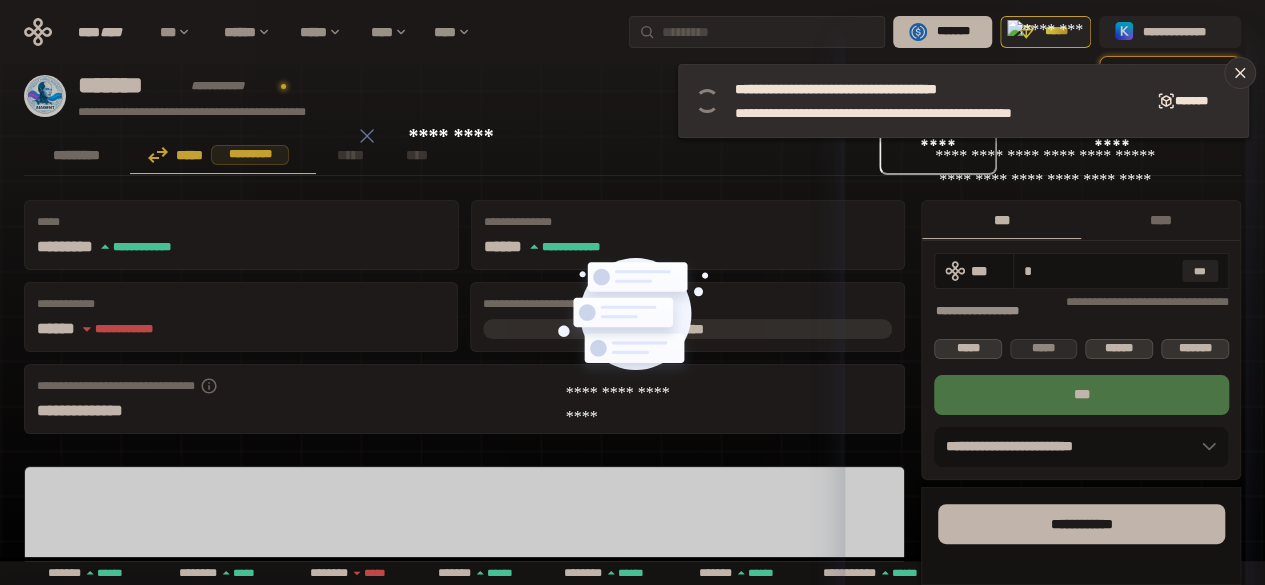 type on "*" 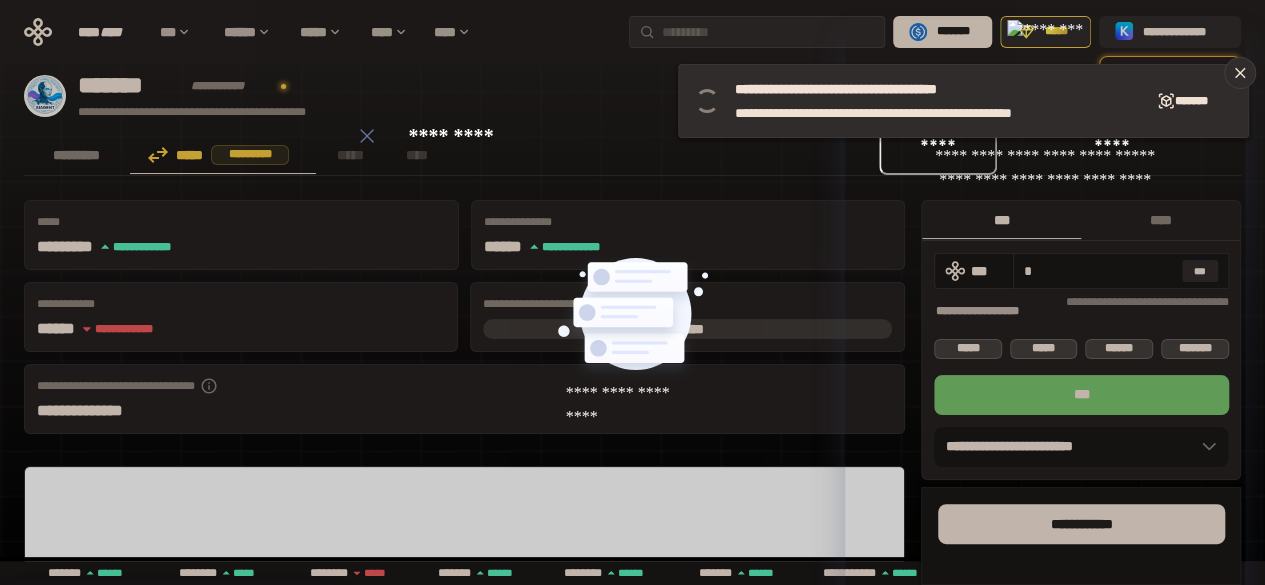 click on "***" at bounding box center [1081, 395] 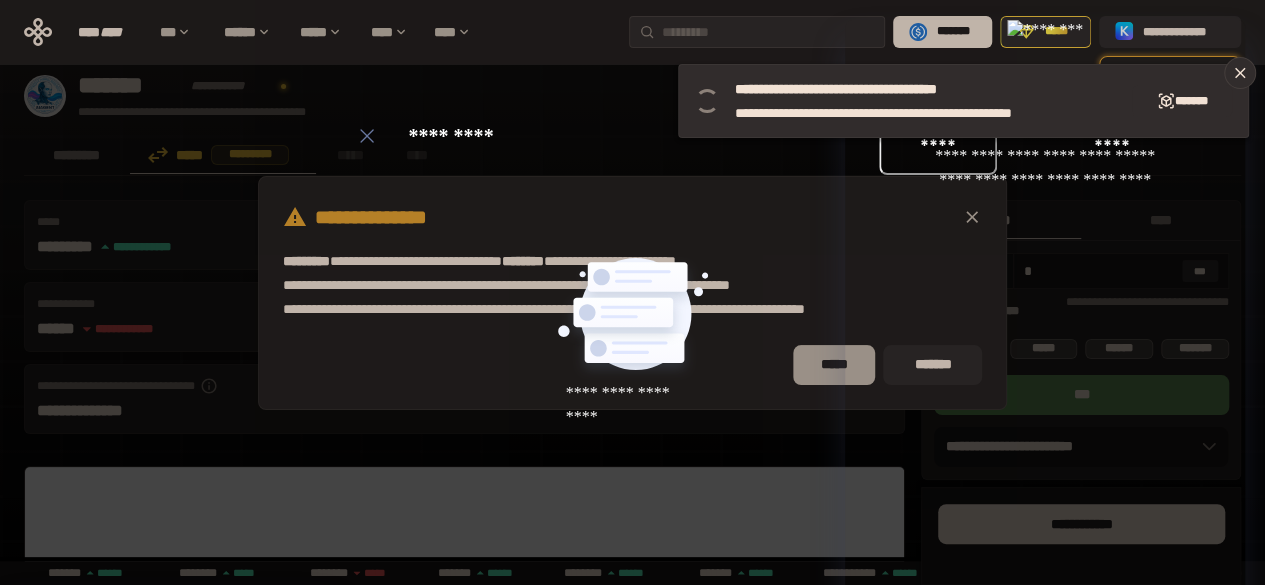 click on "*****" at bounding box center [834, 365] 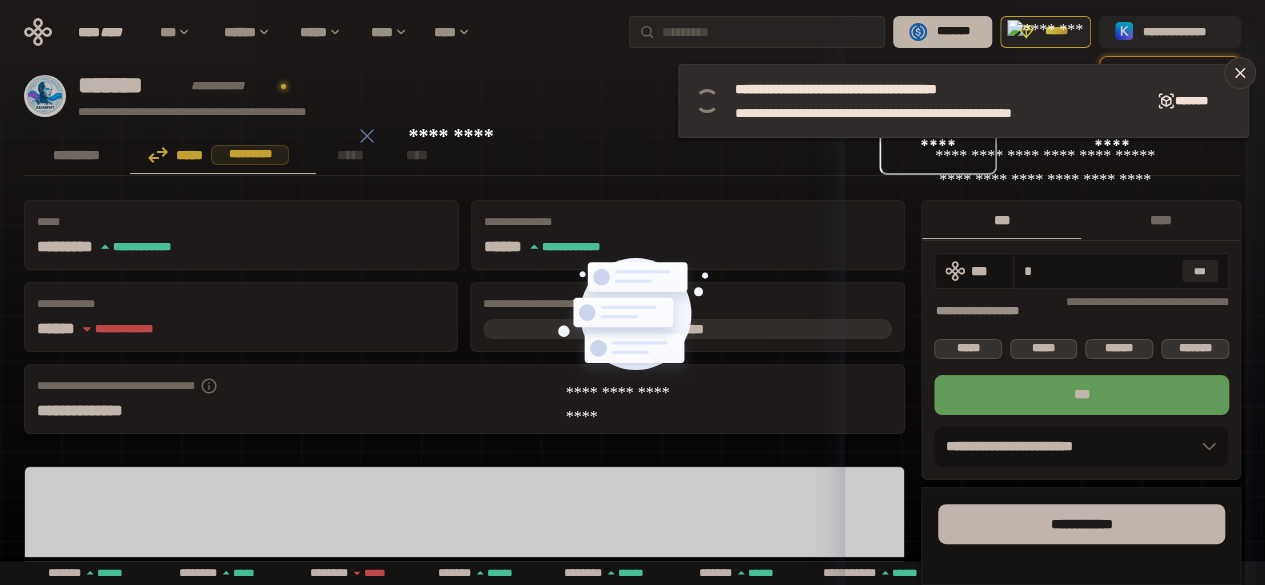 click on "***" at bounding box center [1081, 395] 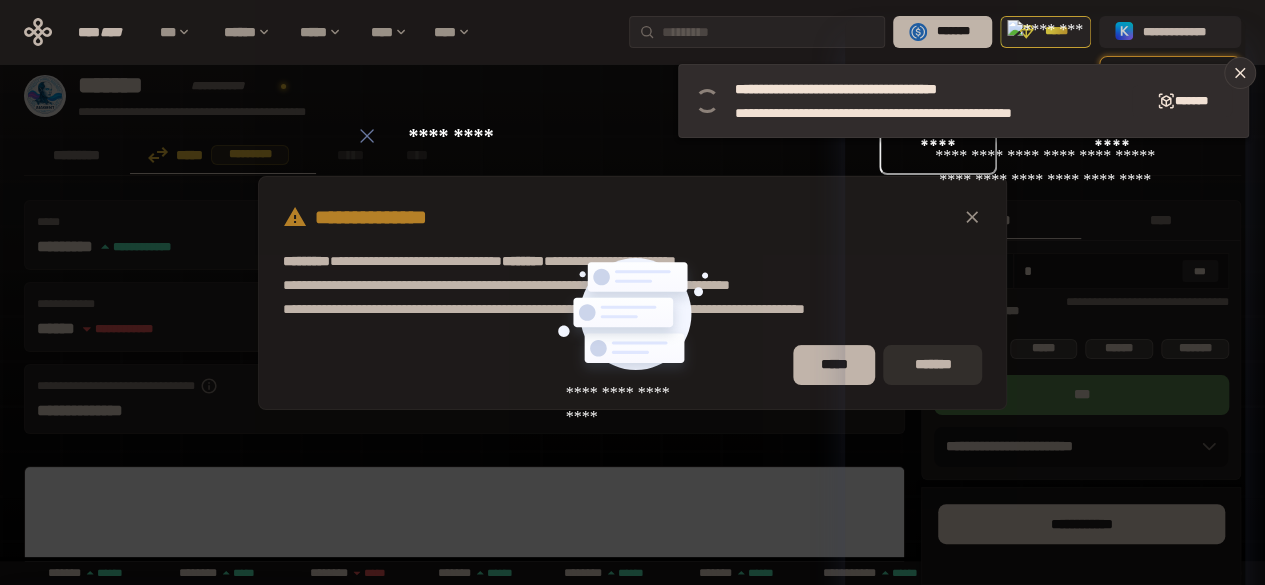 click on "*******" at bounding box center (932, 365) 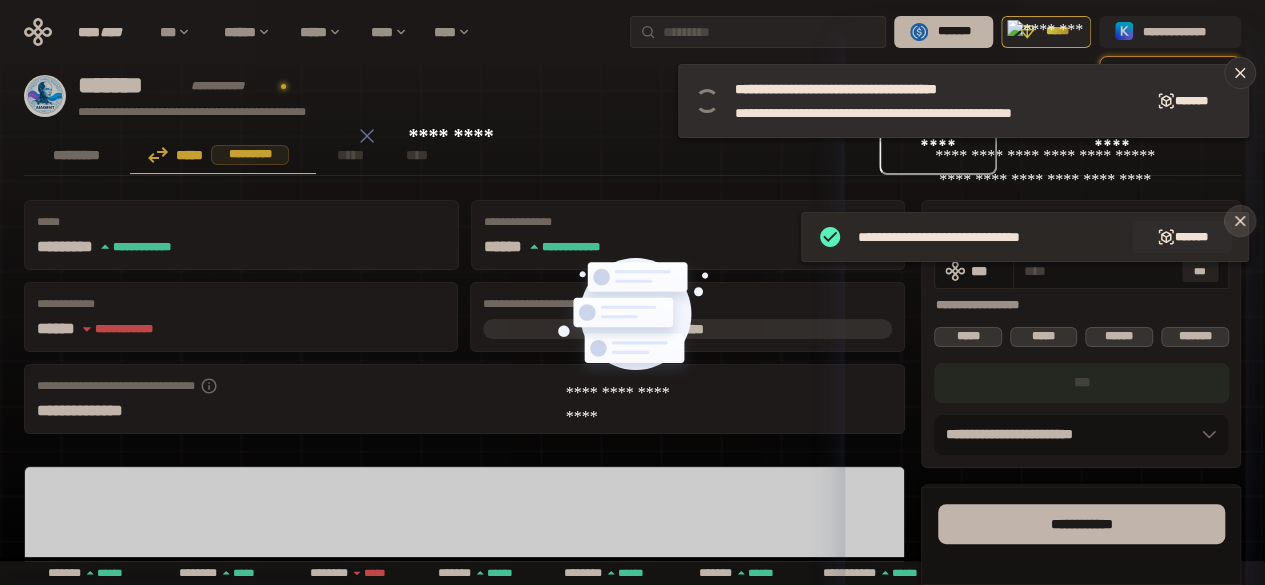 click 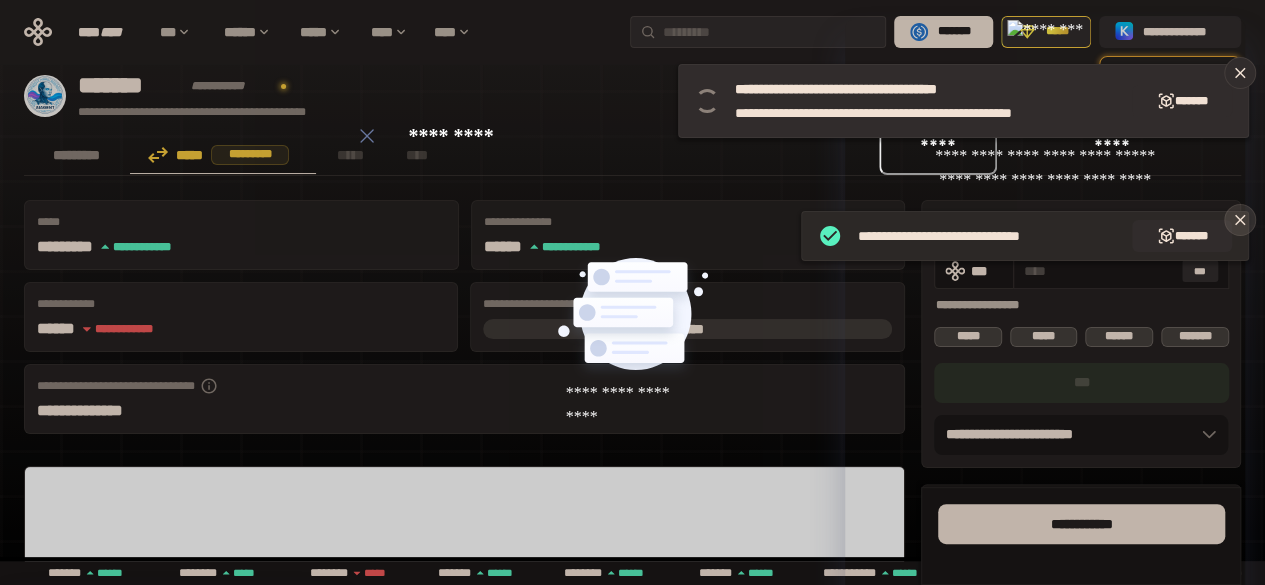 click 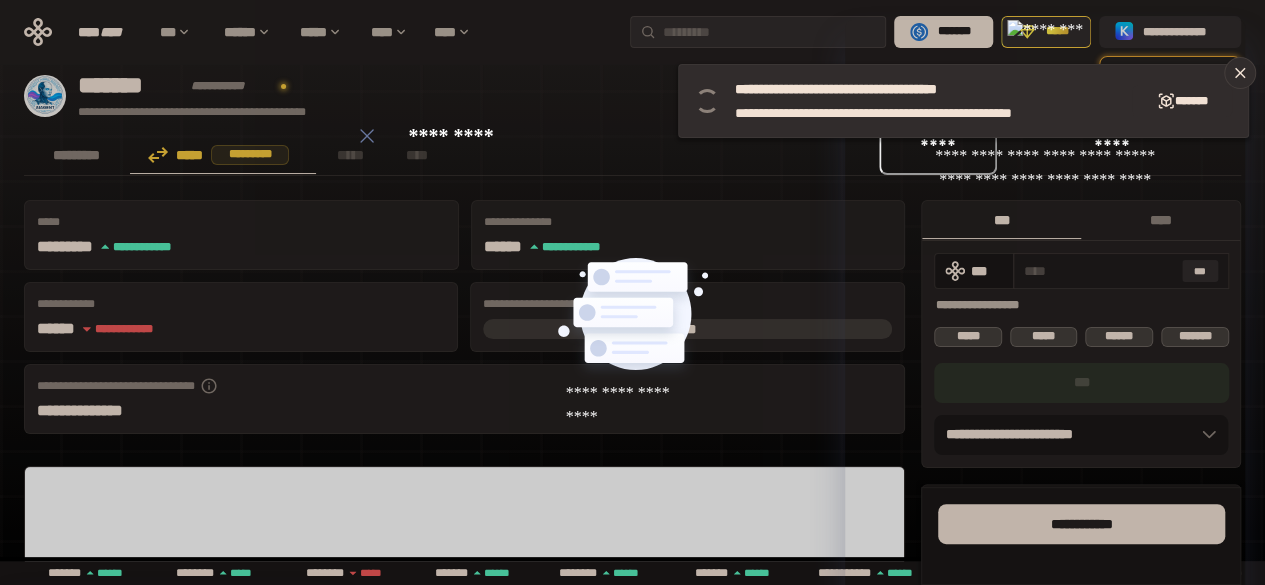 click on "****" at bounding box center [1160, 220] 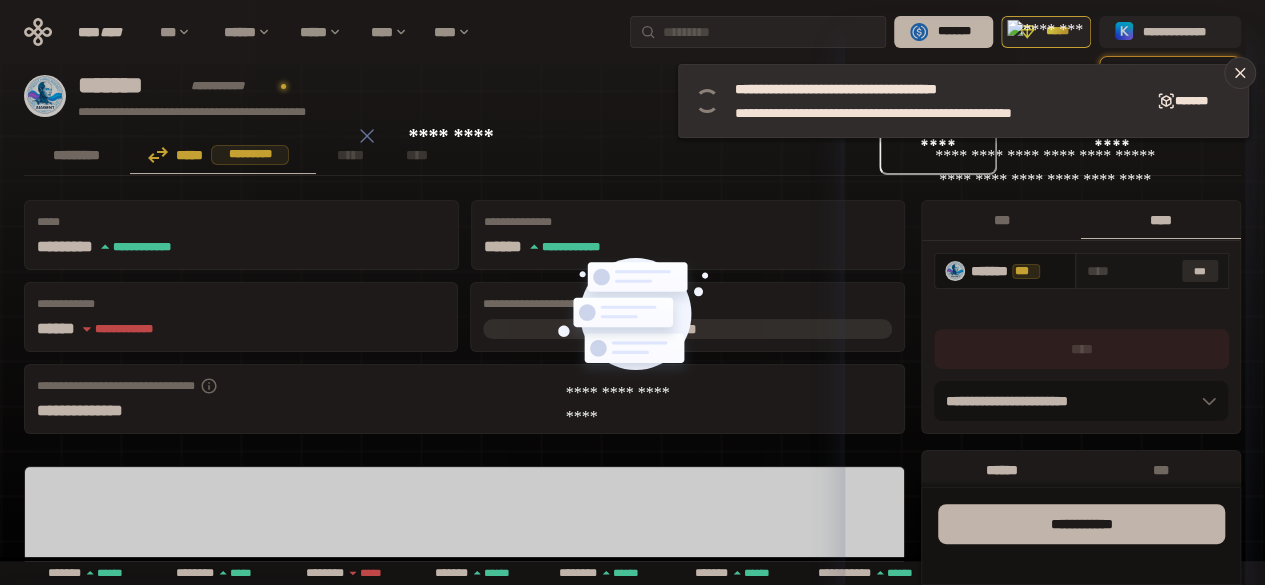 click on "***" at bounding box center (1200, 271) 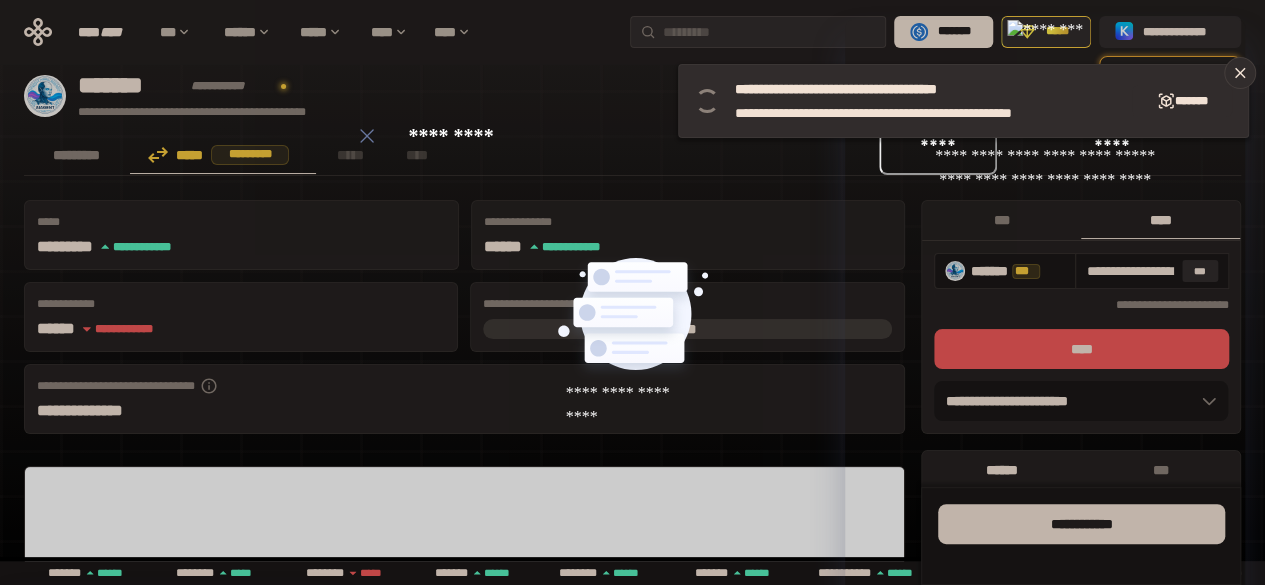 click on "****" at bounding box center [1081, 349] 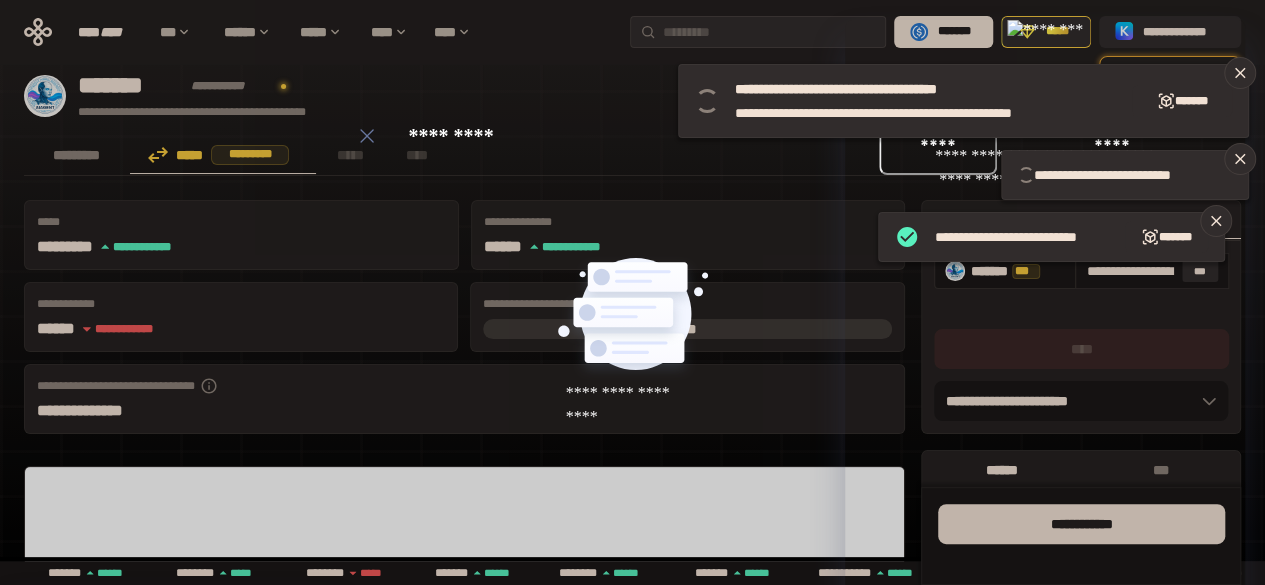 type 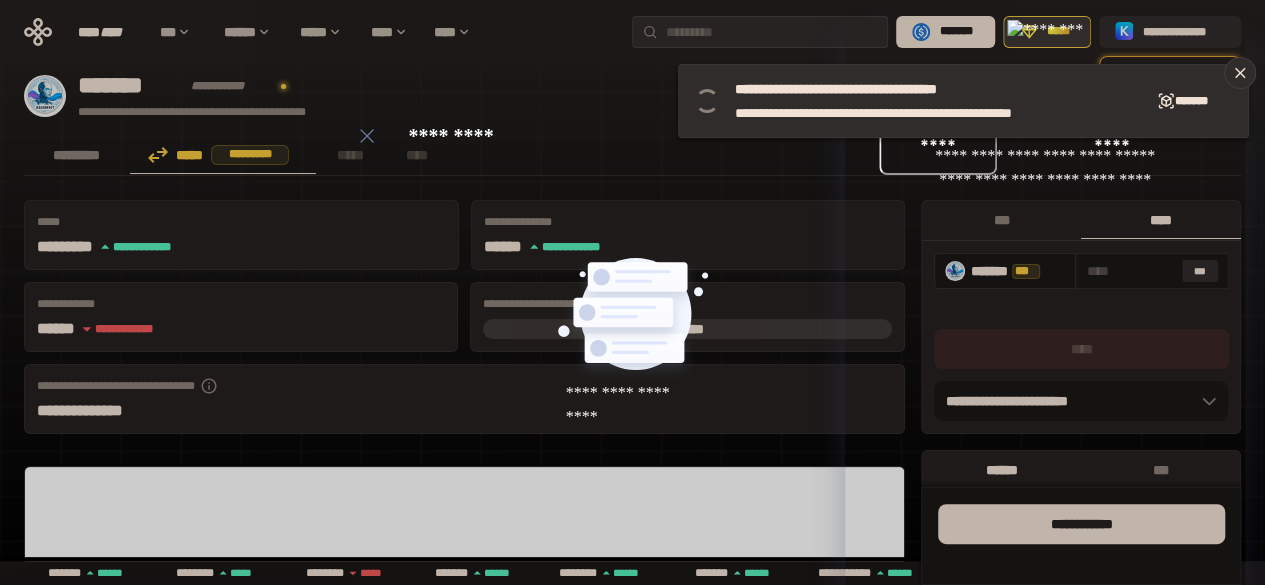 click on "*****" at bounding box center (1047, 32) 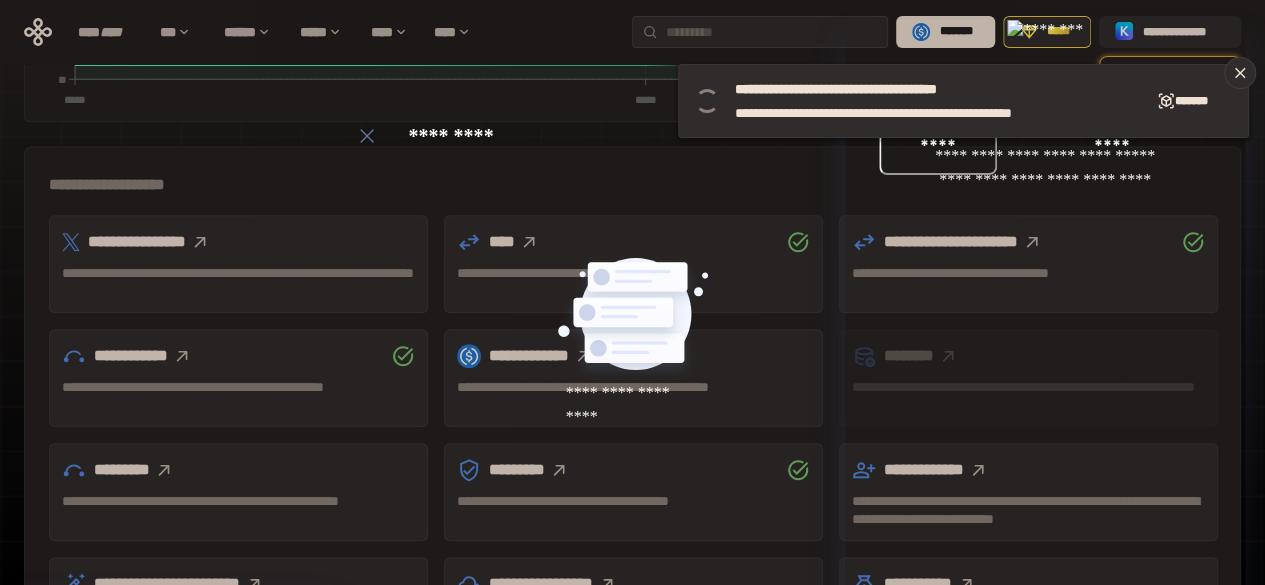 scroll, scrollTop: 605, scrollLeft: 0, axis: vertical 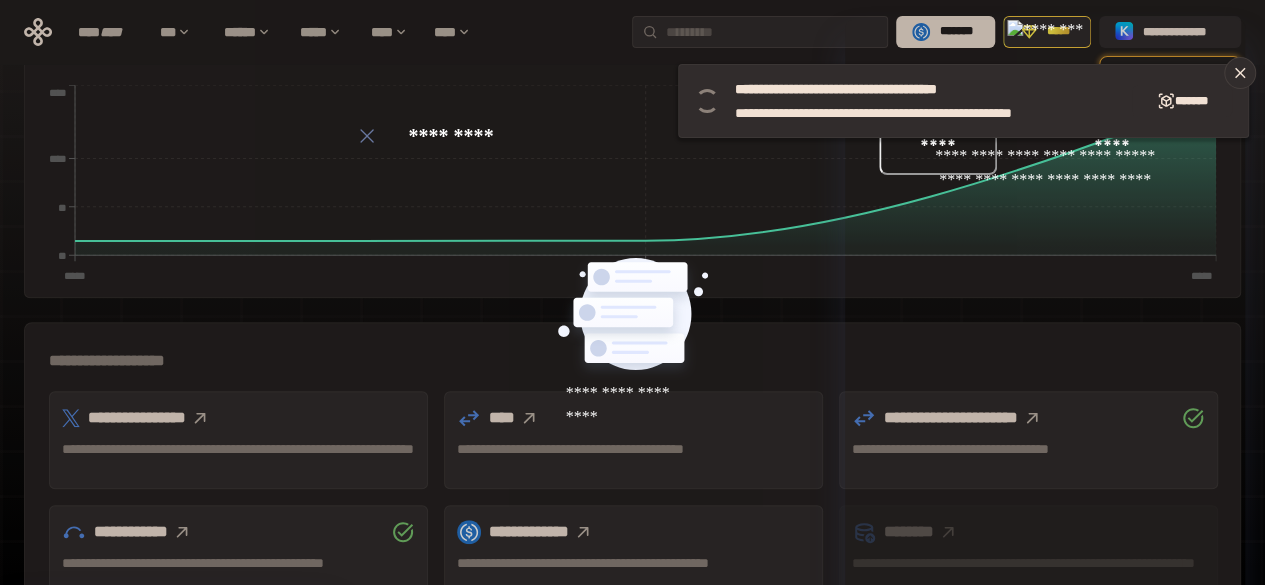 click at bounding box center [529, 418] 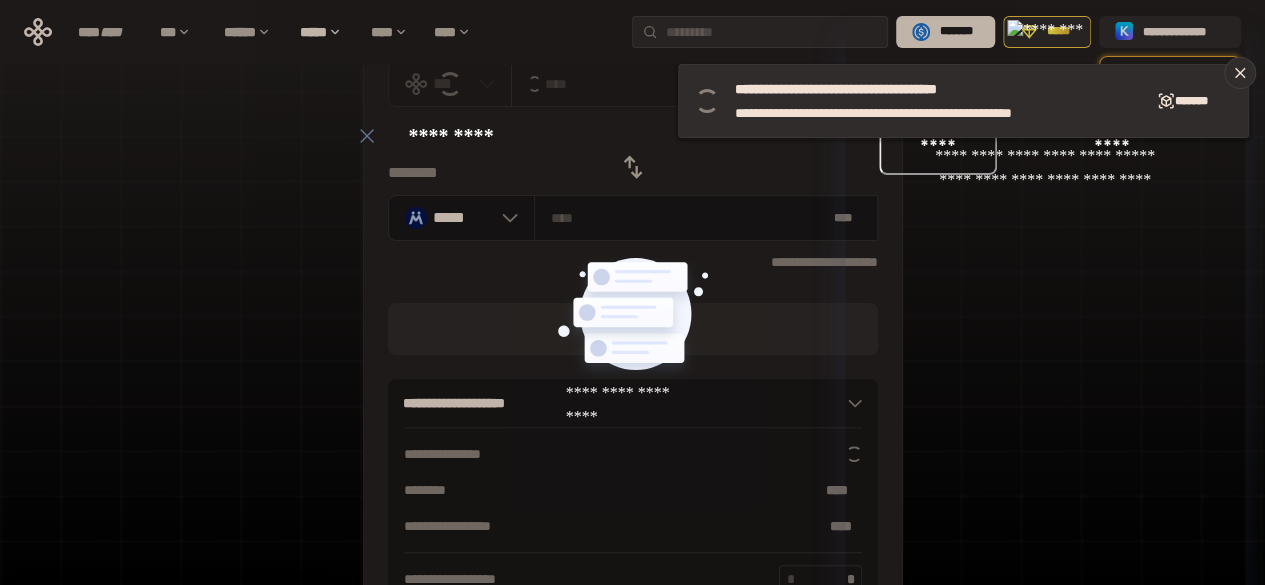 scroll, scrollTop: 285, scrollLeft: 0, axis: vertical 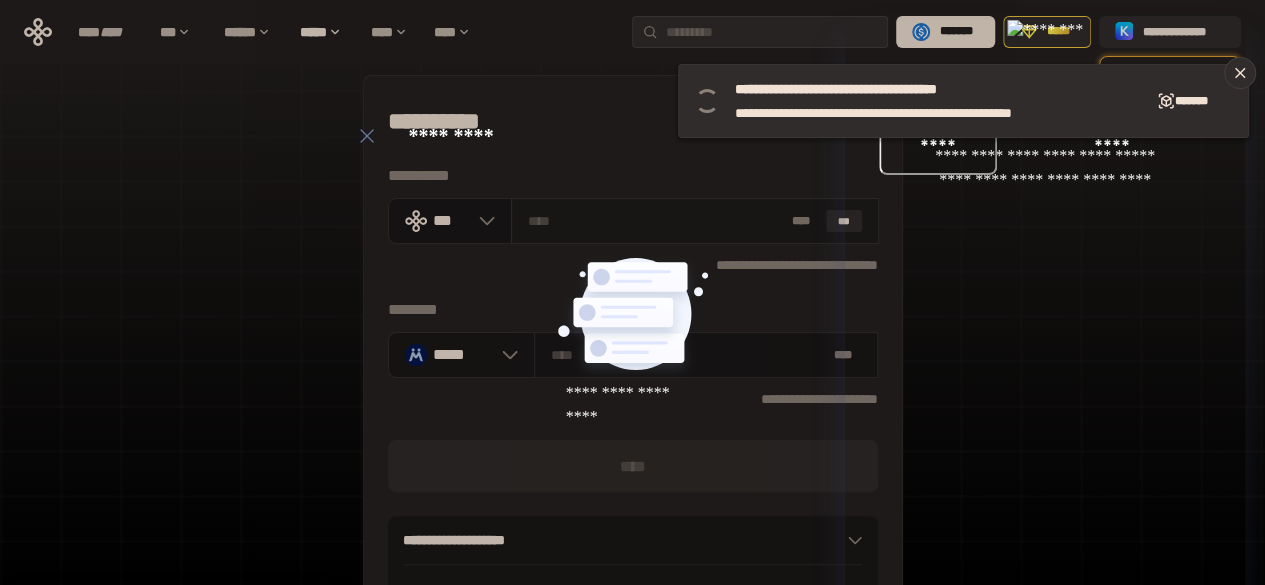 click at bounding box center (655, 221) 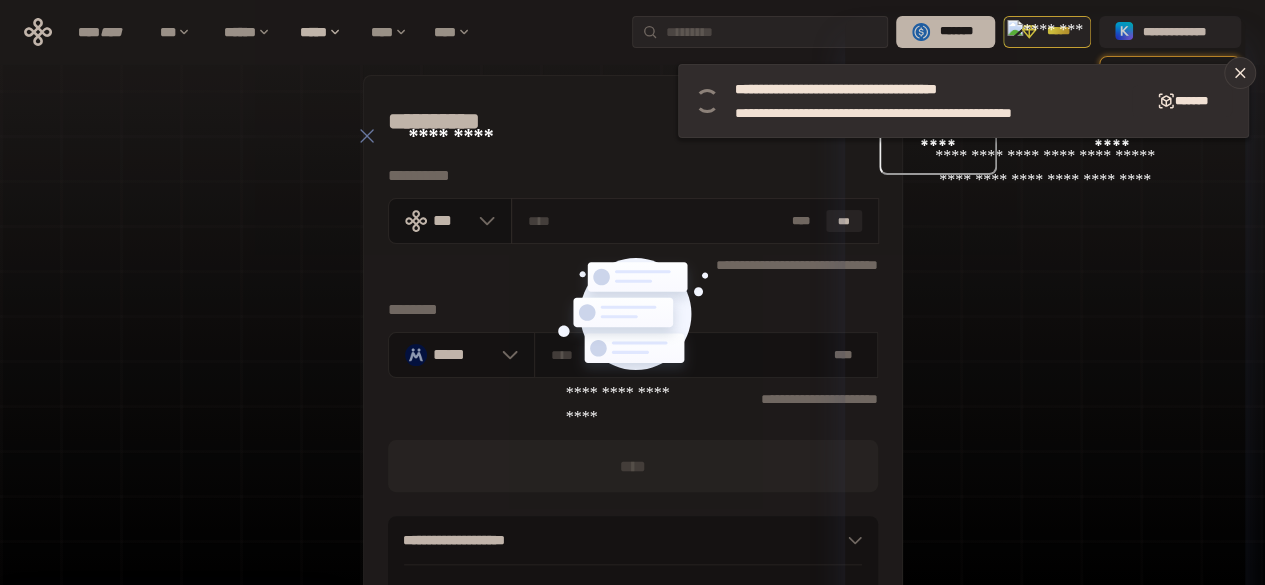 type on "*" 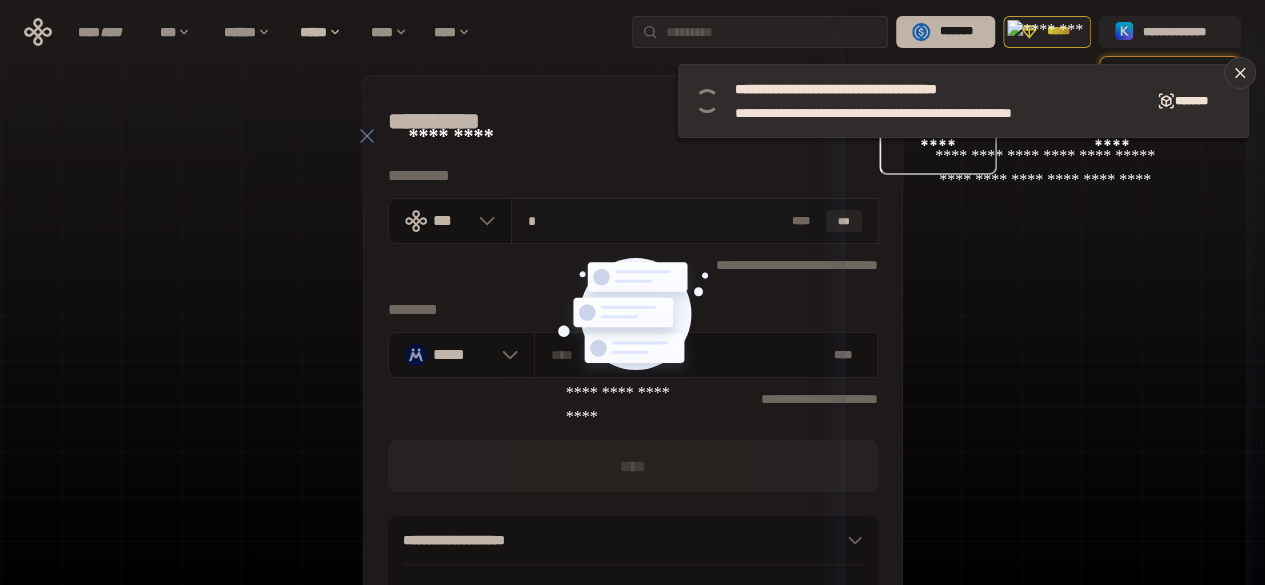 type on "**********" 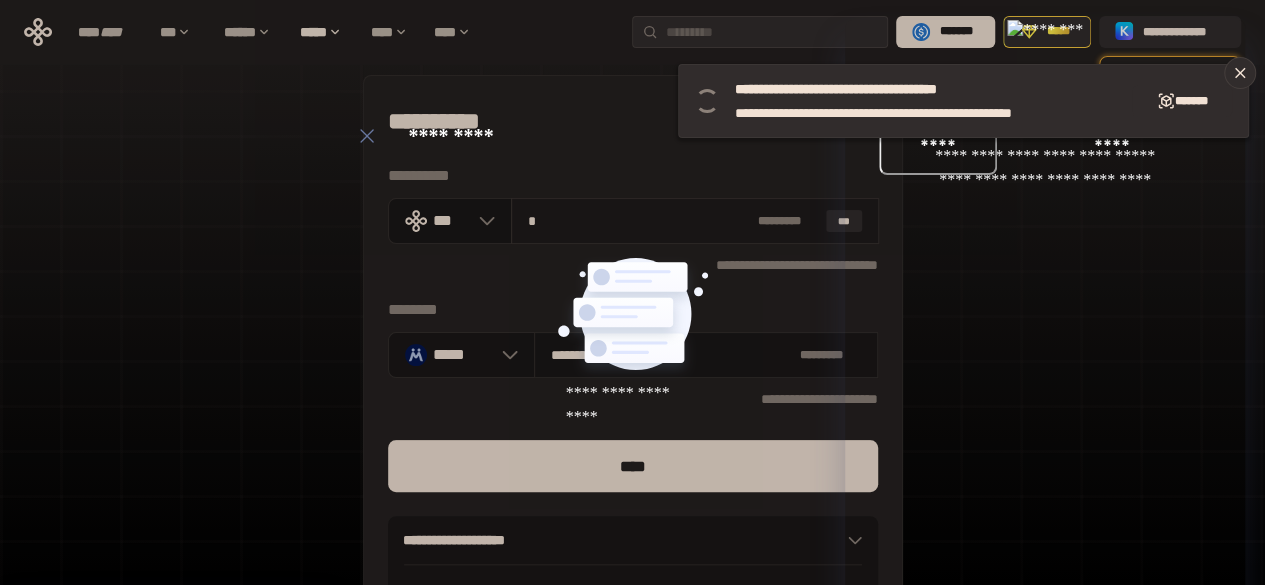 type on "**" 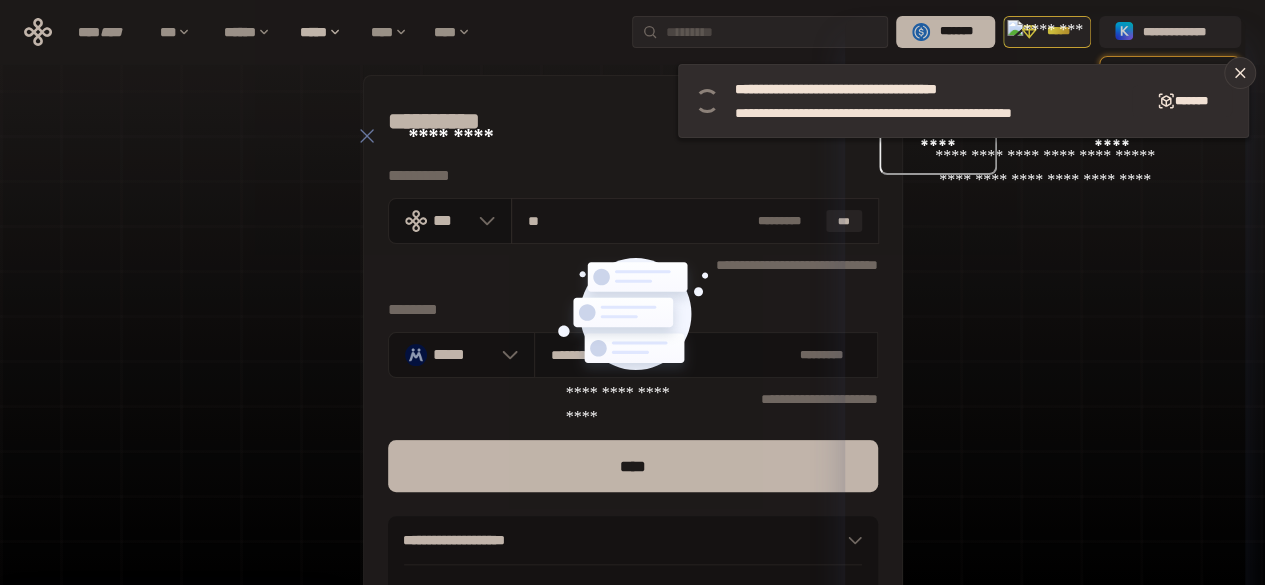 type on "**********" 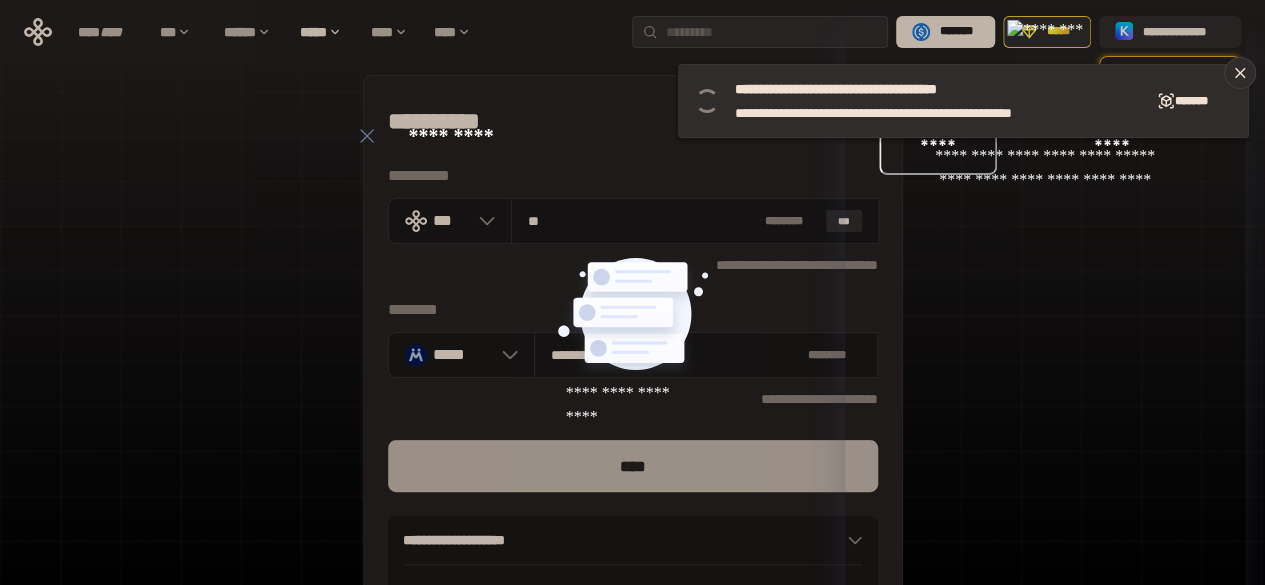 type on "**" 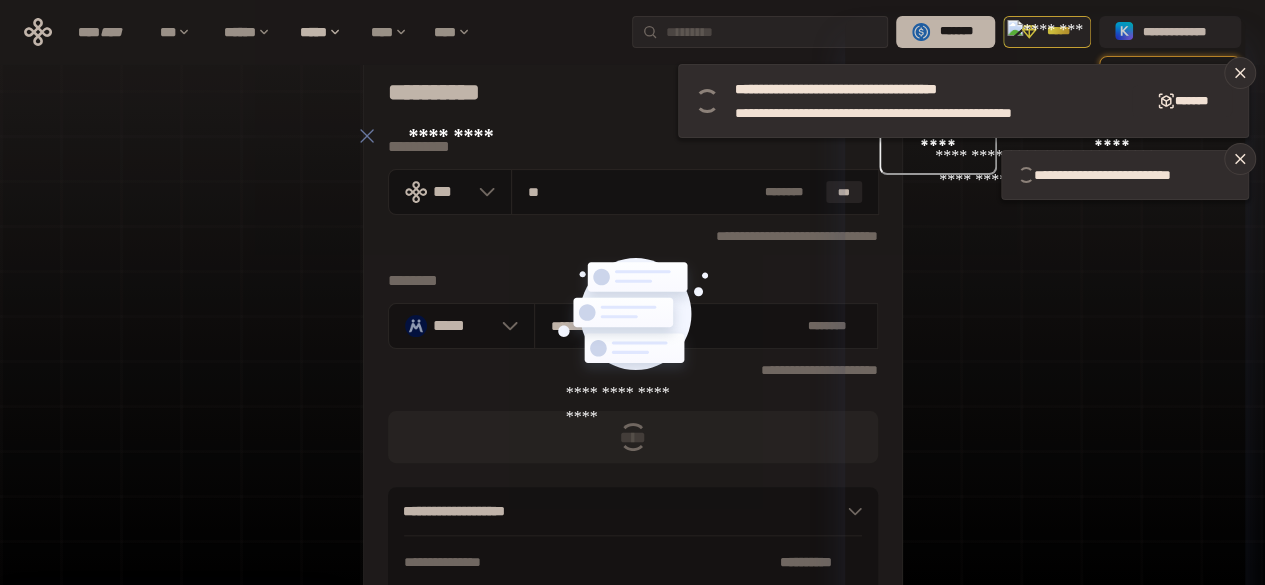scroll, scrollTop: 0, scrollLeft: 0, axis: both 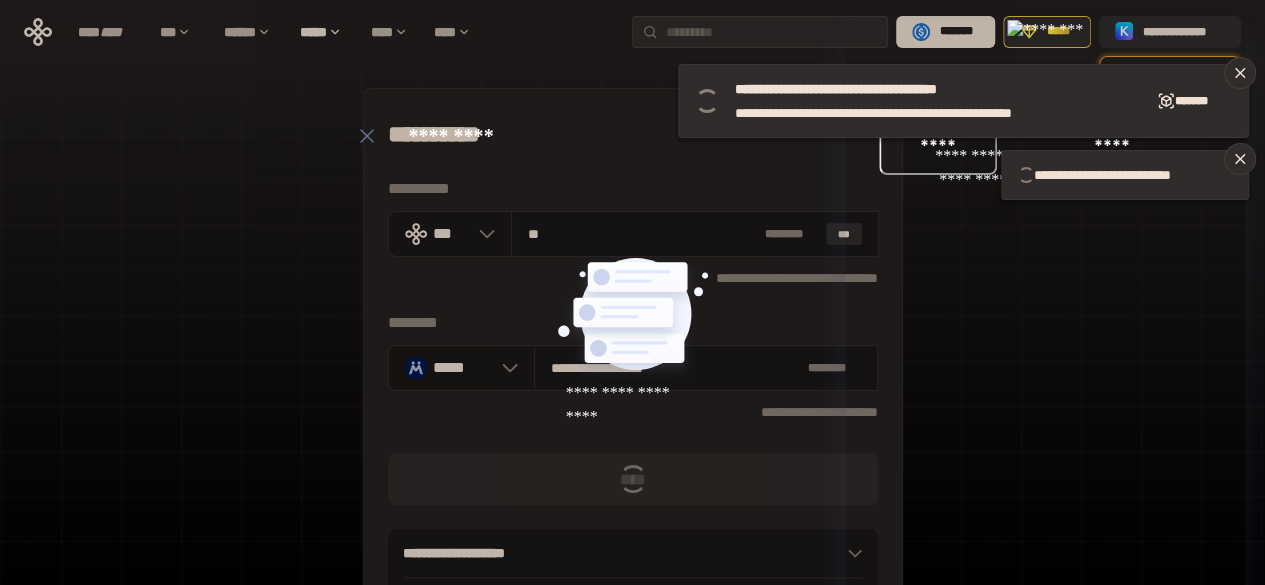 type 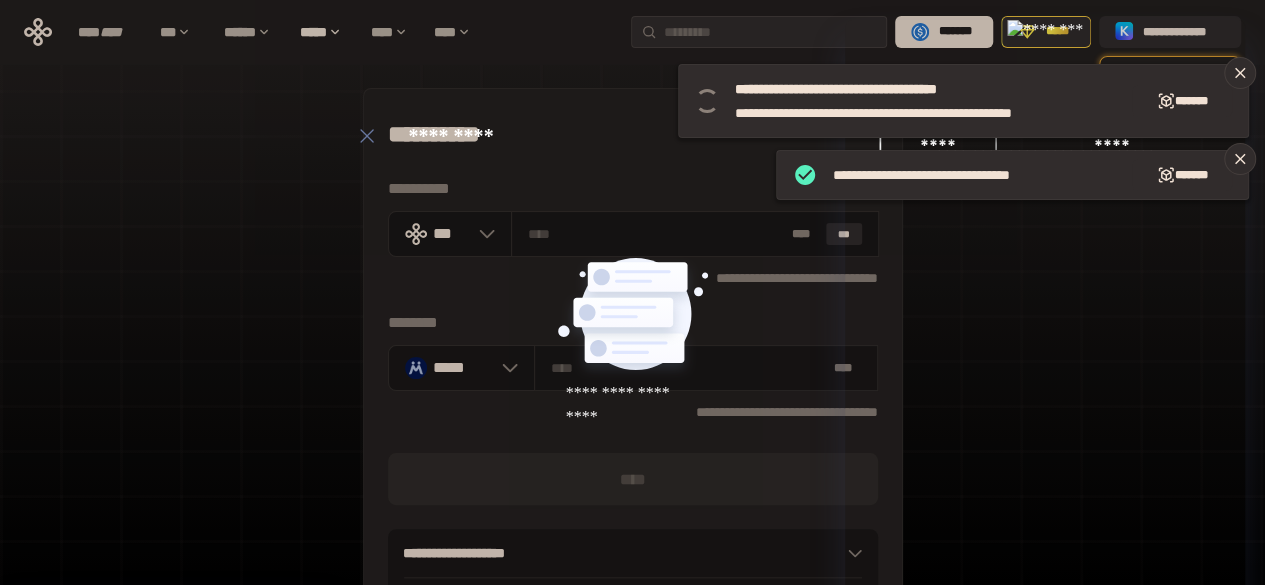 click 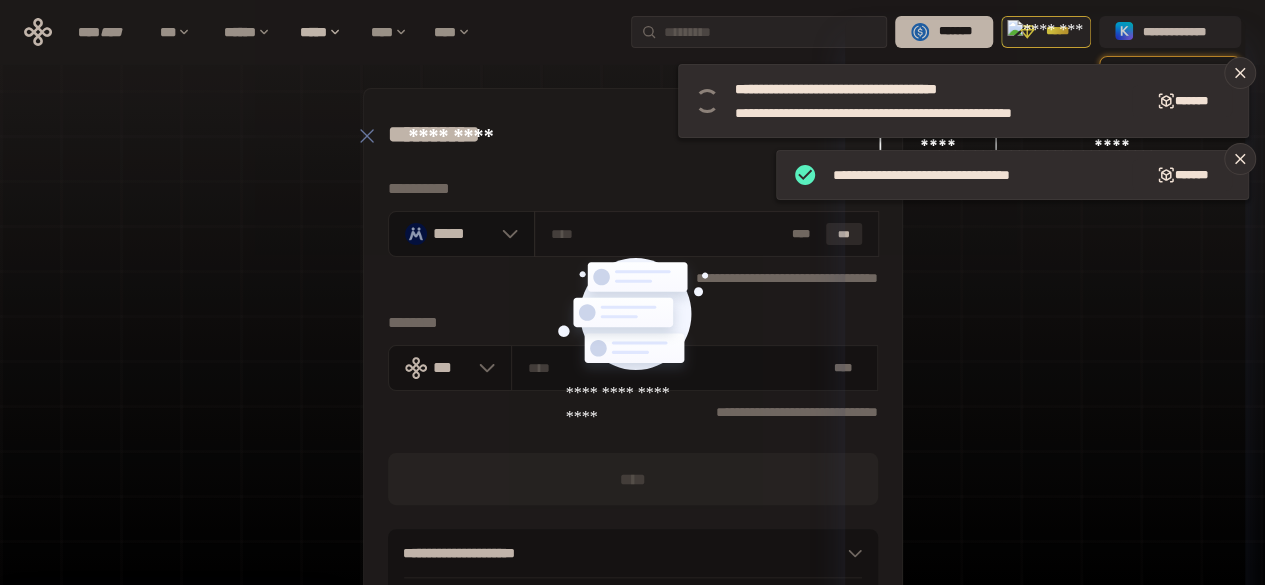 click on "***" at bounding box center [844, 234] 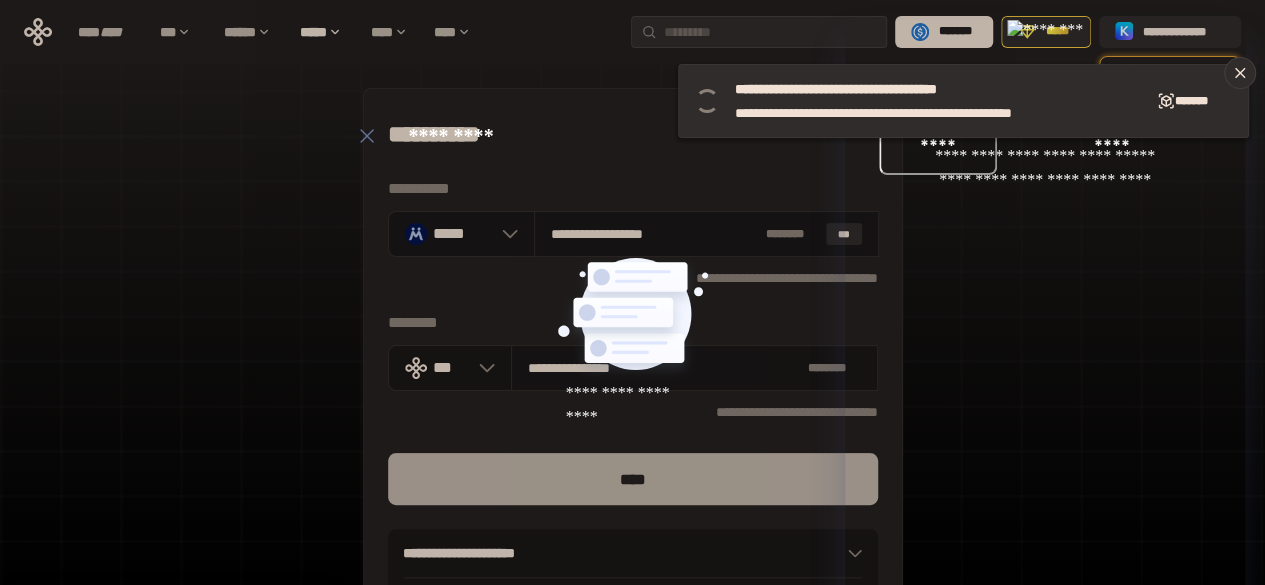 click on "****" at bounding box center [633, 479] 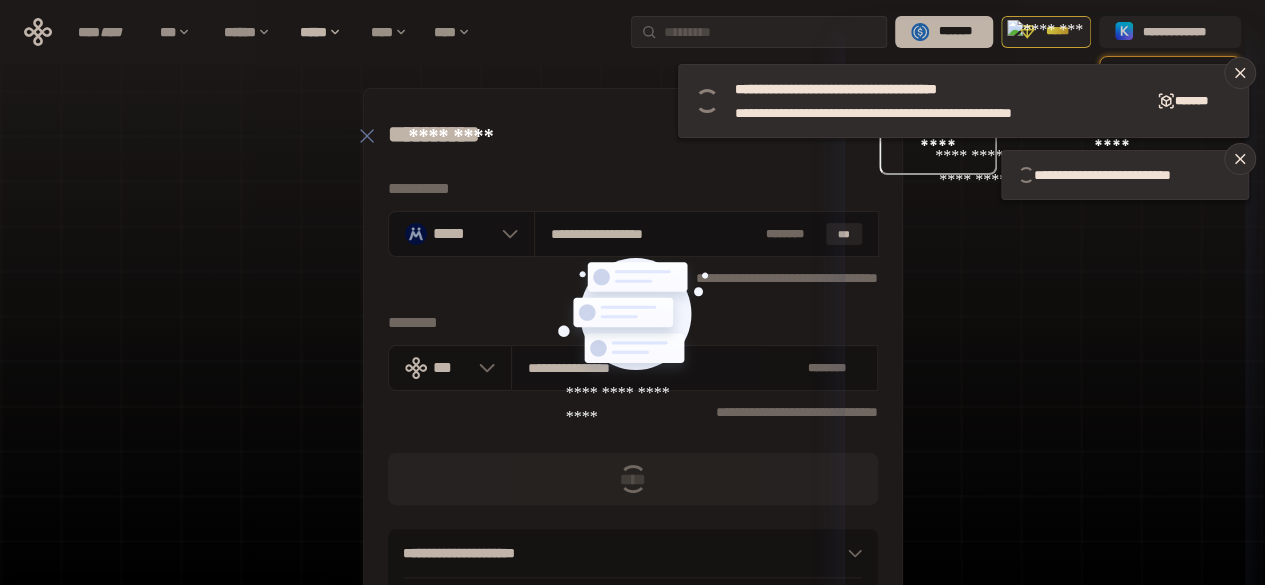 type 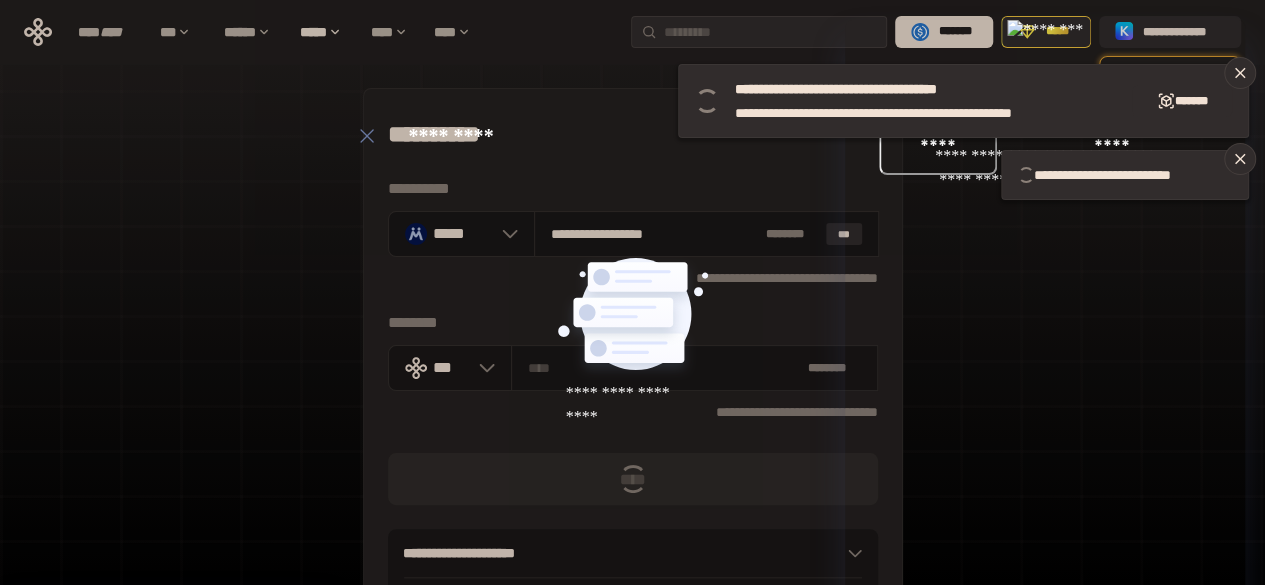 type 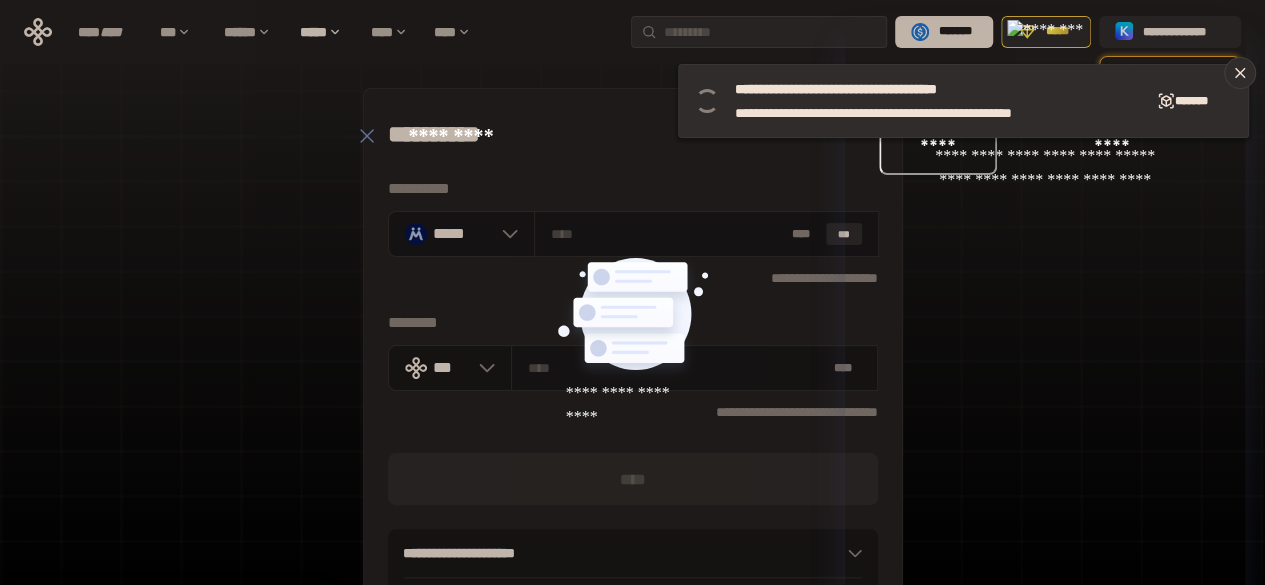 click on "**********" at bounding box center (632, 444) 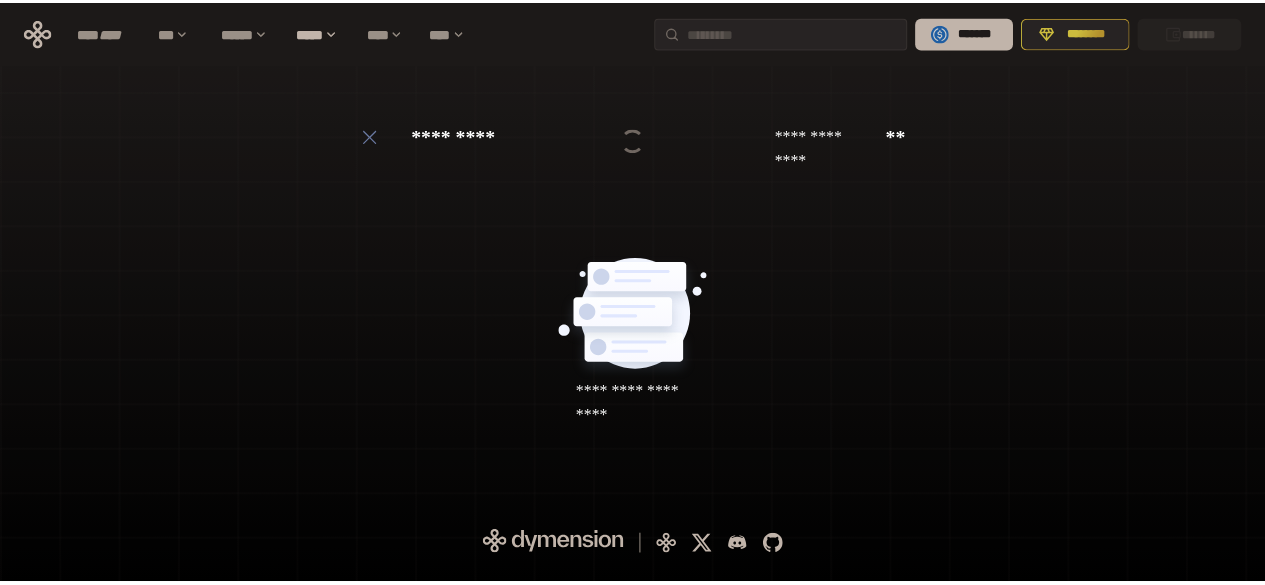 scroll, scrollTop: 0, scrollLeft: 0, axis: both 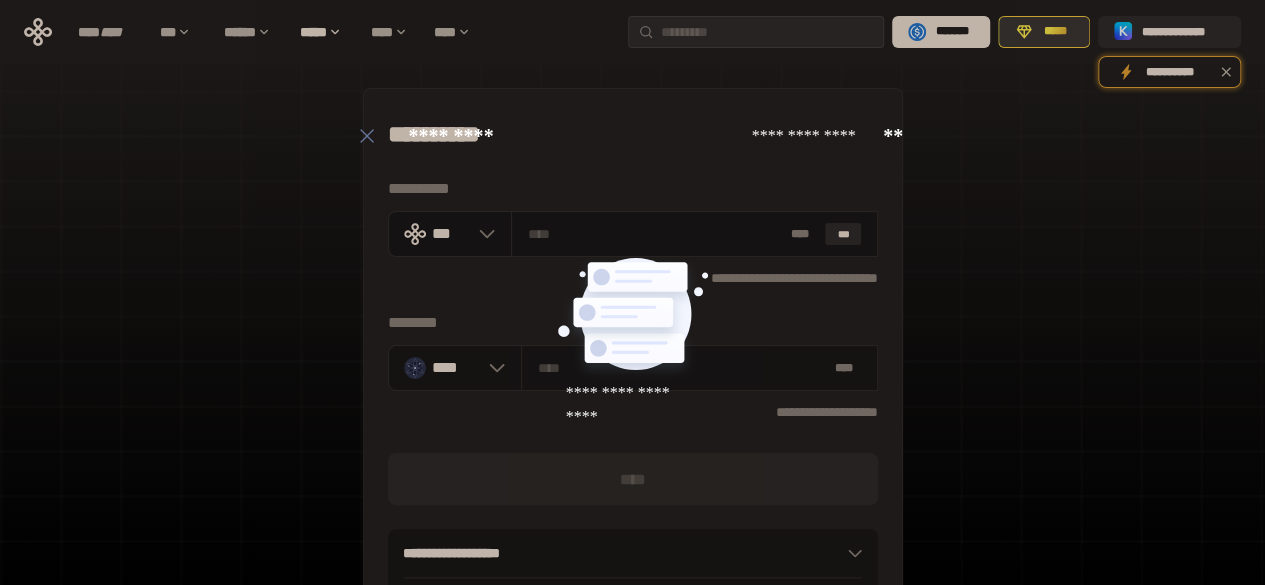 click on "*****" at bounding box center [1055, 32] 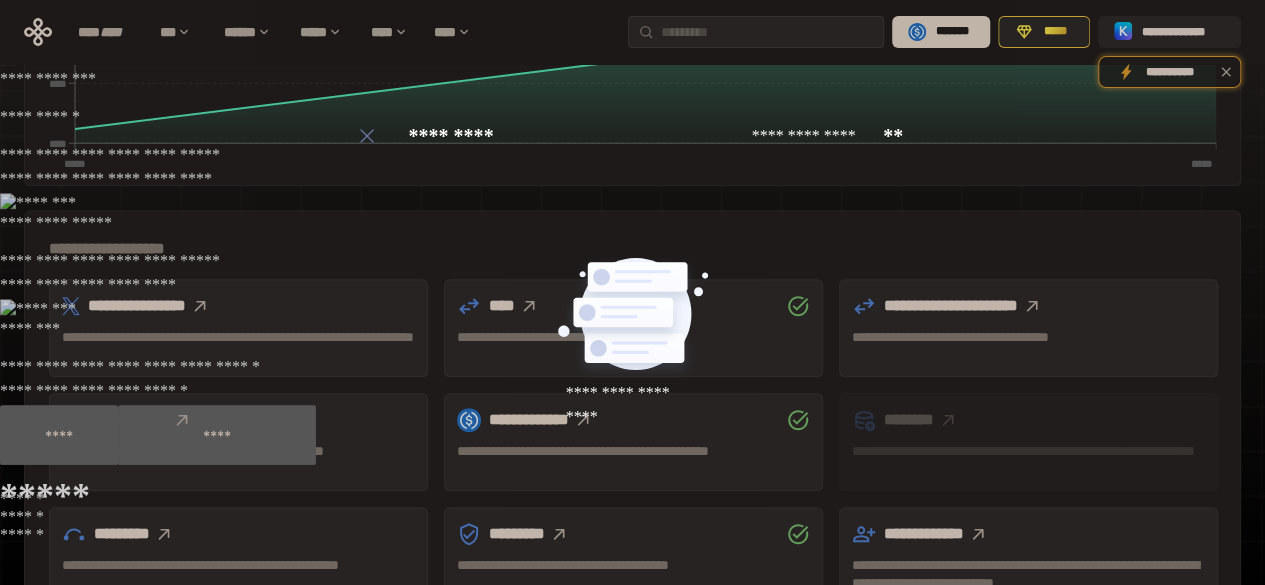 scroll, scrollTop: 538, scrollLeft: 0, axis: vertical 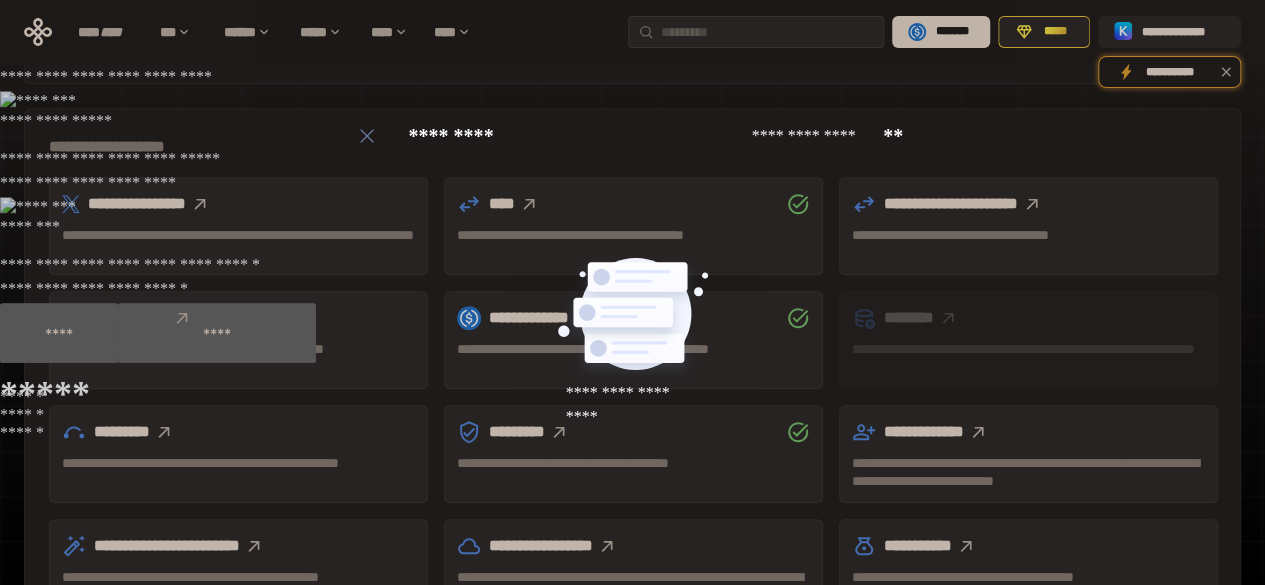 click on "**********" at bounding box center [238, 318] 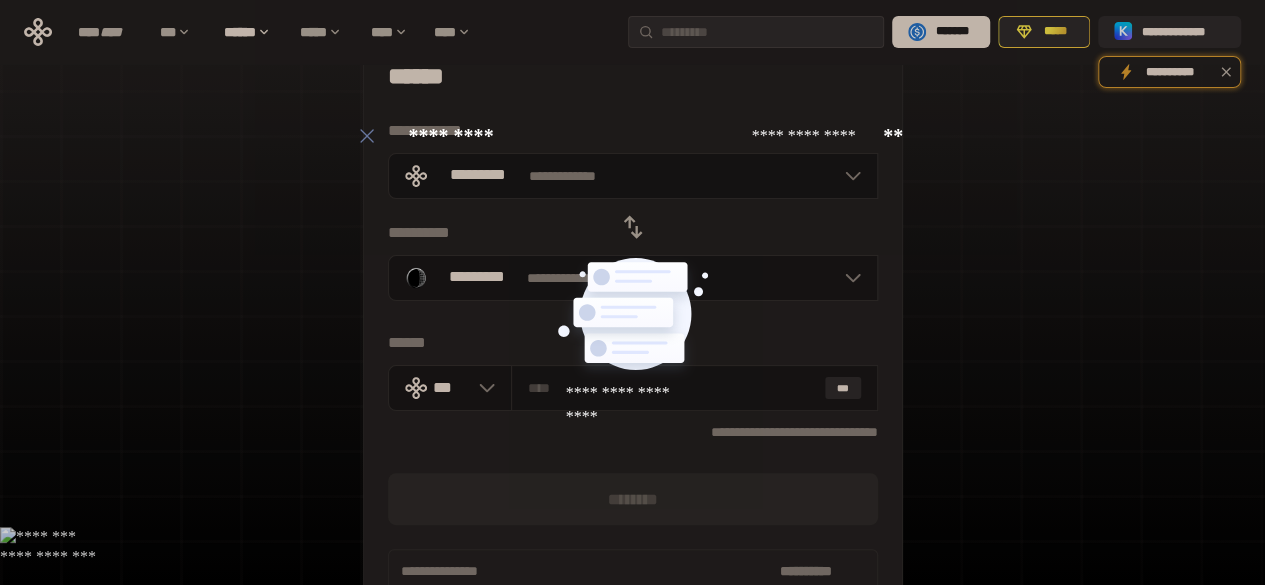 scroll, scrollTop: 56, scrollLeft: 0, axis: vertical 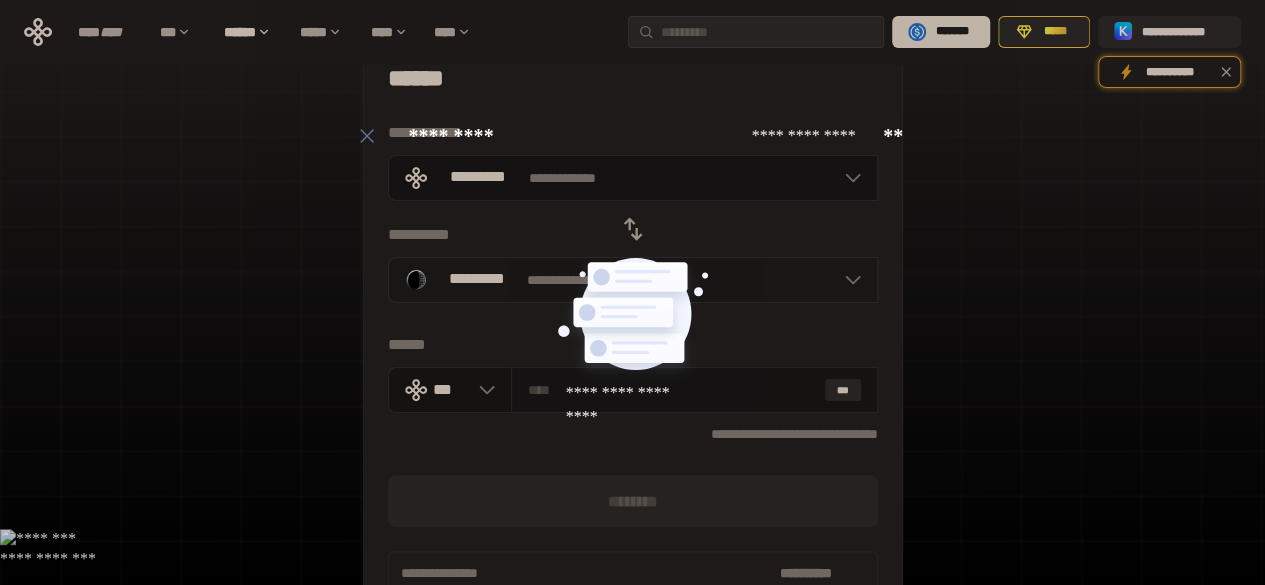 click 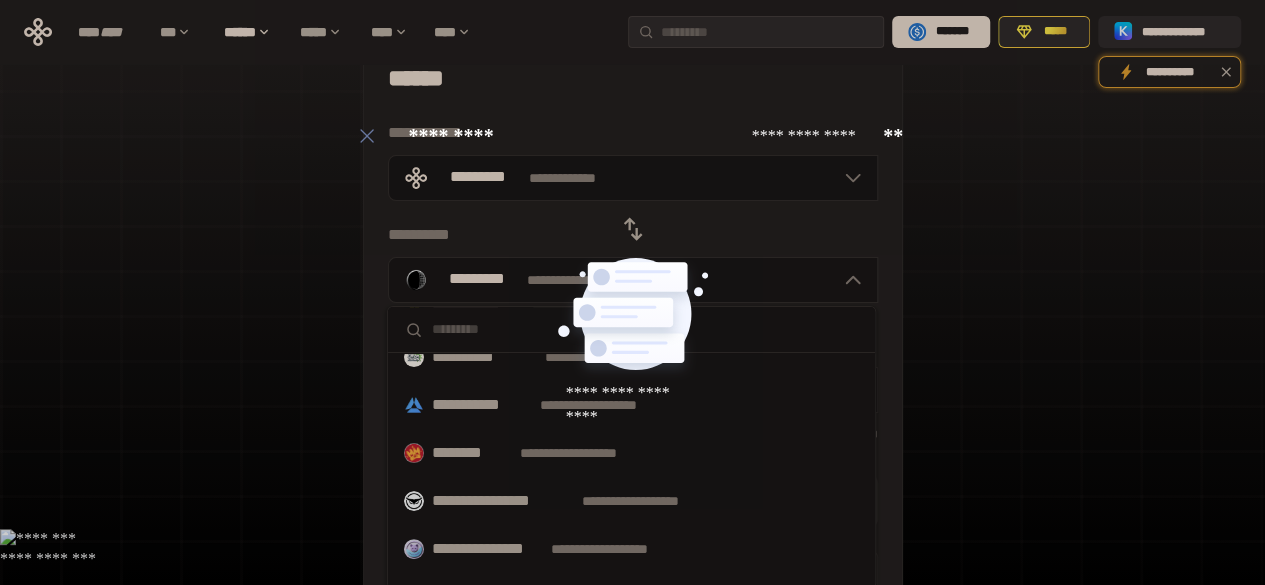 scroll, scrollTop: 259, scrollLeft: 0, axis: vertical 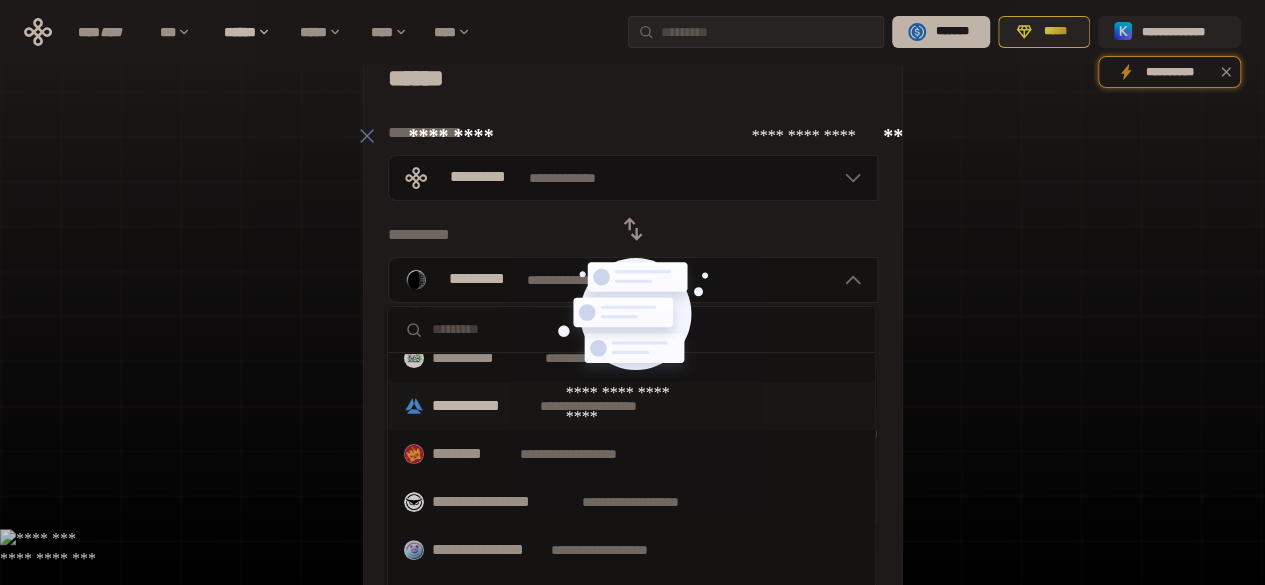 click on "**********" at bounding box center [607, 406] 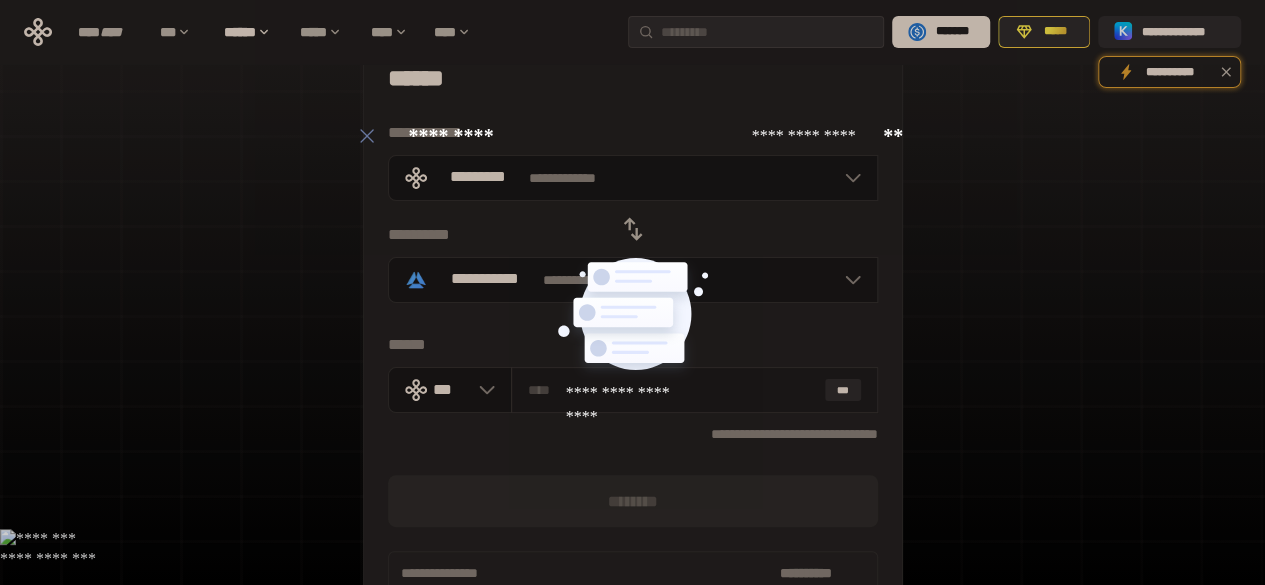 click at bounding box center (672, 390) 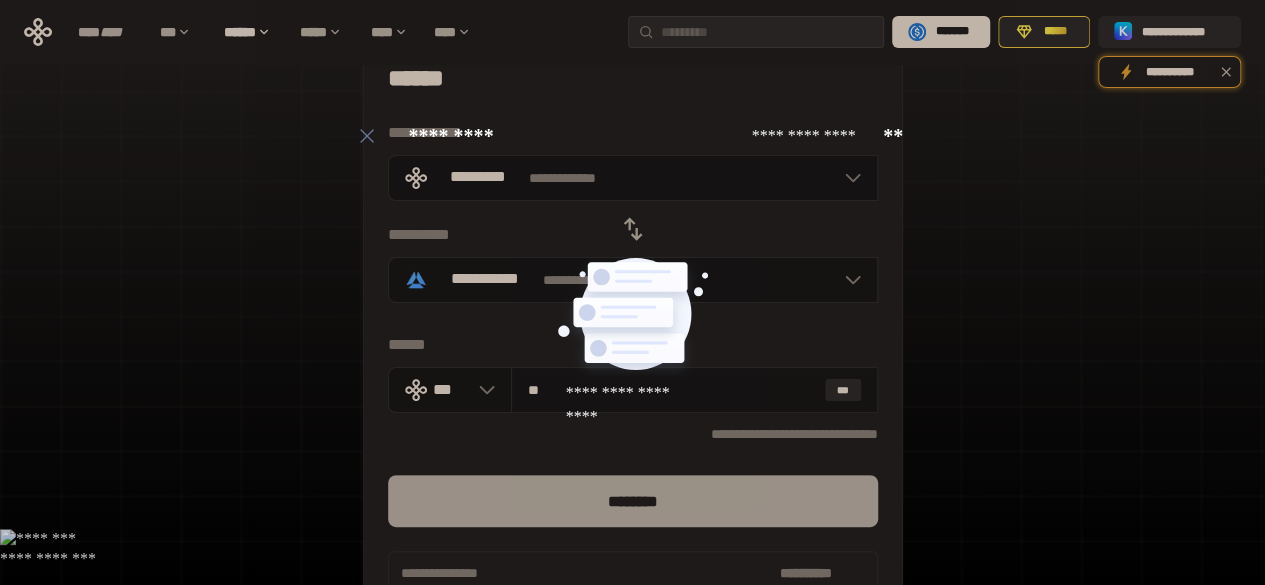type on "**" 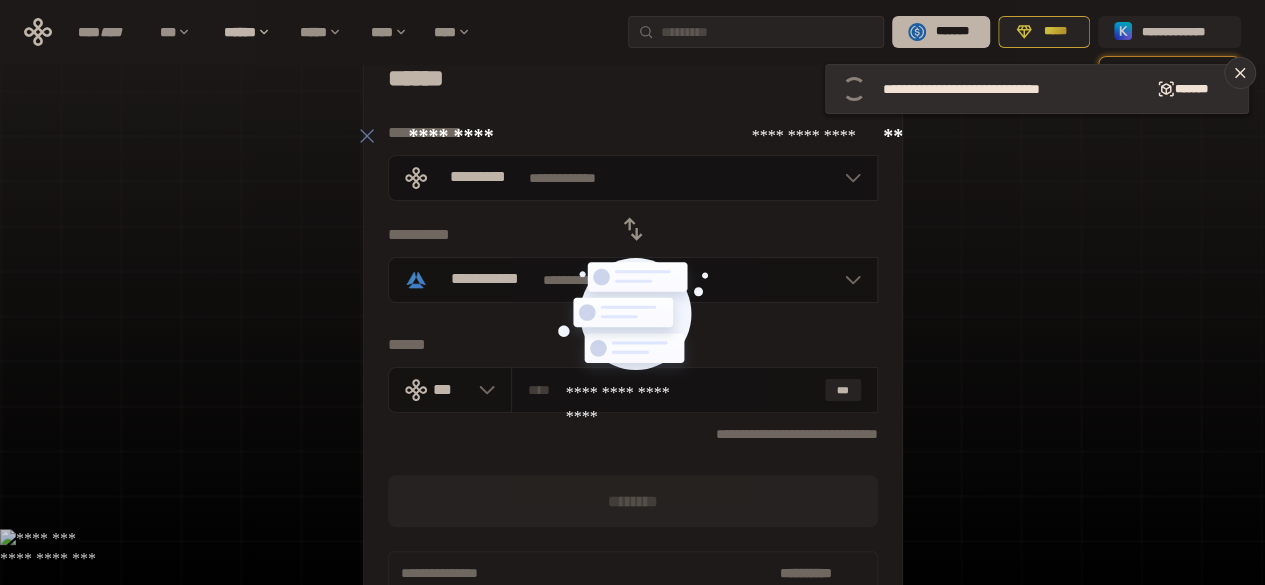 scroll, scrollTop: 0, scrollLeft: 0, axis: both 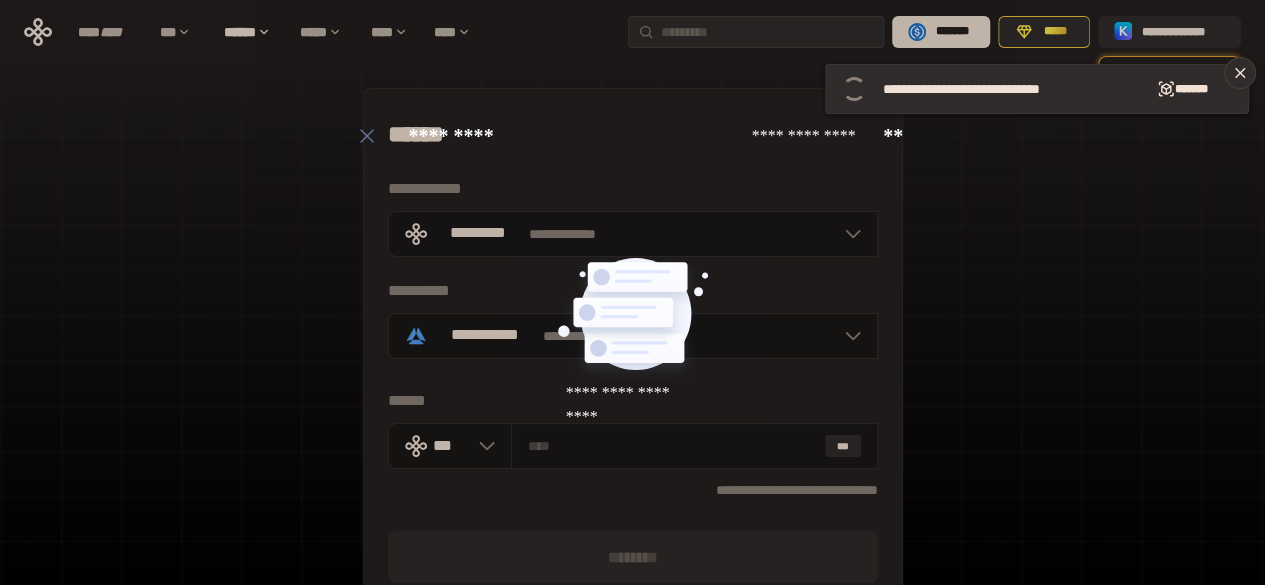 click 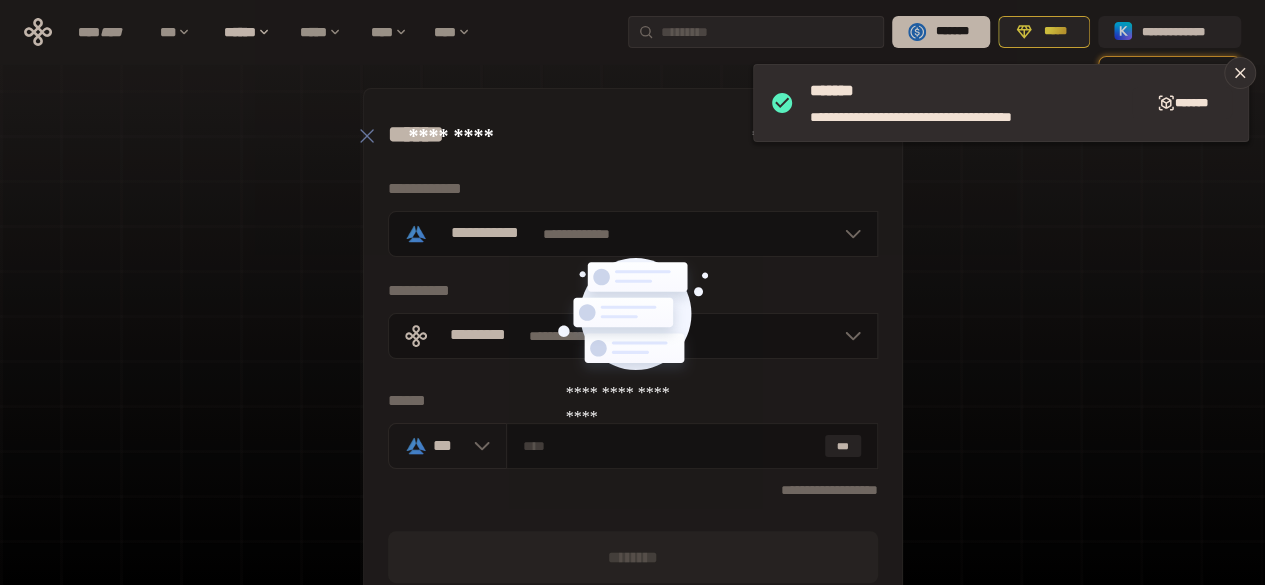 click 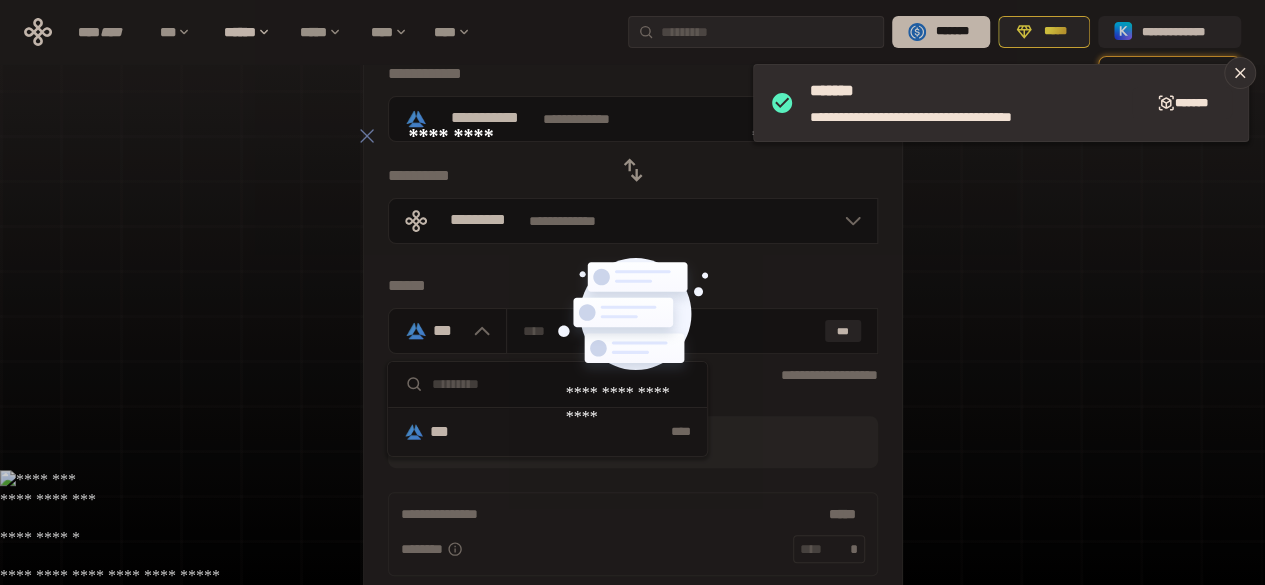 scroll, scrollTop: 122, scrollLeft: 0, axis: vertical 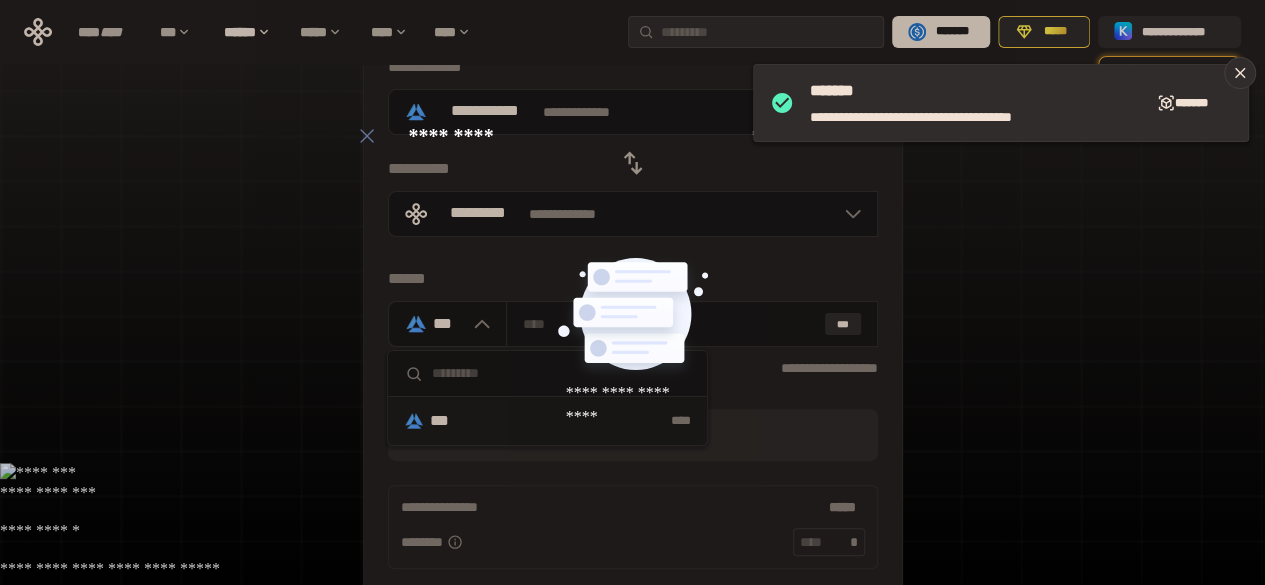 click on "**********" at bounding box center [632, 365] 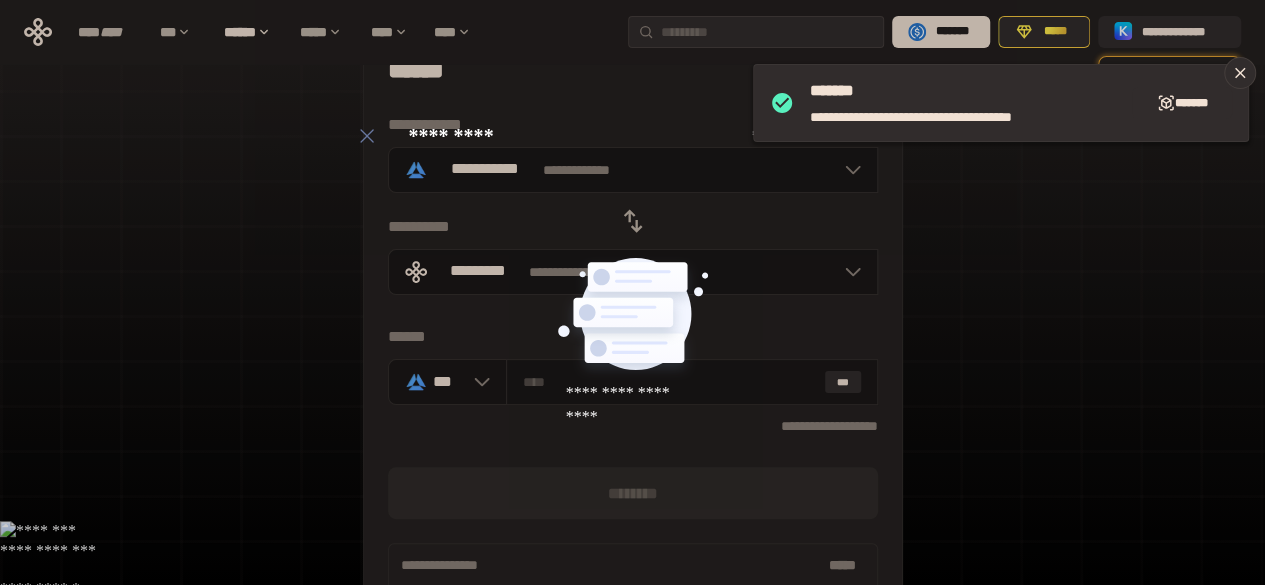 scroll, scrollTop: 0, scrollLeft: 0, axis: both 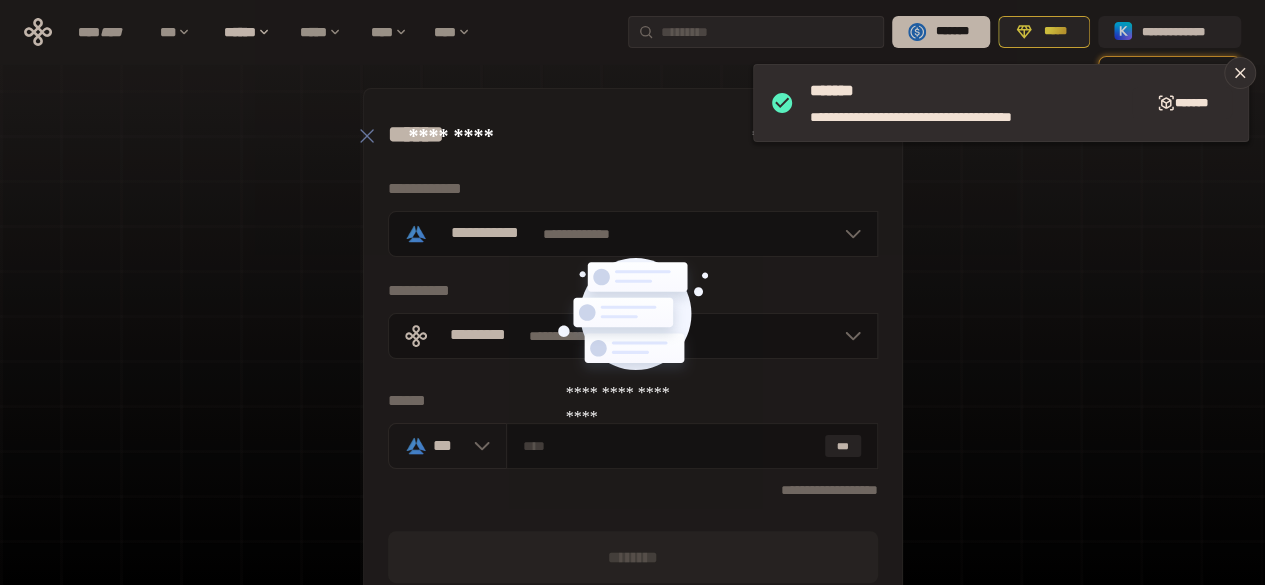 click on "***" at bounding box center [448, 445] 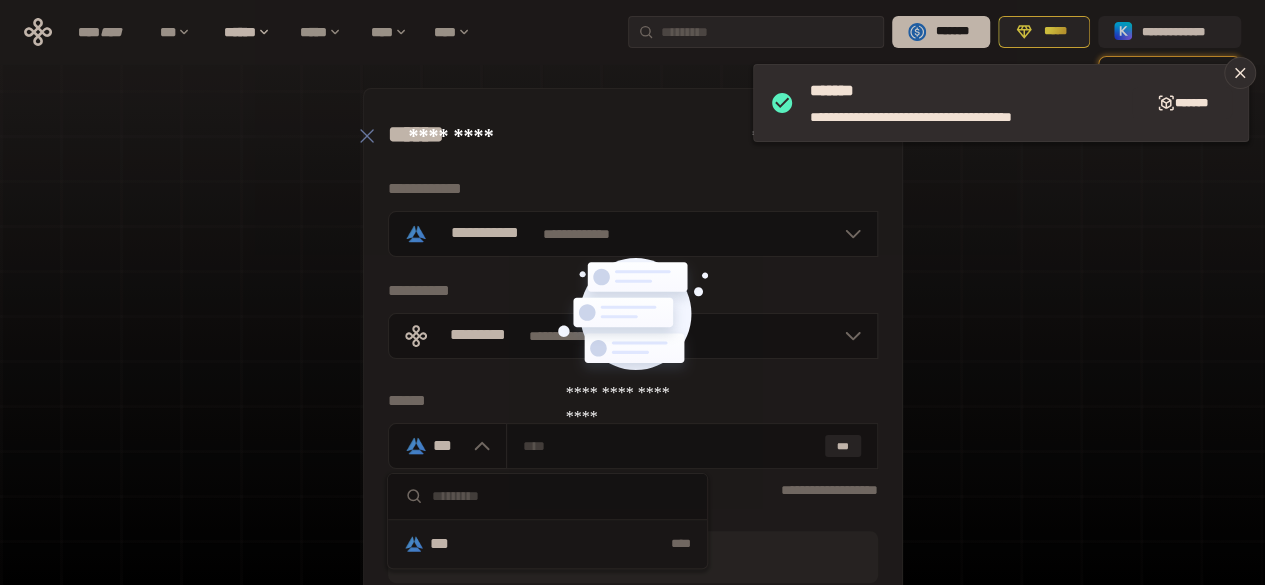click on "****" at bounding box center [588, 544] 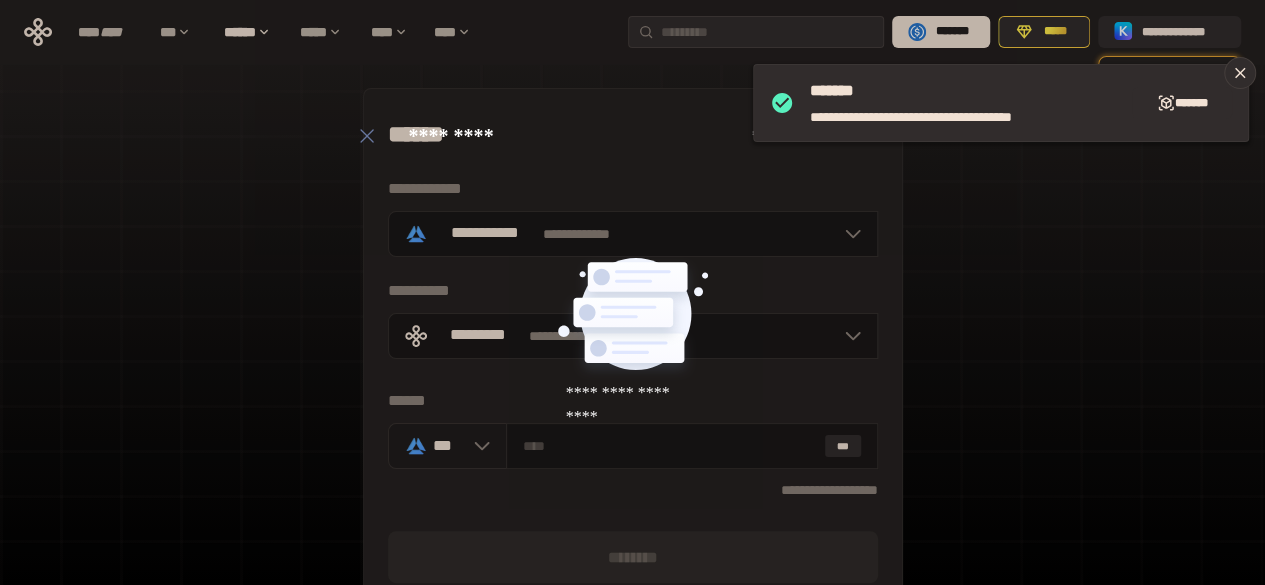 click at bounding box center [477, 446] 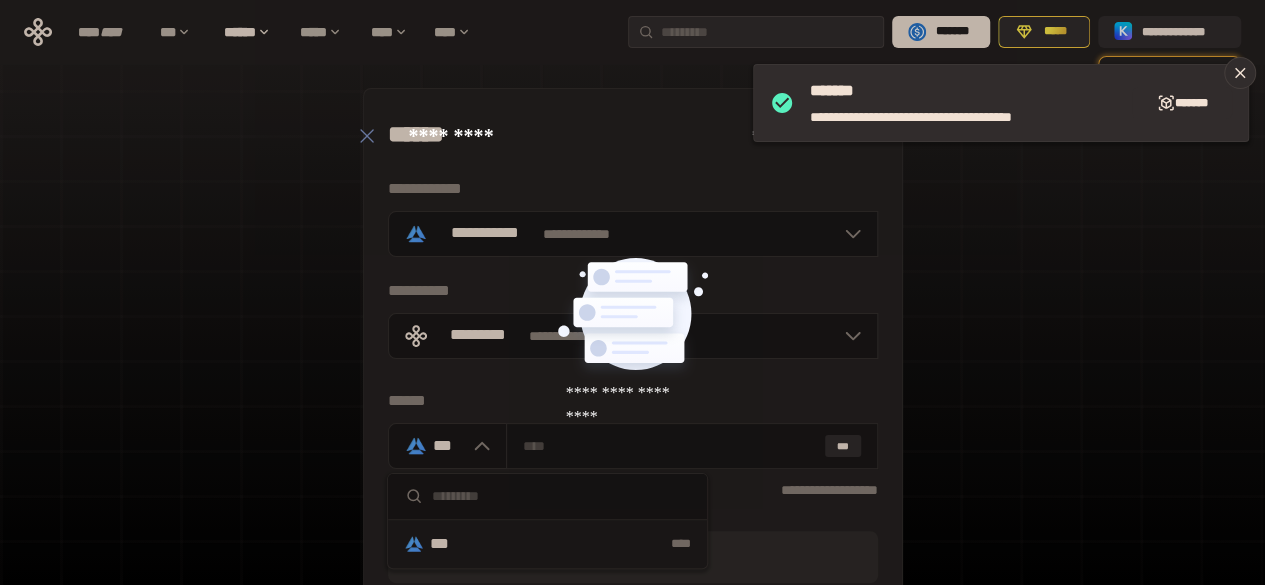 click 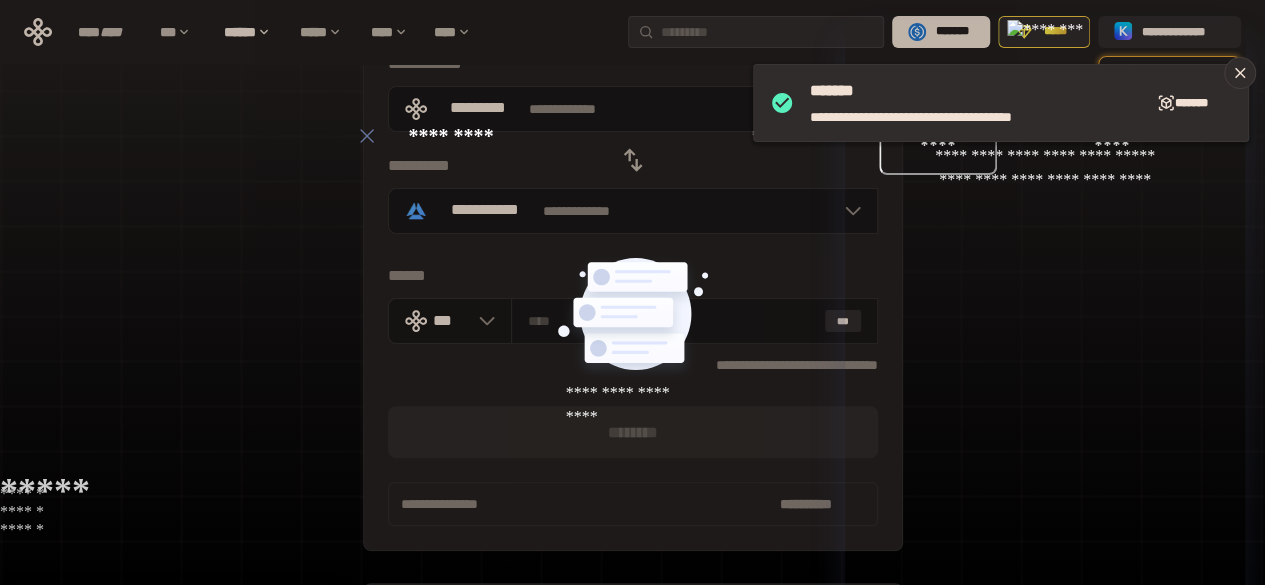 scroll, scrollTop: 126, scrollLeft: 0, axis: vertical 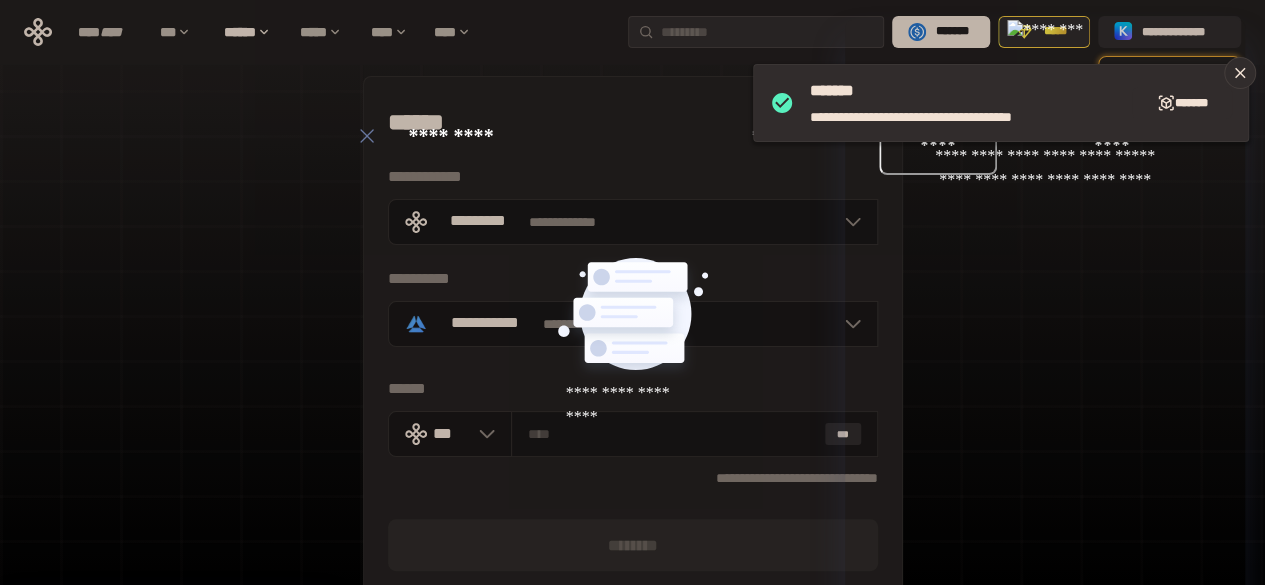 click 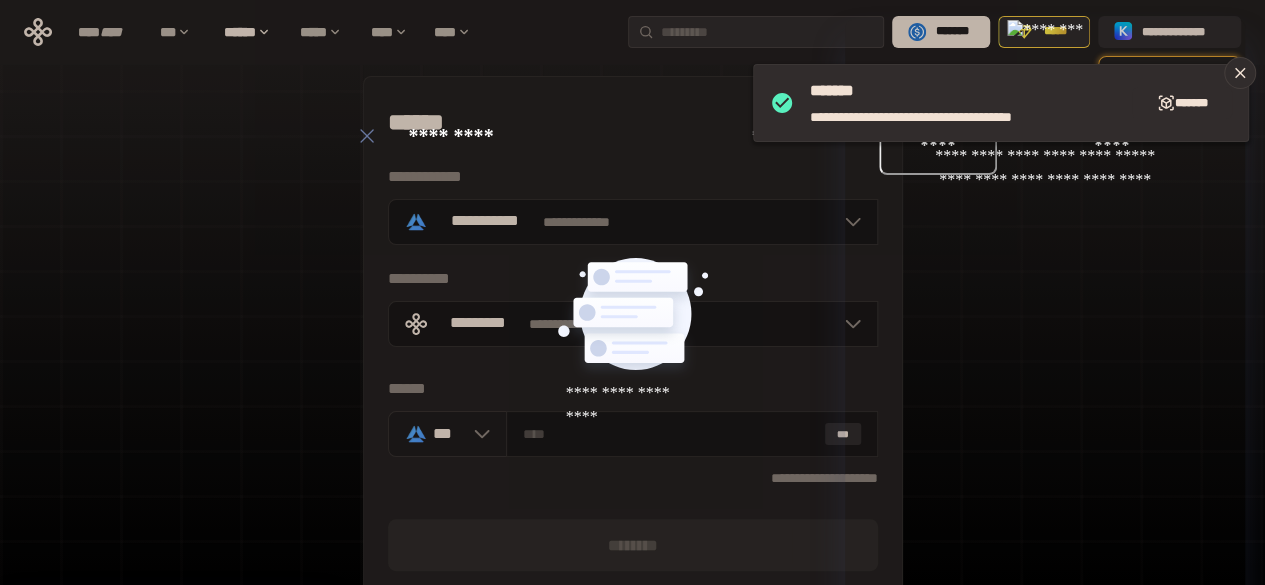 click 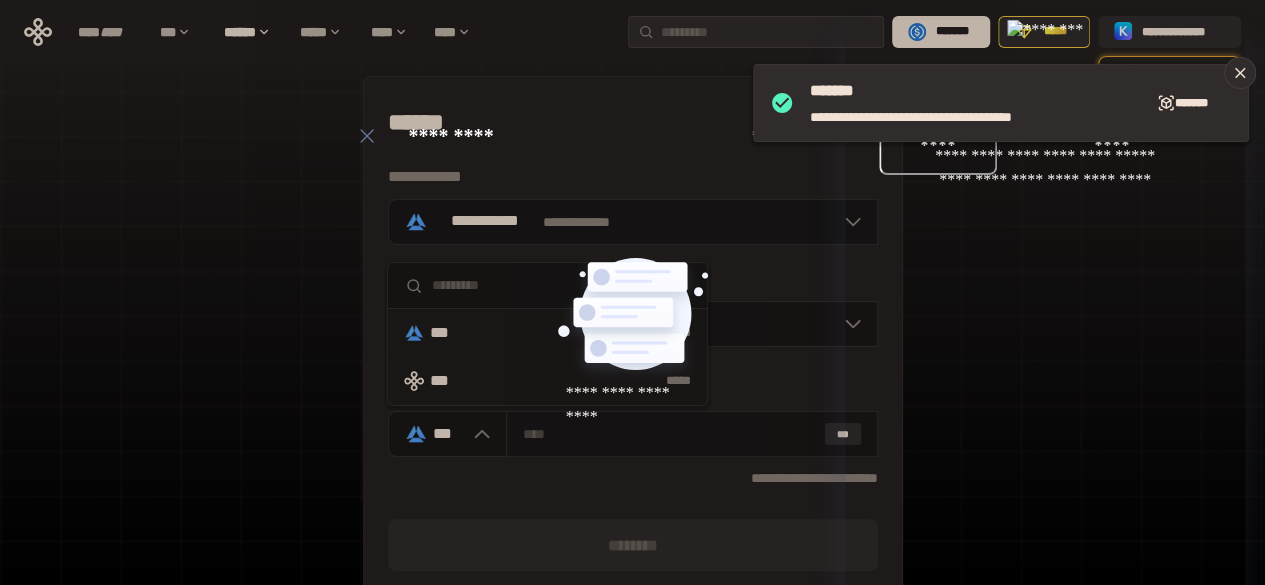 click on "*****" at bounding box center (591, 381) 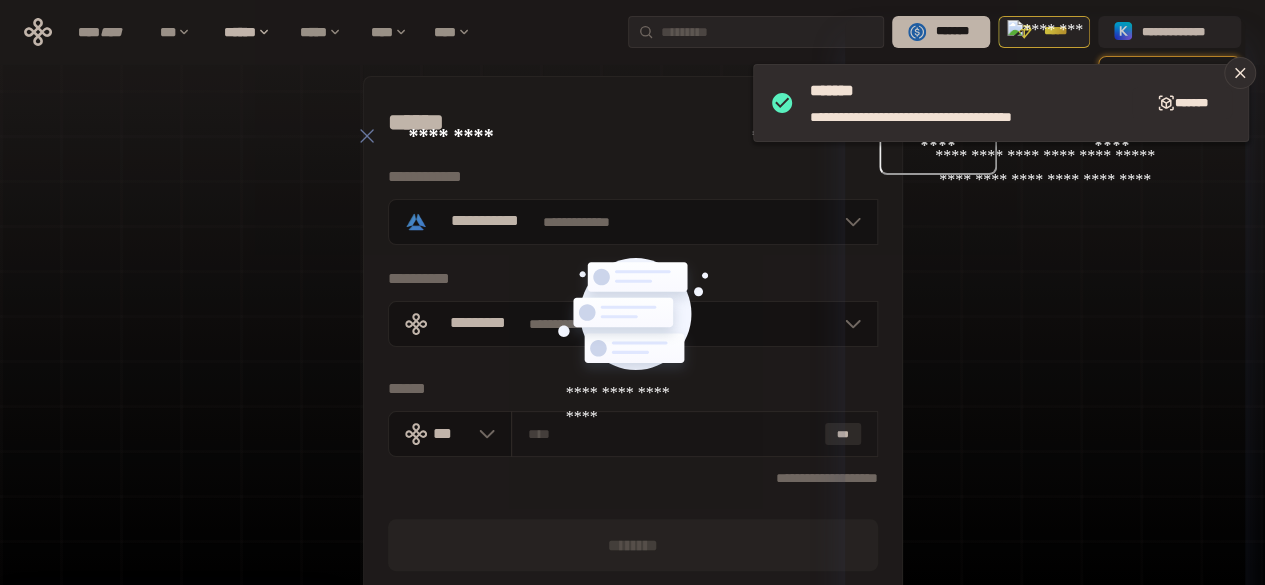 click on "***" at bounding box center [843, 434] 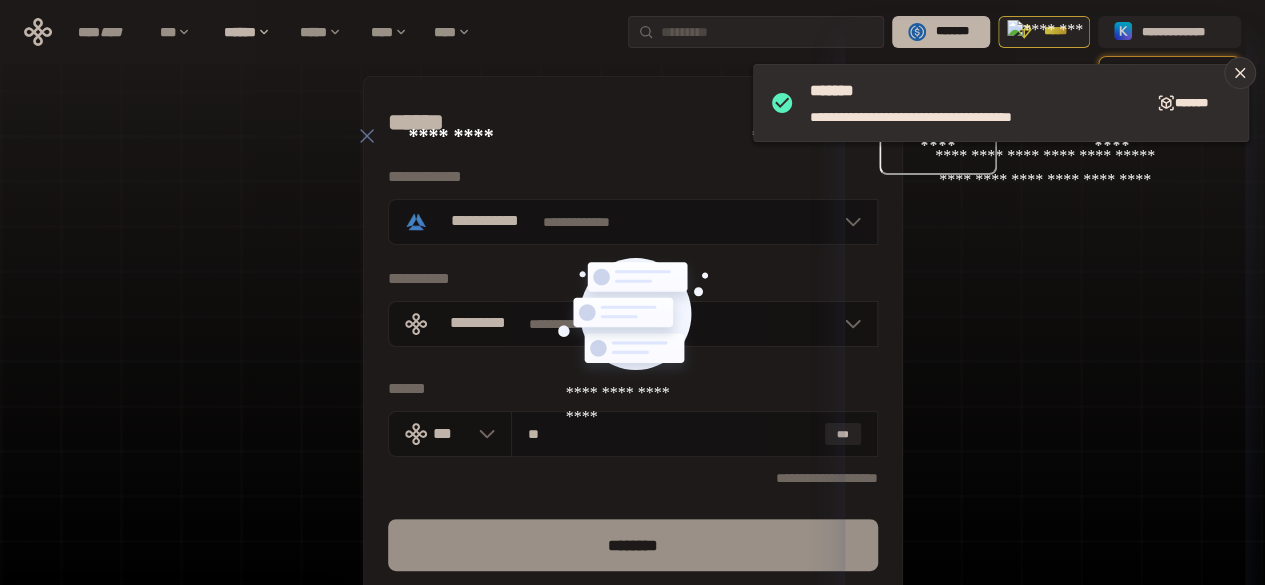 click on "********" at bounding box center [633, 545] 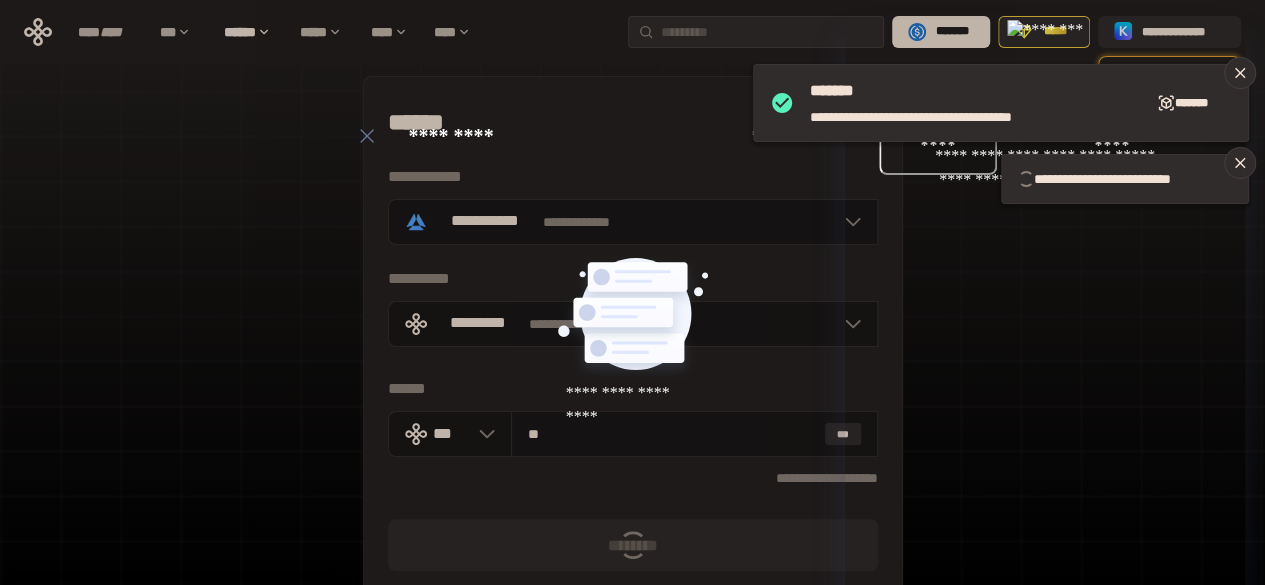type 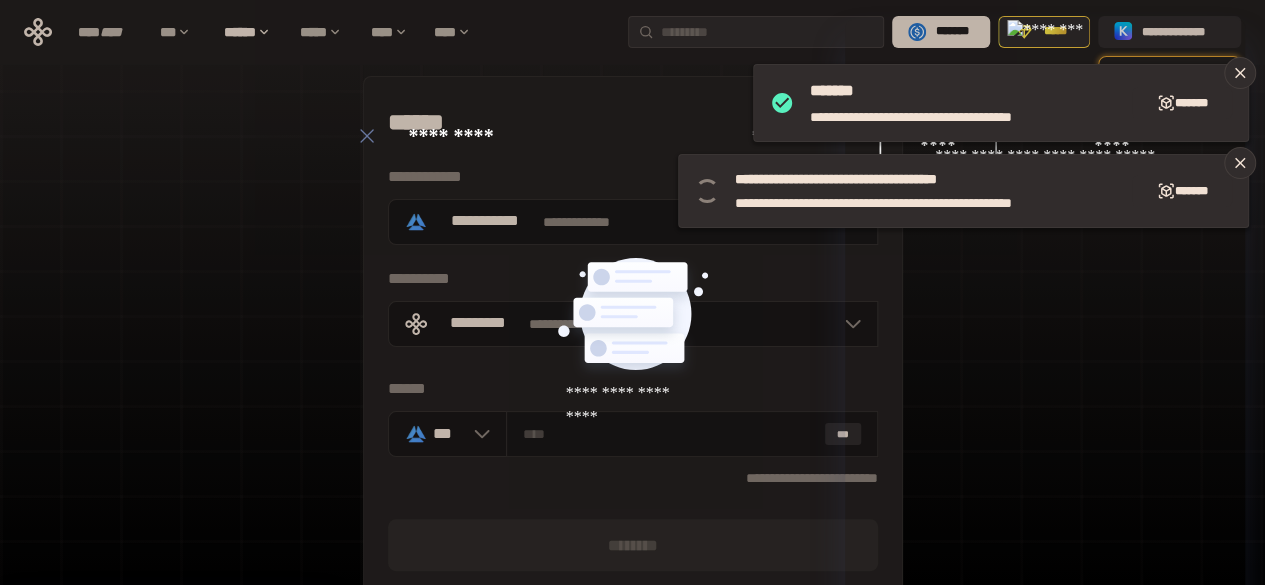 scroll, scrollTop: 0, scrollLeft: 0, axis: both 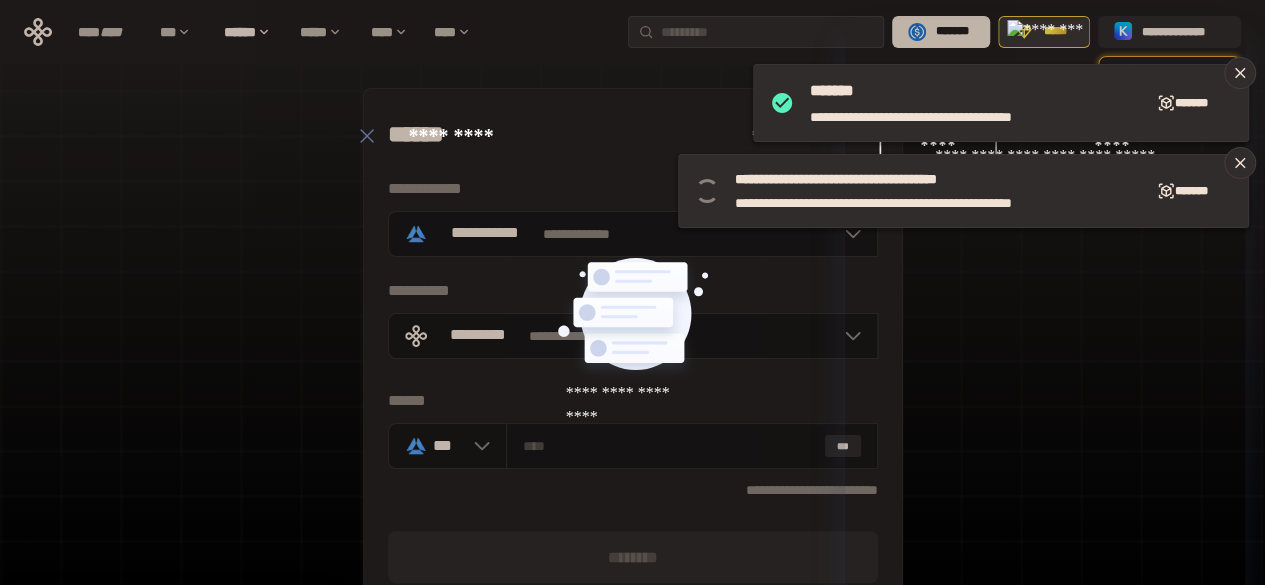 click on "*****" at bounding box center (1055, 32) 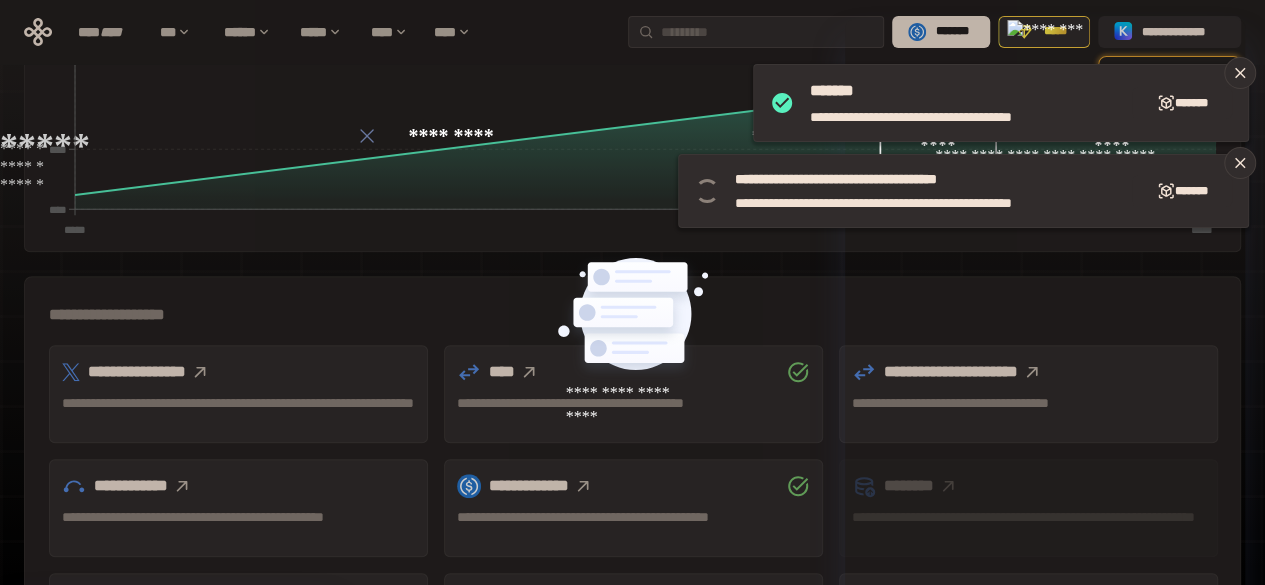 scroll, scrollTop: 475, scrollLeft: 0, axis: vertical 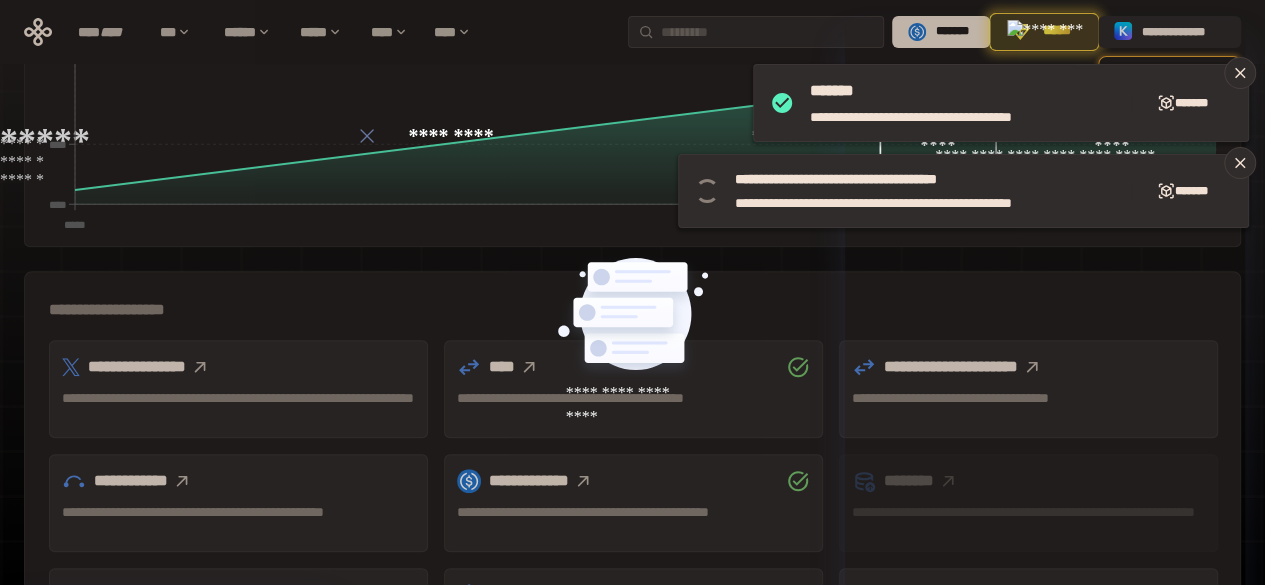 click 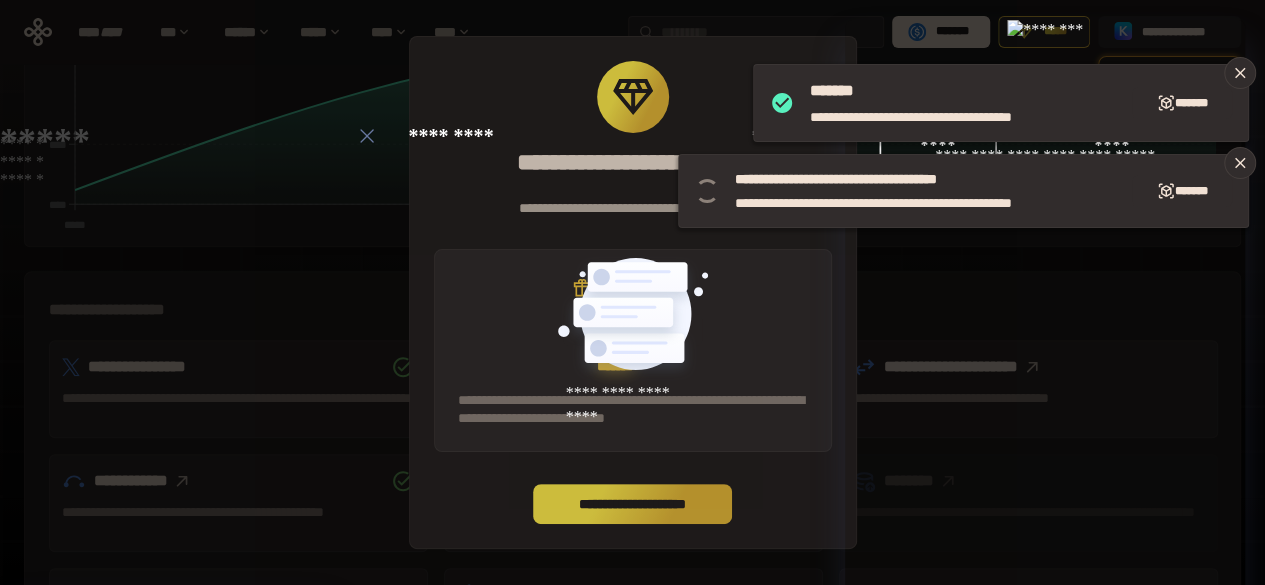click on "**********" at bounding box center (633, 504) 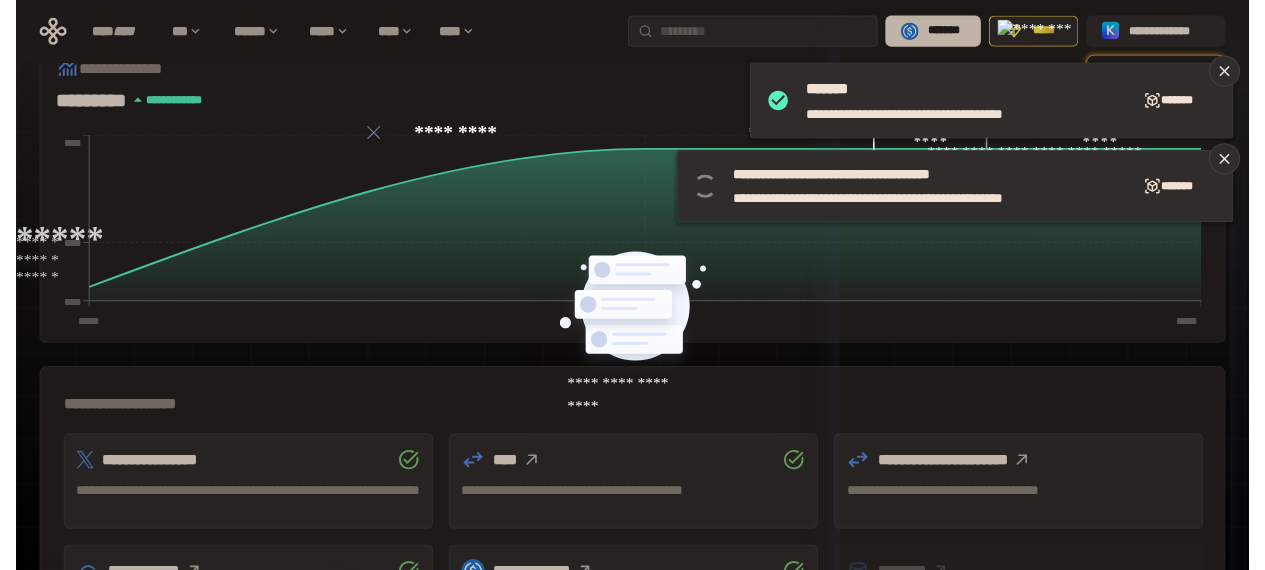 scroll, scrollTop: 368, scrollLeft: 0, axis: vertical 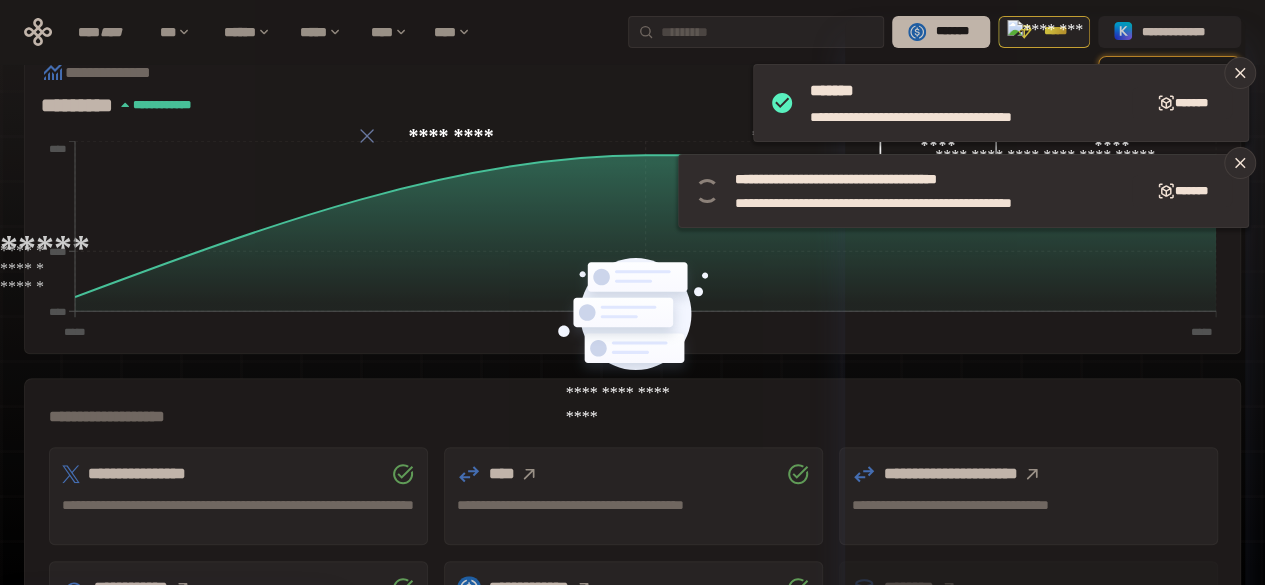 click 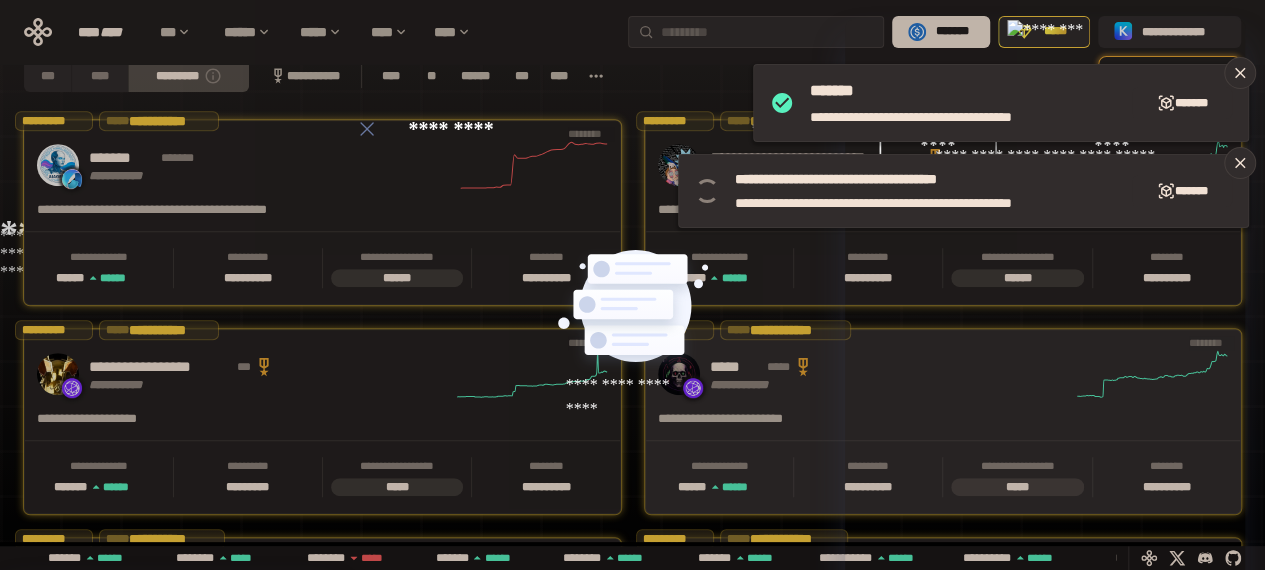 scroll, scrollTop: 0, scrollLeft: 436, axis: horizontal 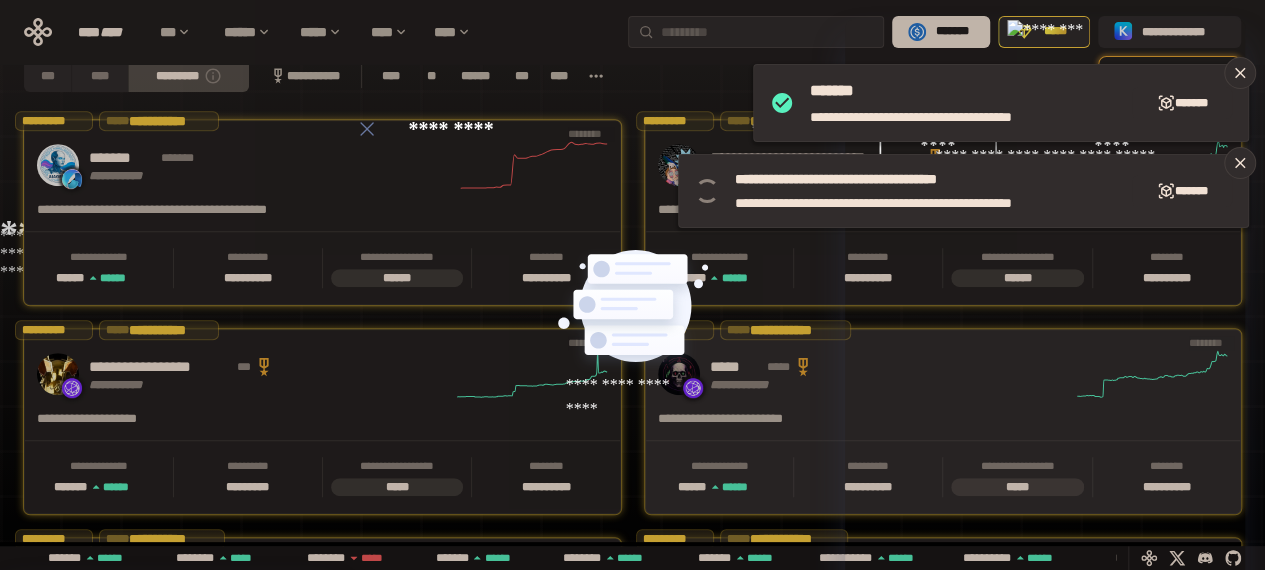 click on "**********" at bounding box center (943, 374) 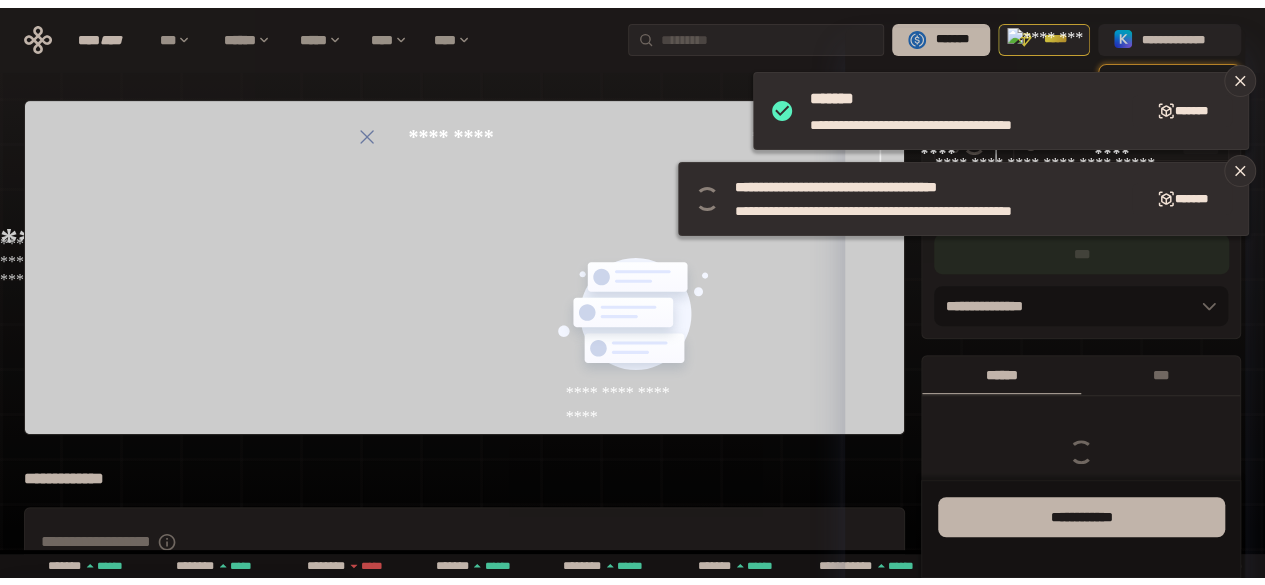 scroll, scrollTop: 0, scrollLeft: 0, axis: both 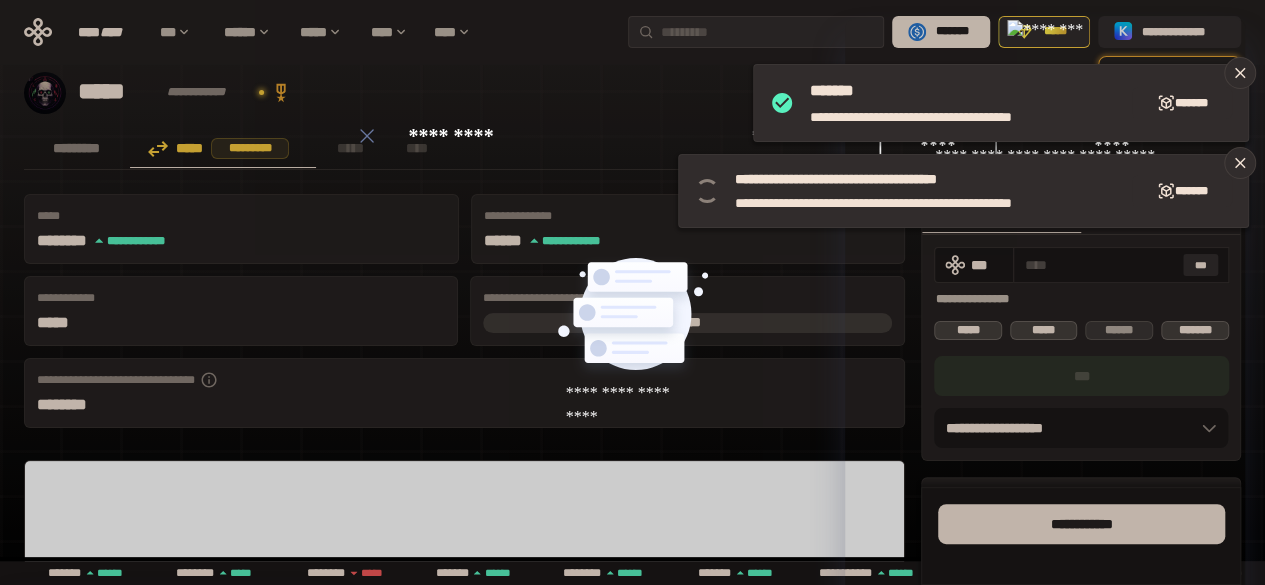 click on "******" at bounding box center [1119, 330] 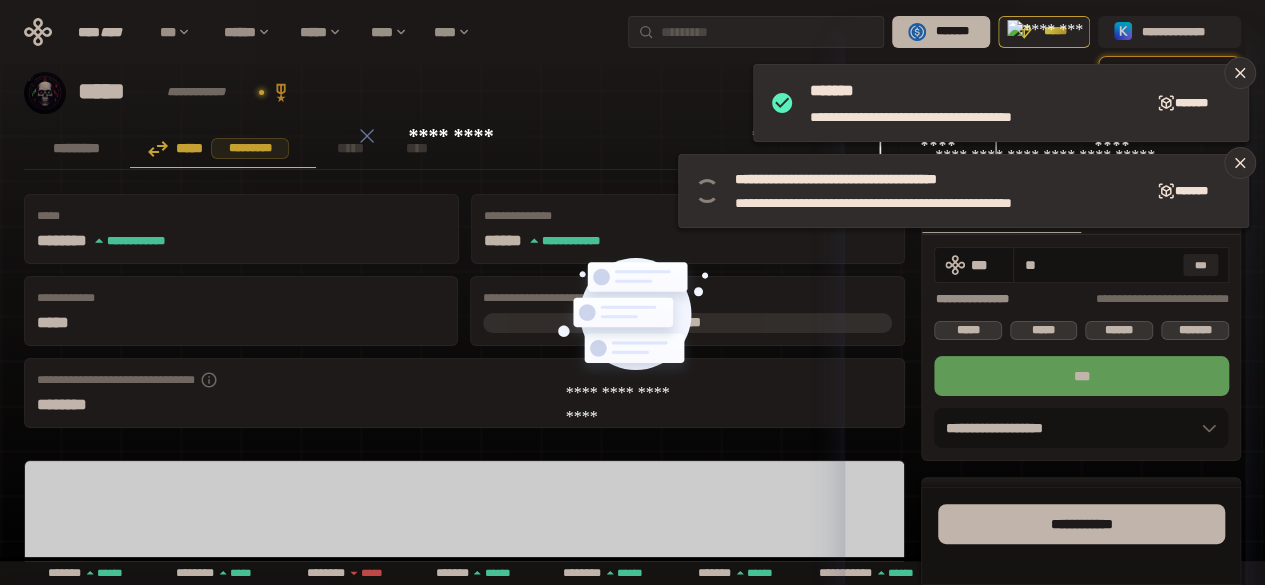 click on "***" at bounding box center [1081, 376] 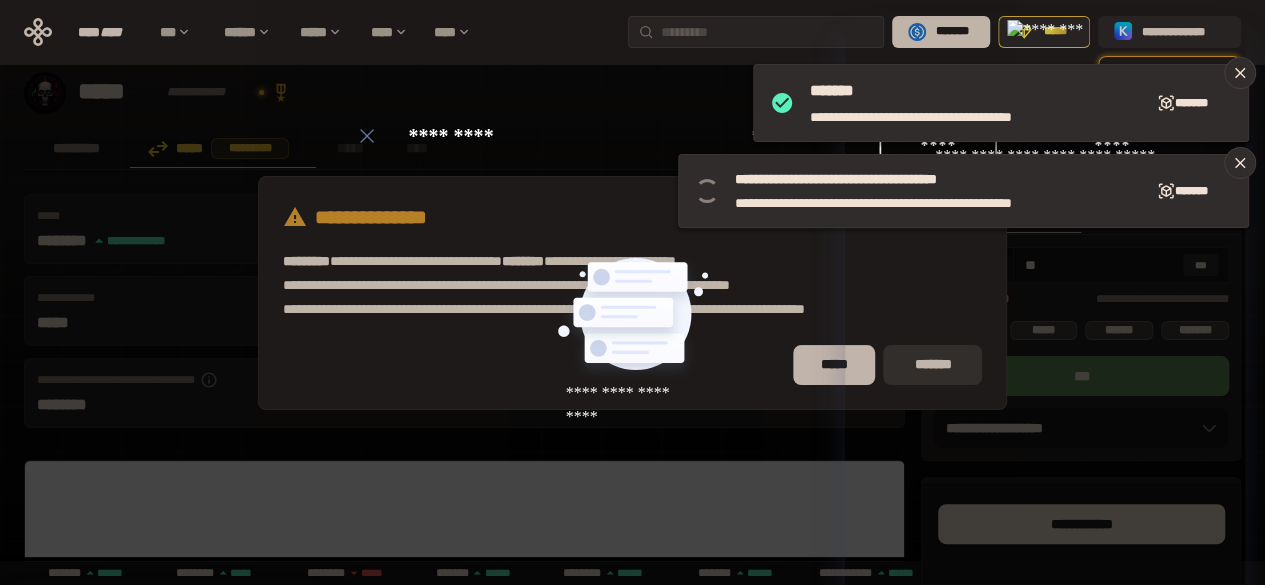 click on "*******" at bounding box center (932, 365) 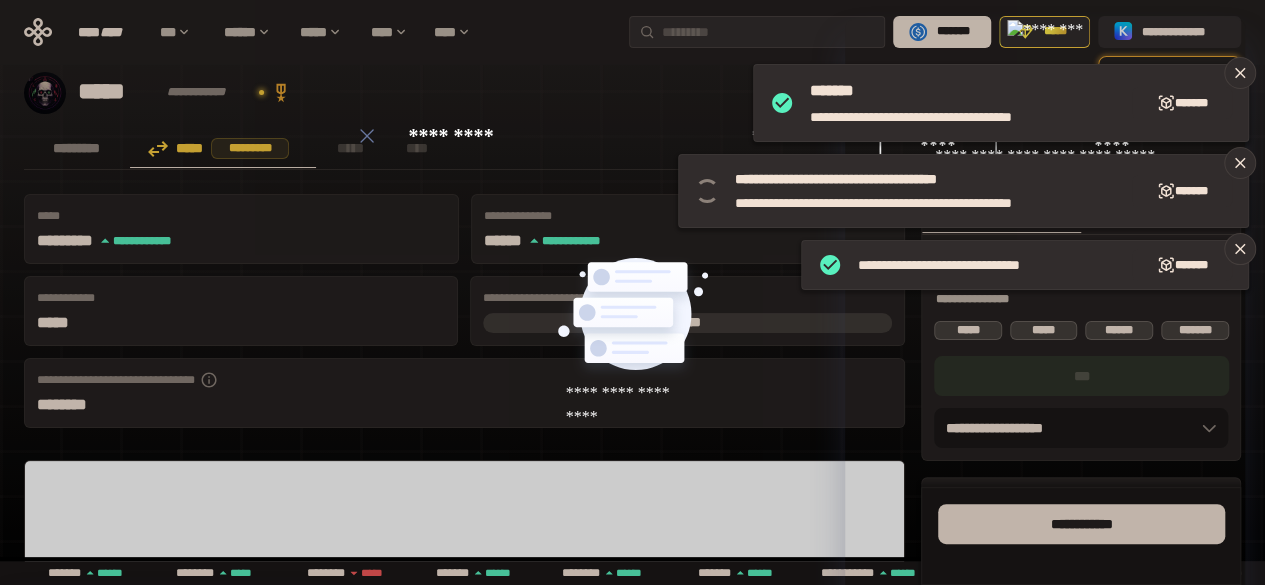 scroll, scrollTop: 188, scrollLeft: 0, axis: vertical 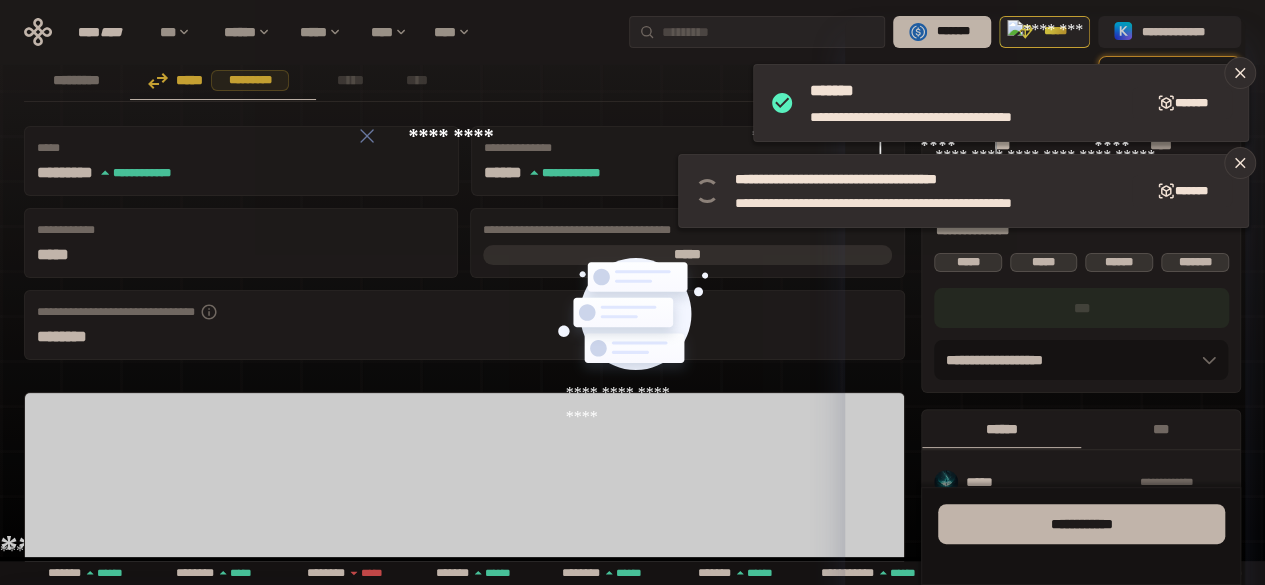 click on "****" at bounding box center [1160, 145] 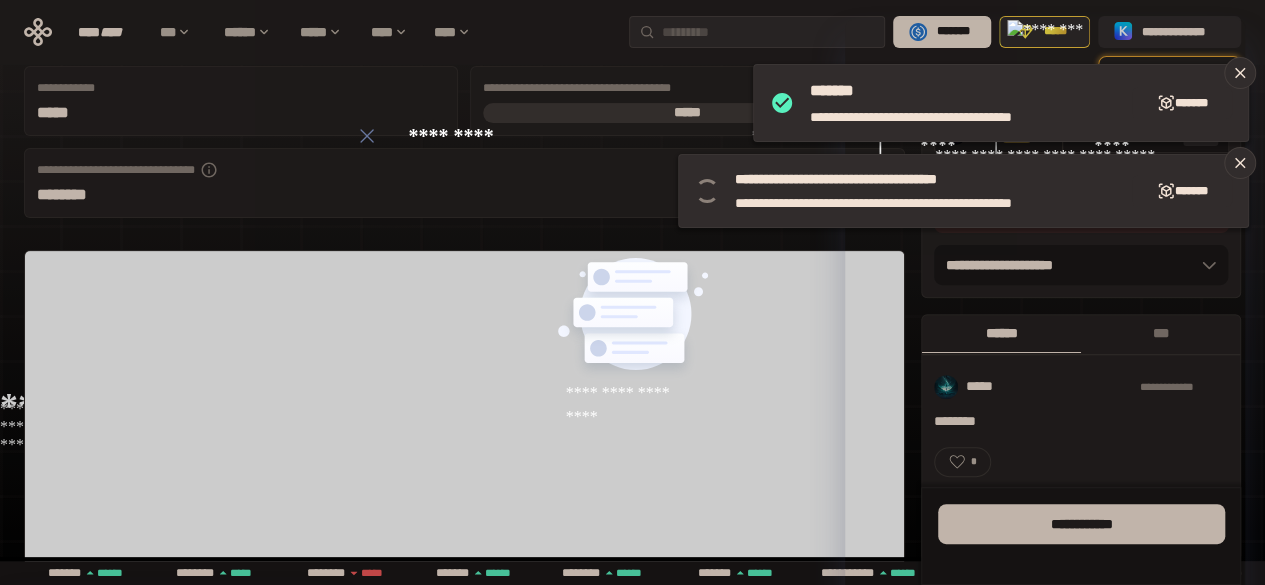 scroll, scrollTop: 0, scrollLeft: 0, axis: both 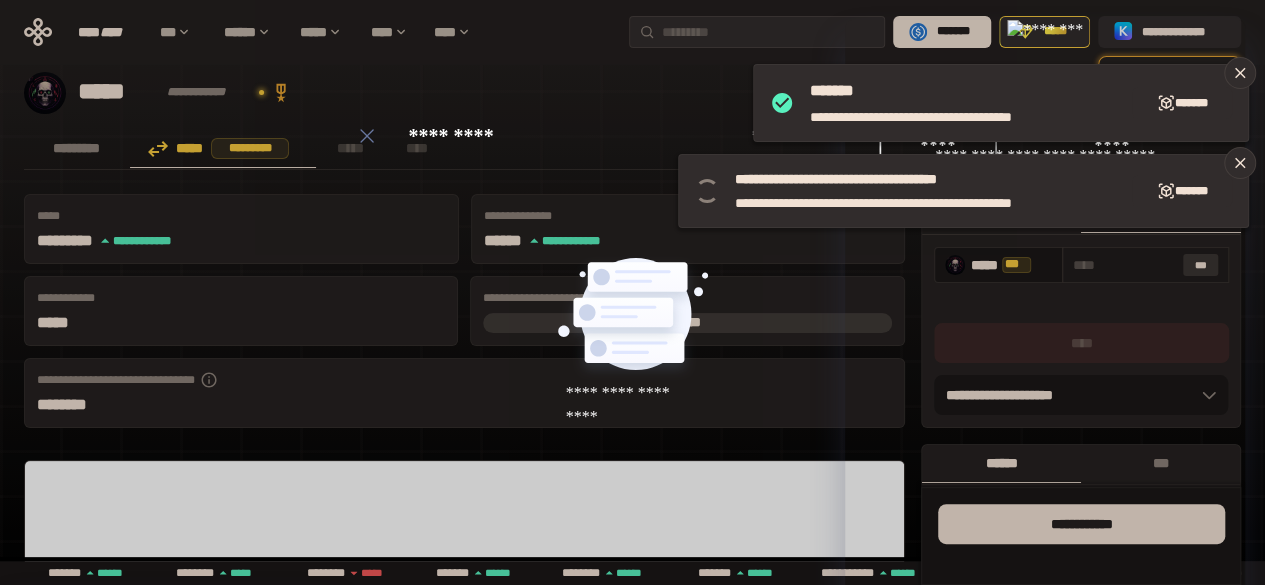 click on "***" at bounding box center [1201, 265] 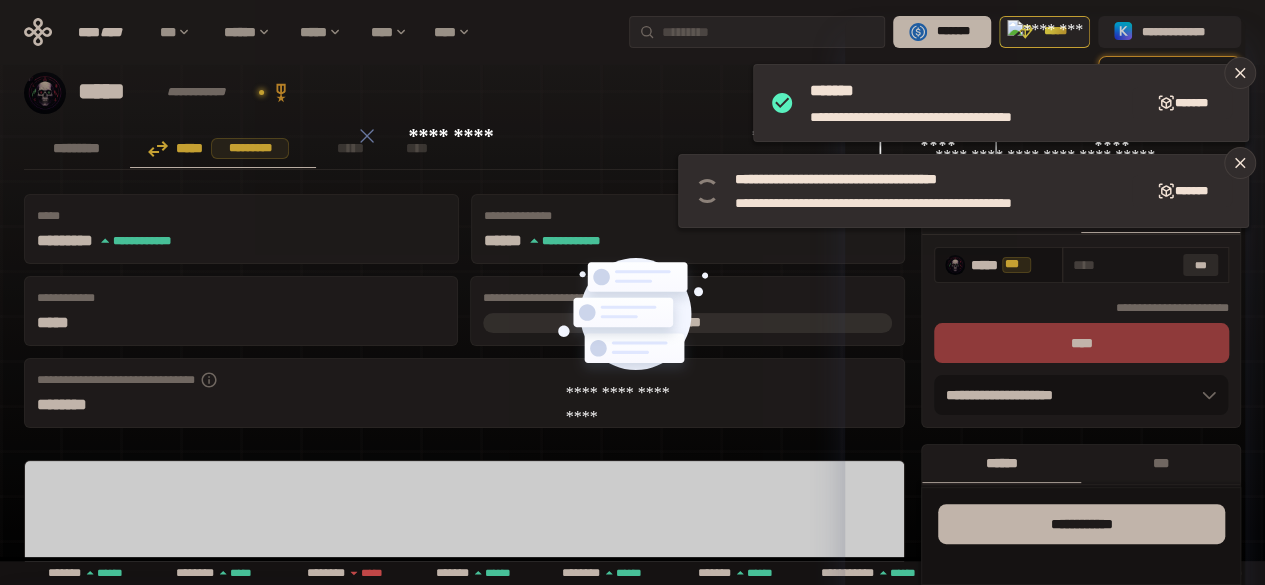 type on "**********" 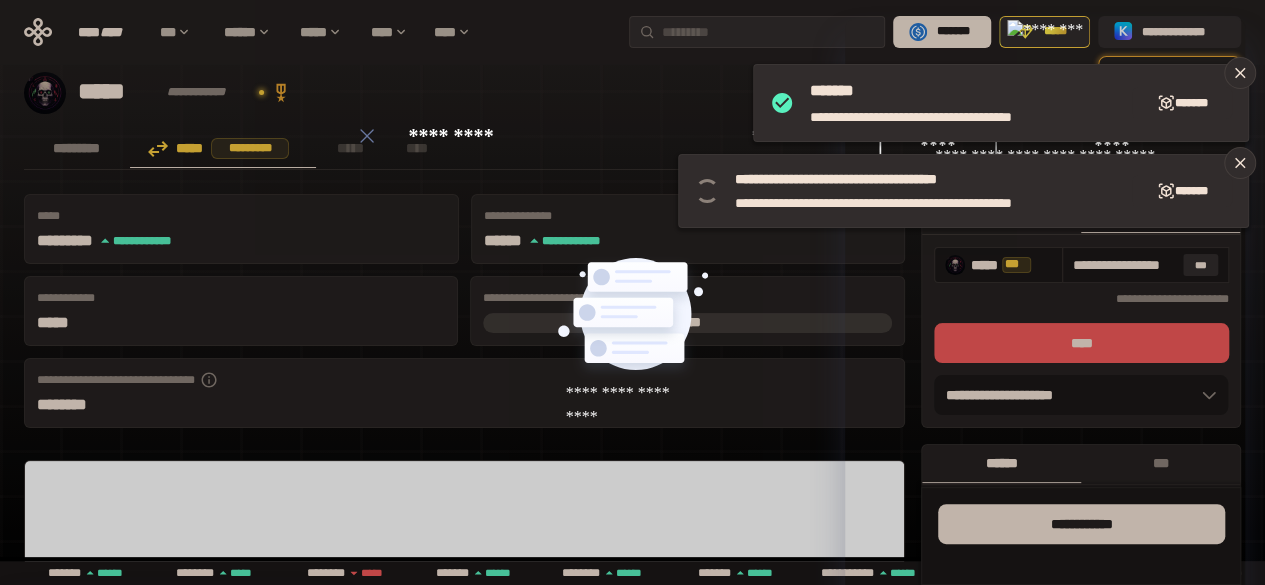 click on "****" at bounding box center (1081, 343) 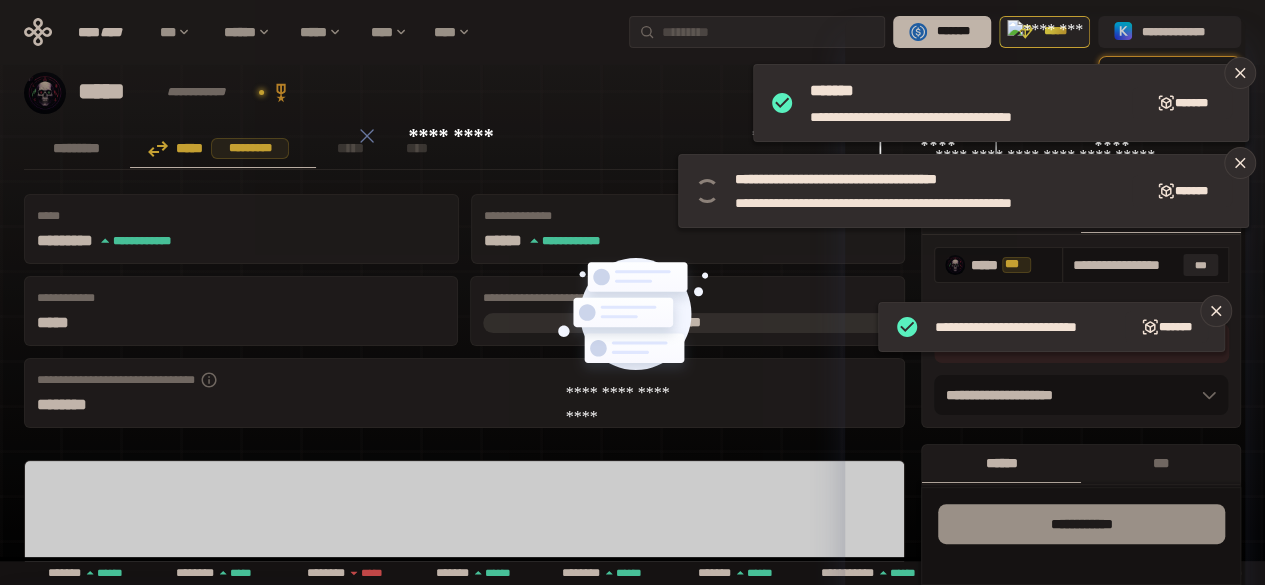 type 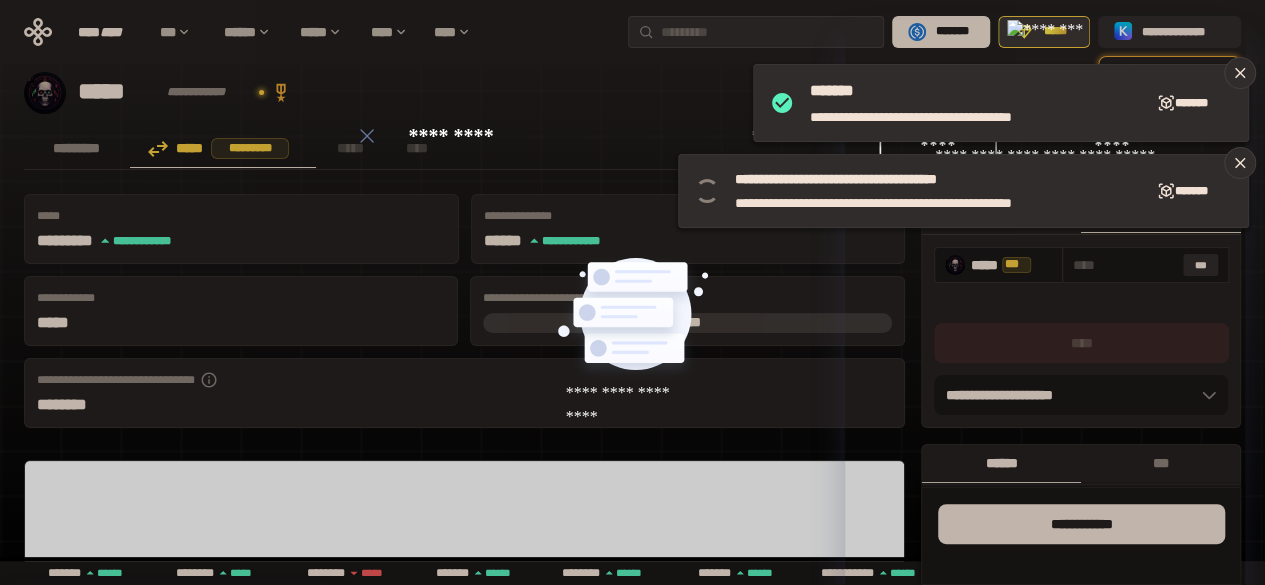 click on "*****" at bounding box center [1055, 32] 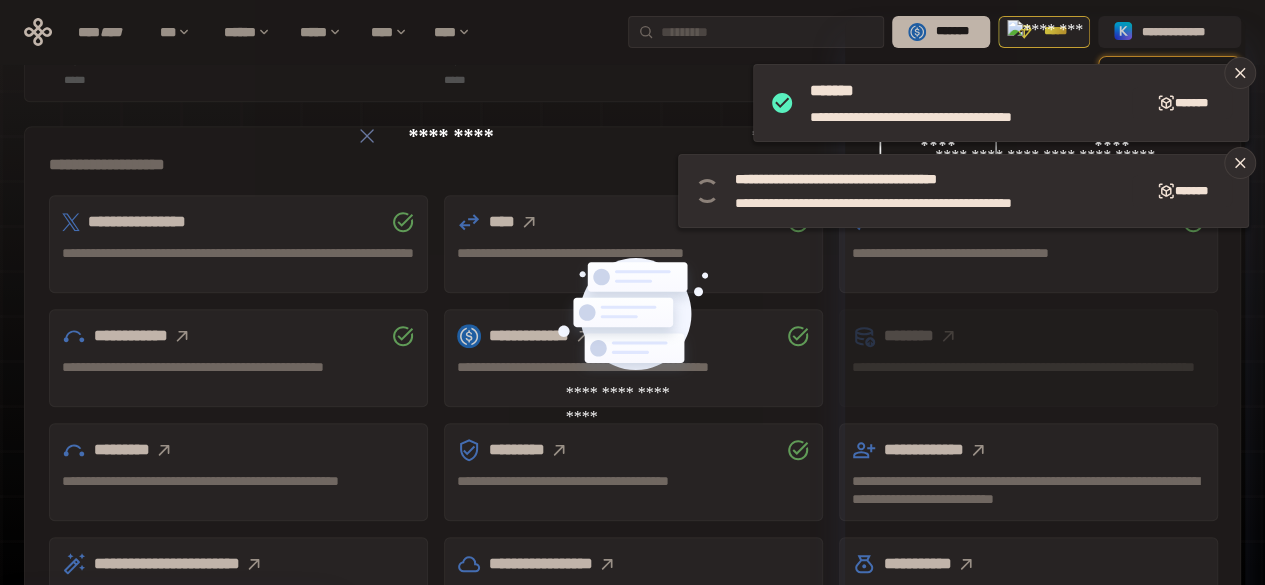 scroll, scrollTop: 623, scrollLeft: 0, axis: vertical 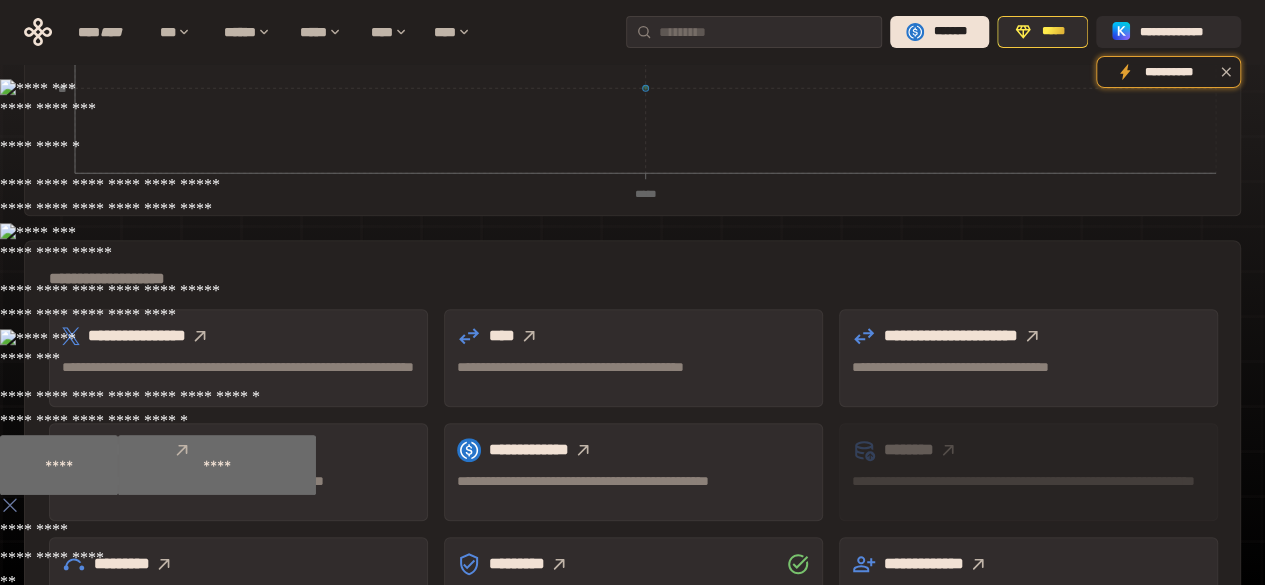 click 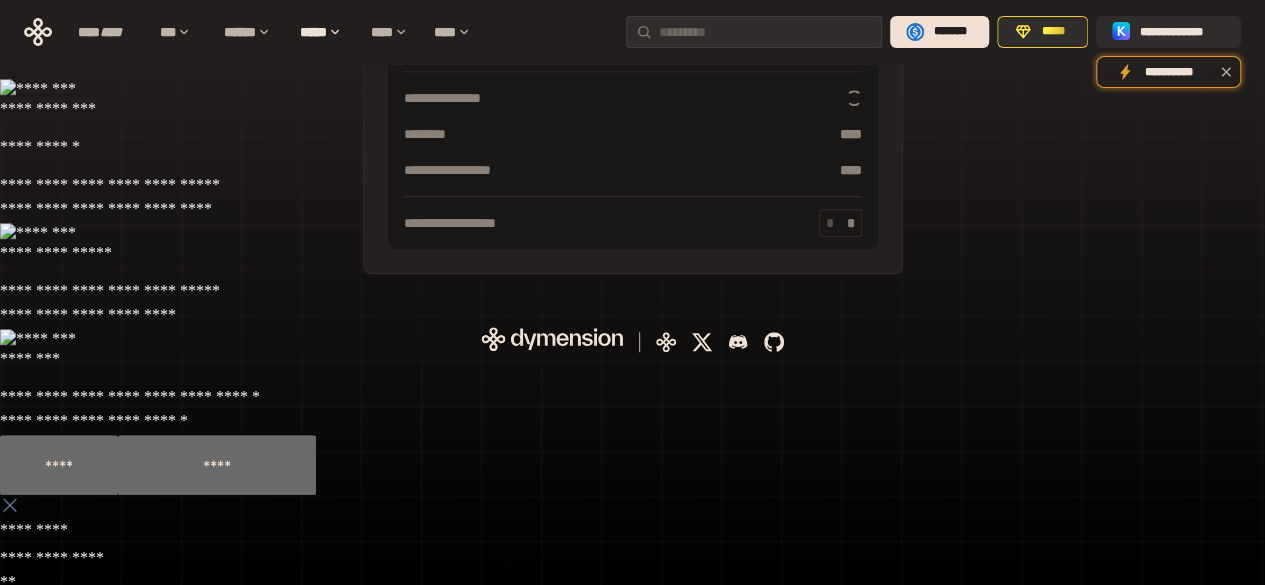 scroll, scrollTop: 285, scrollLeft: 0, axis: vertical 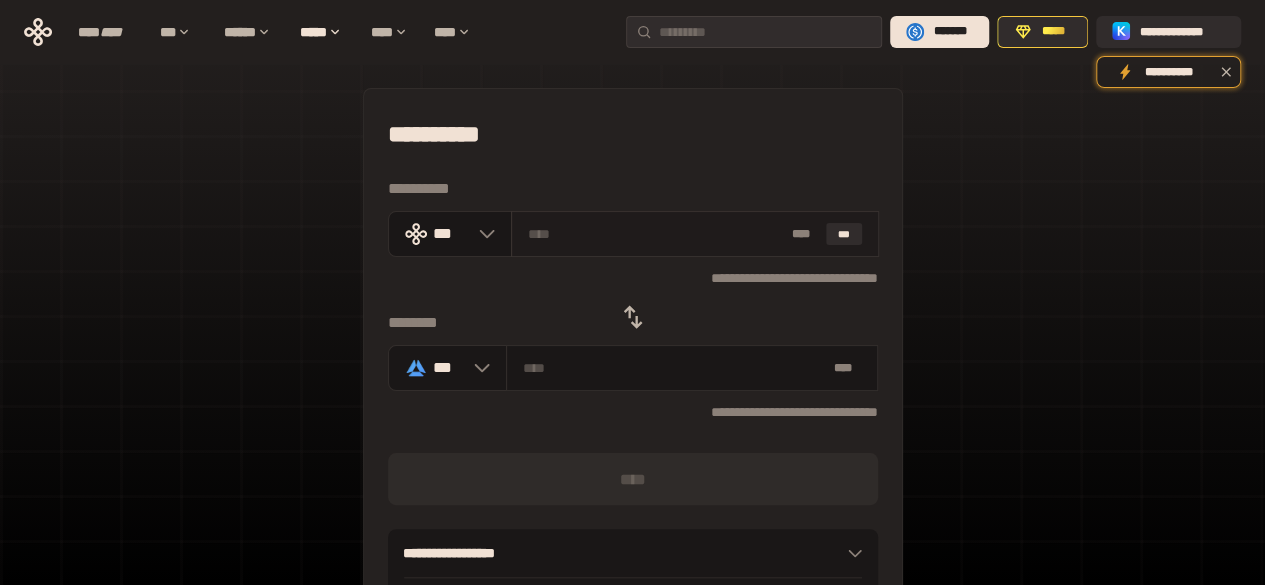 click at bounding box center (655, 234) 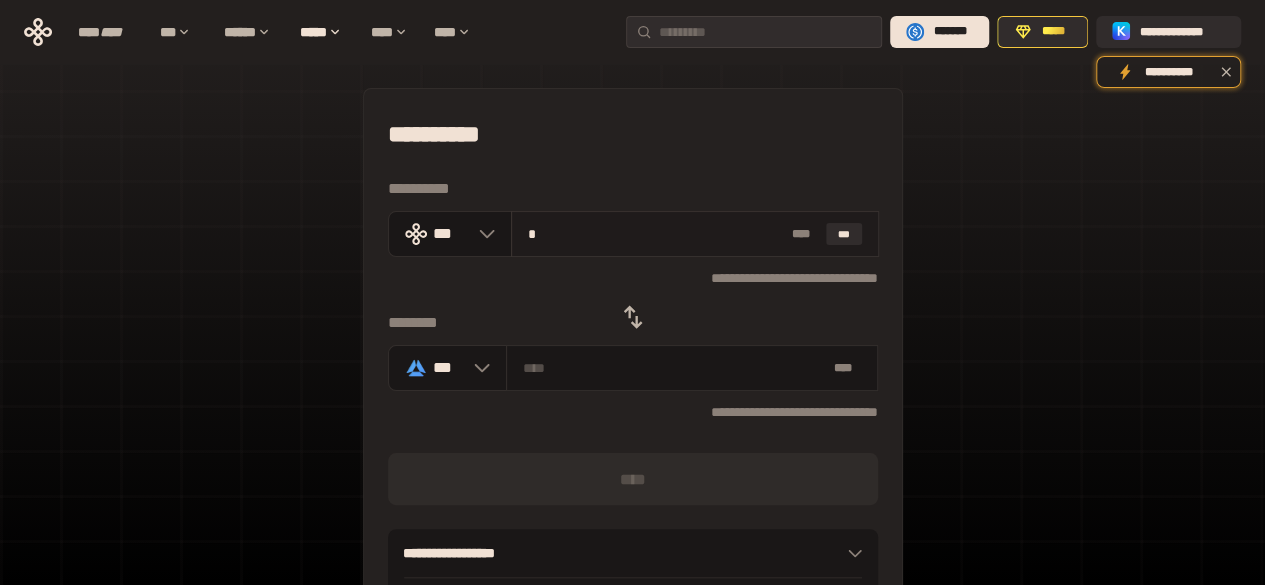 type on "**********" 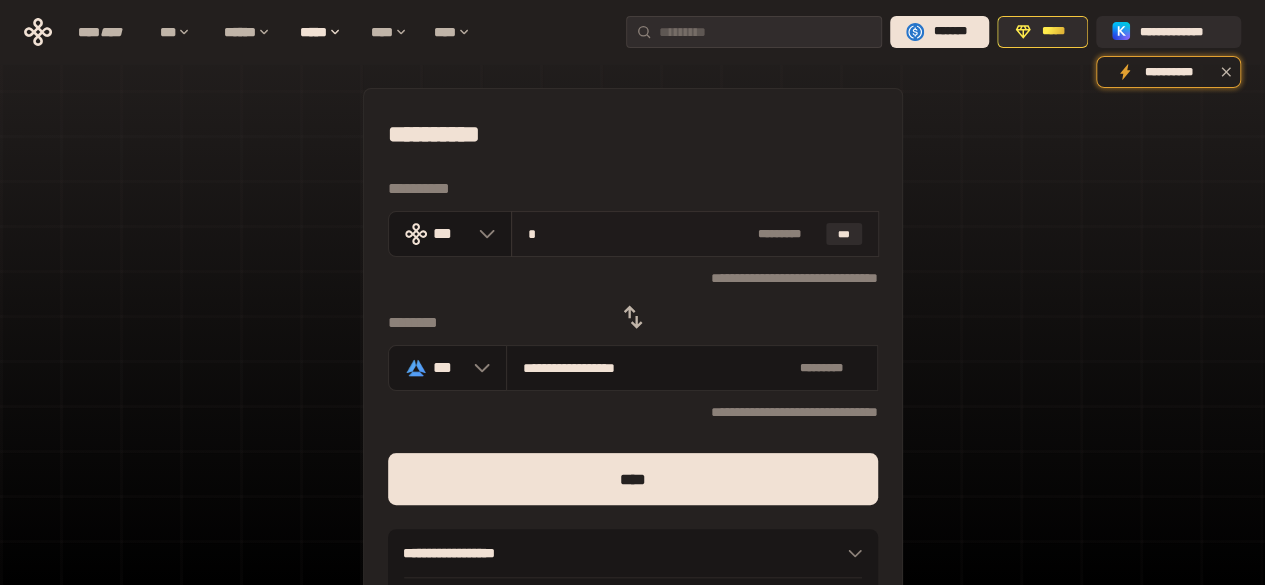 type on "**" 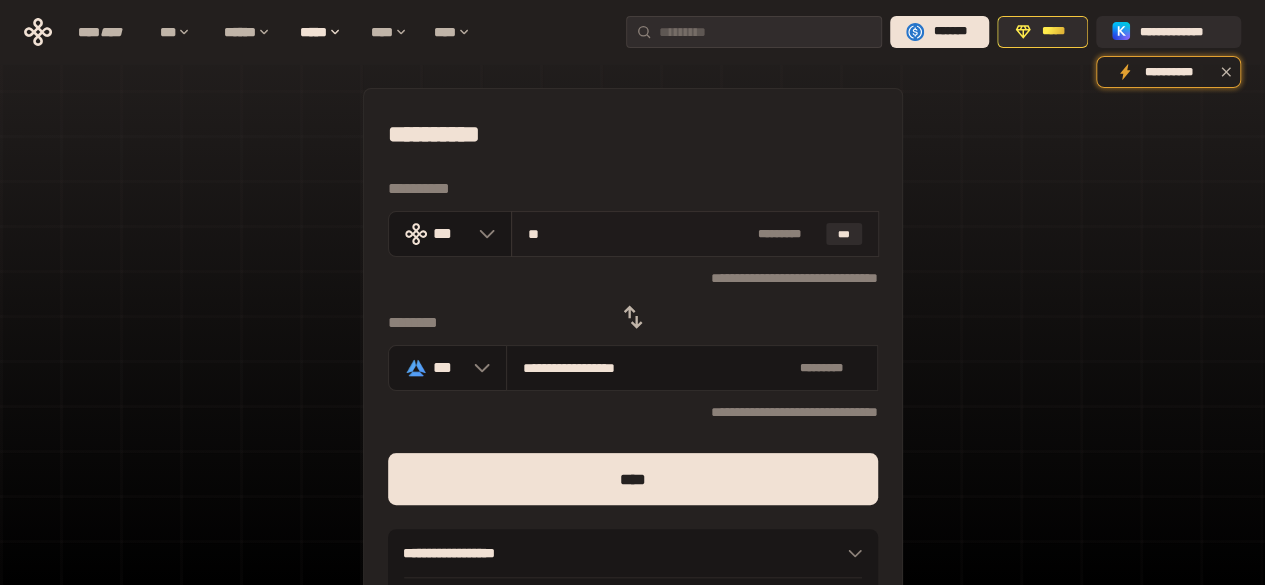 type on "**********" 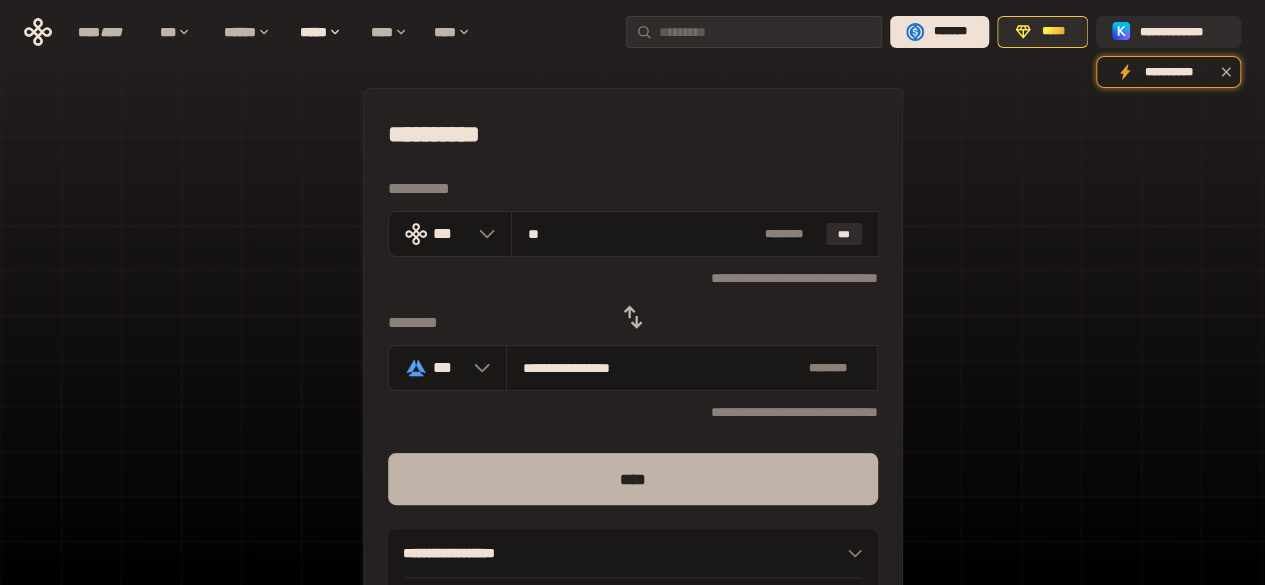 type on "**" 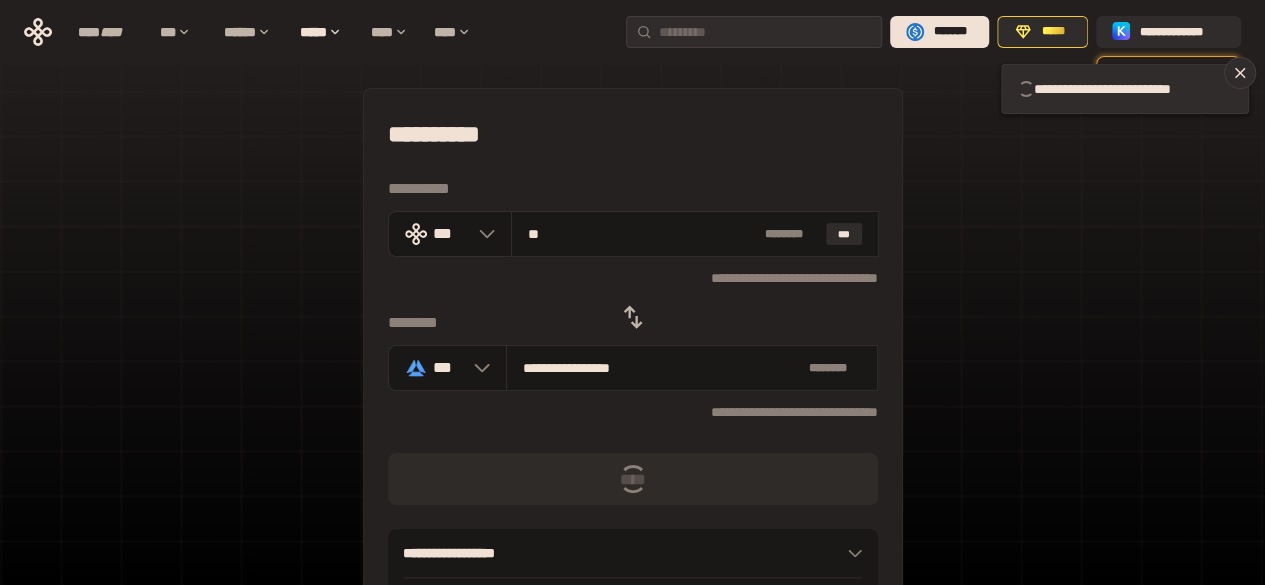 type 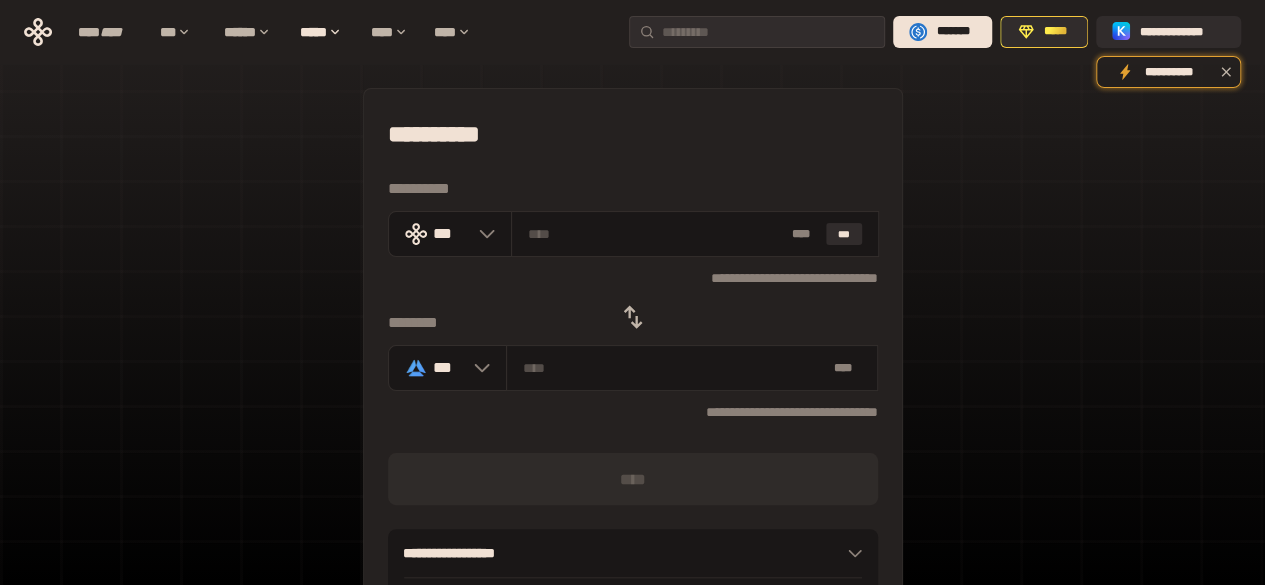 click 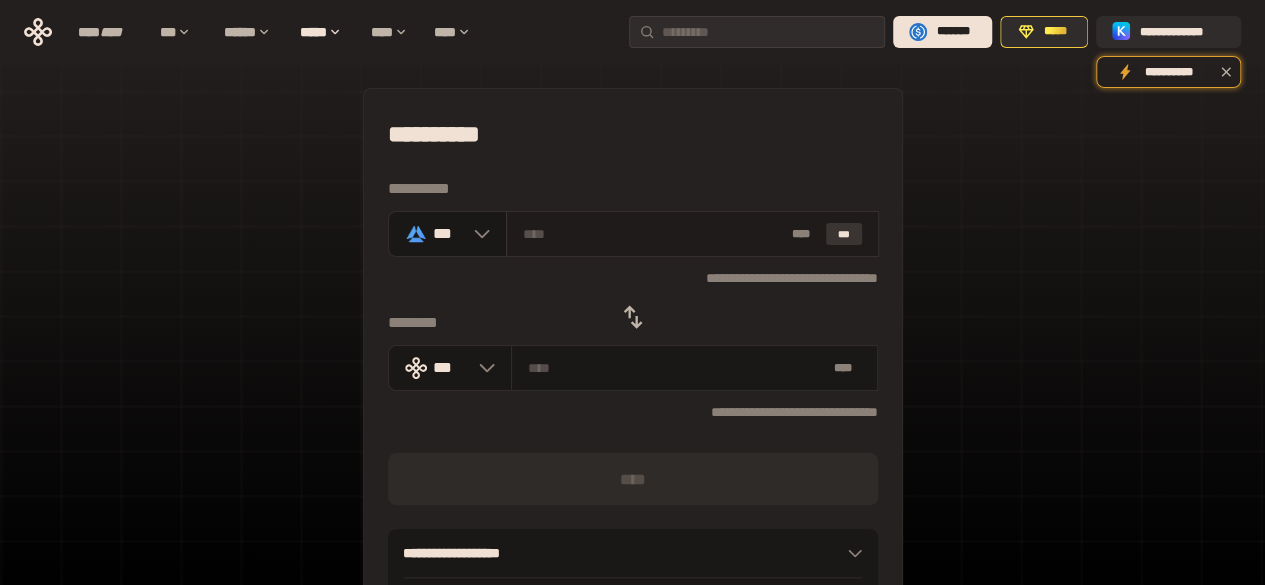 click on "***" at bounding box center [844, 234] 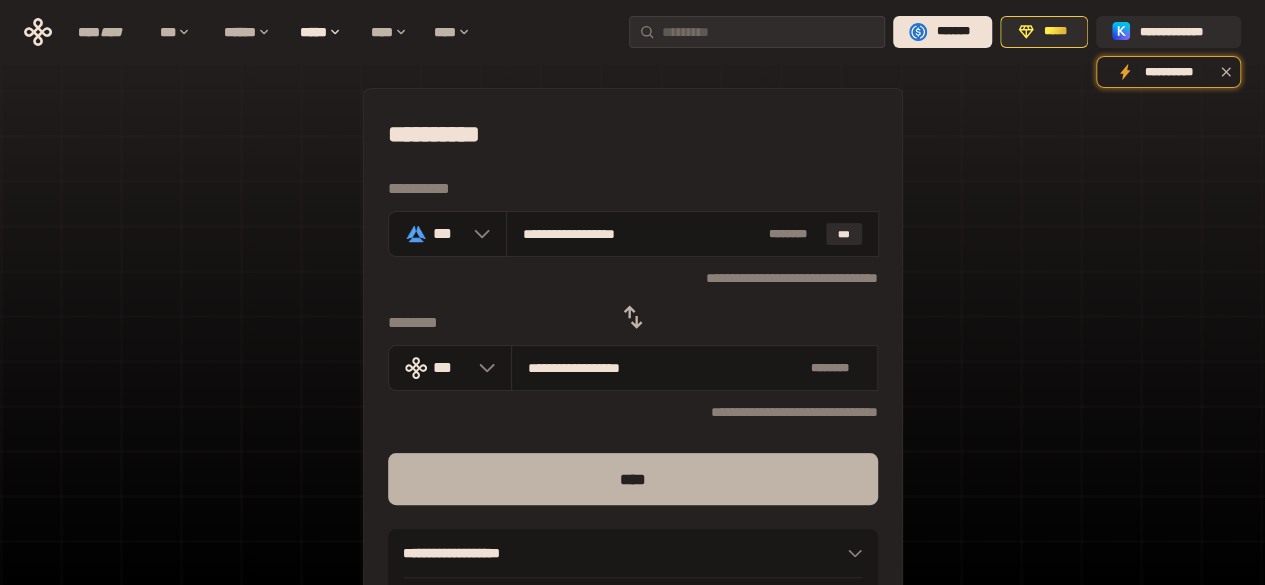 click on "****" at bounding box center [633, 479] 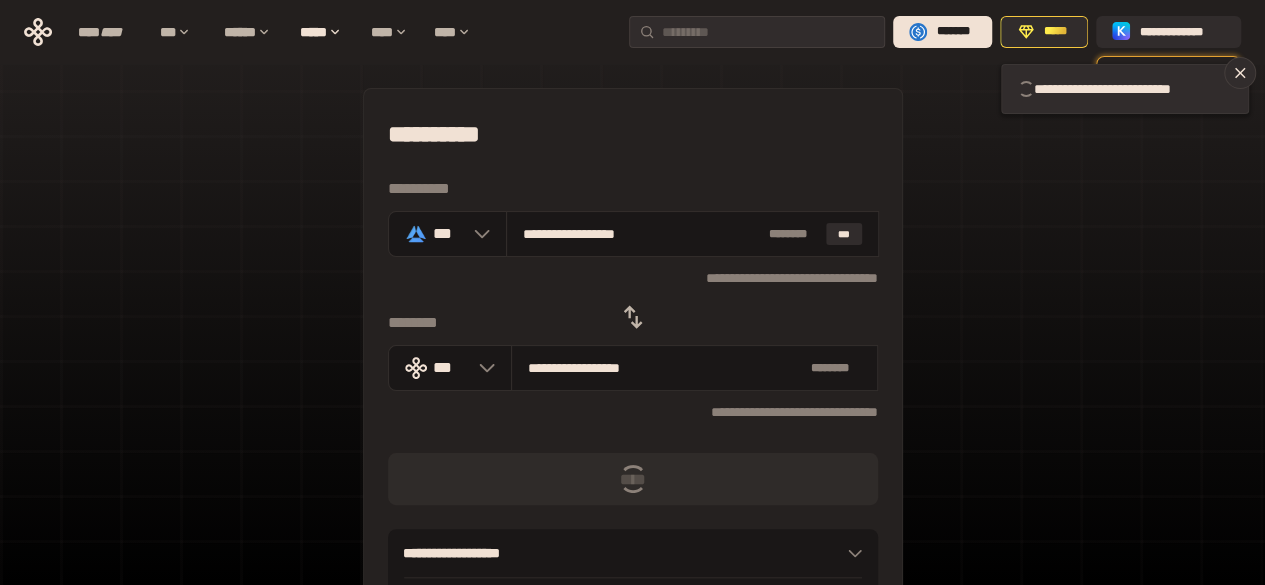 type 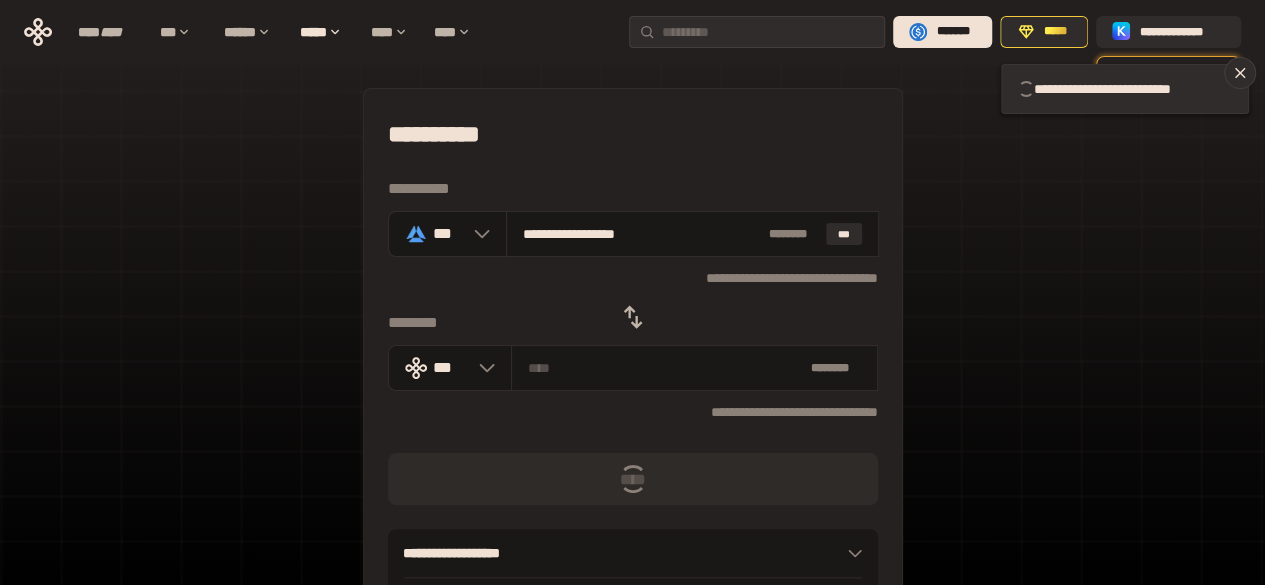 type 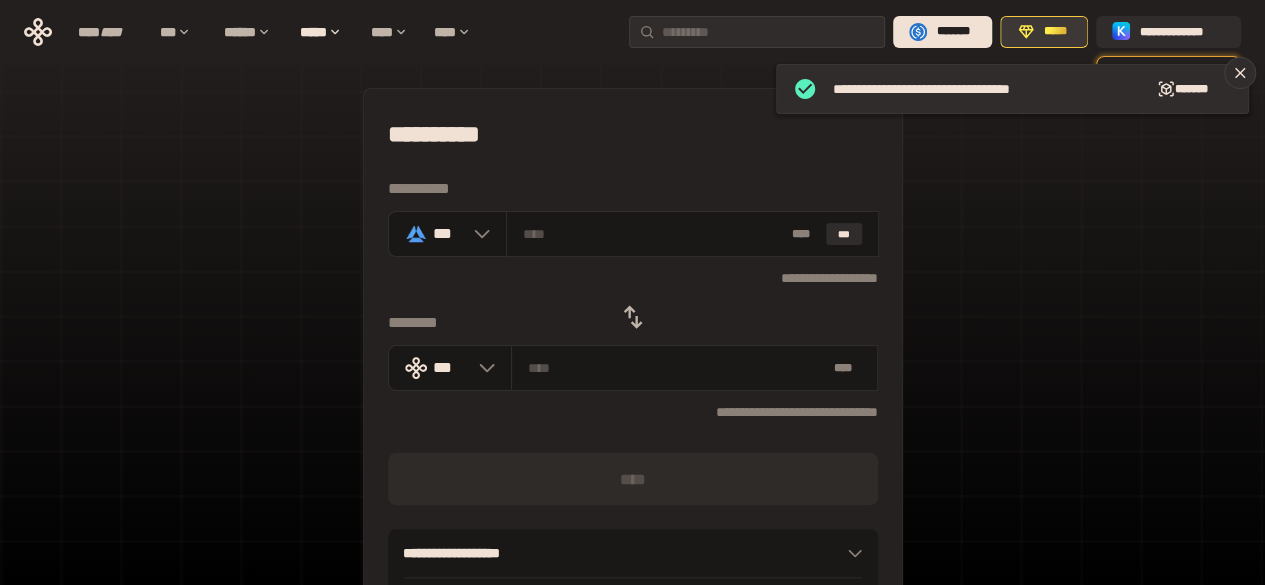 click on "*****" at bounding box center (1055, 32) 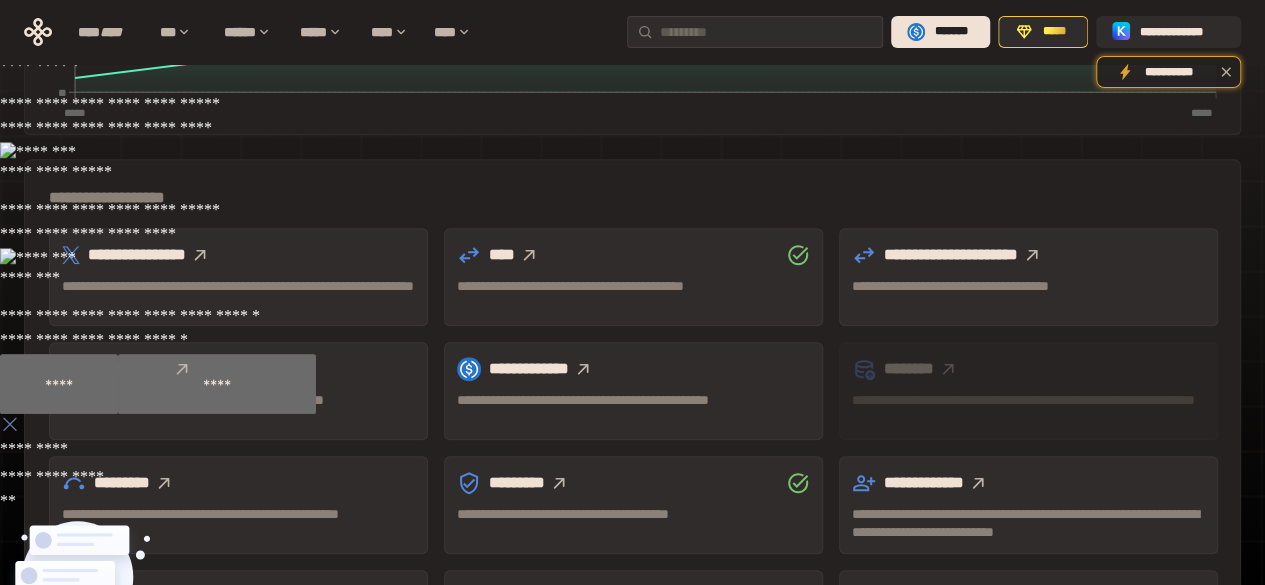 scroll, scrollTop: 590, scrollLeft: 0, axis: vertical 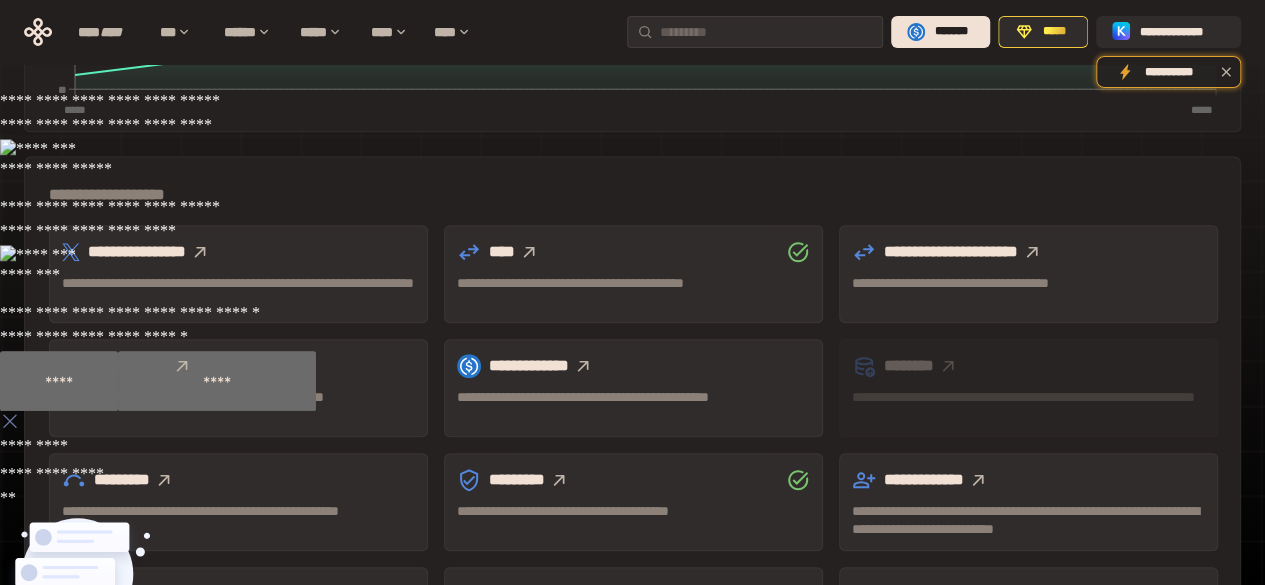 click 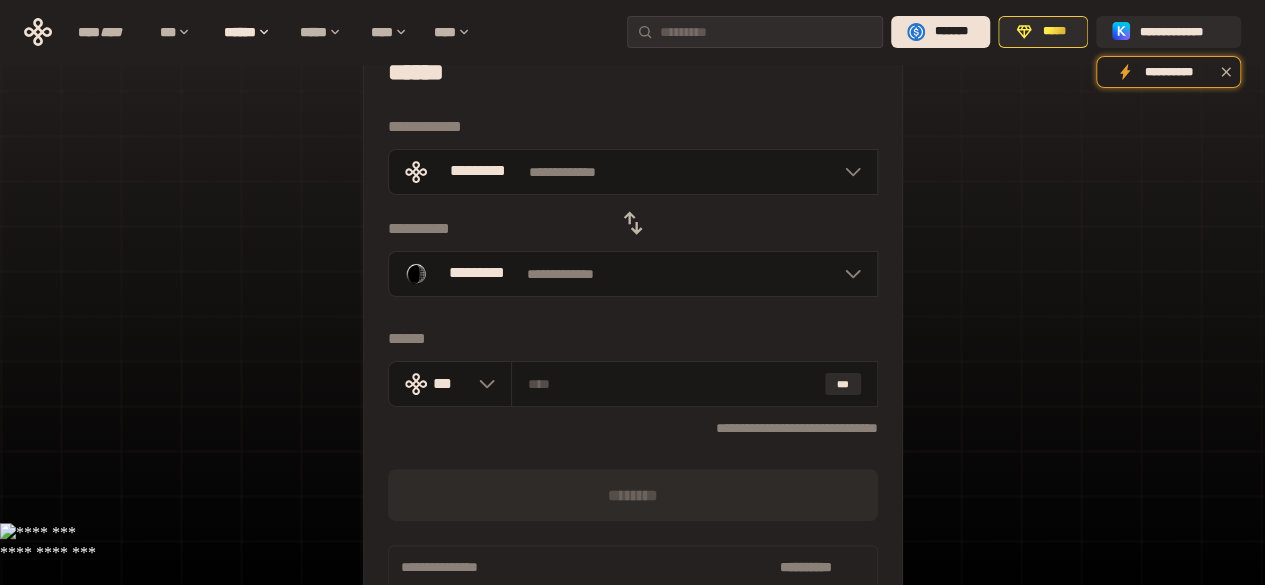scroll, scrollTop: 62, scrollLeft: 0, axis: vertical 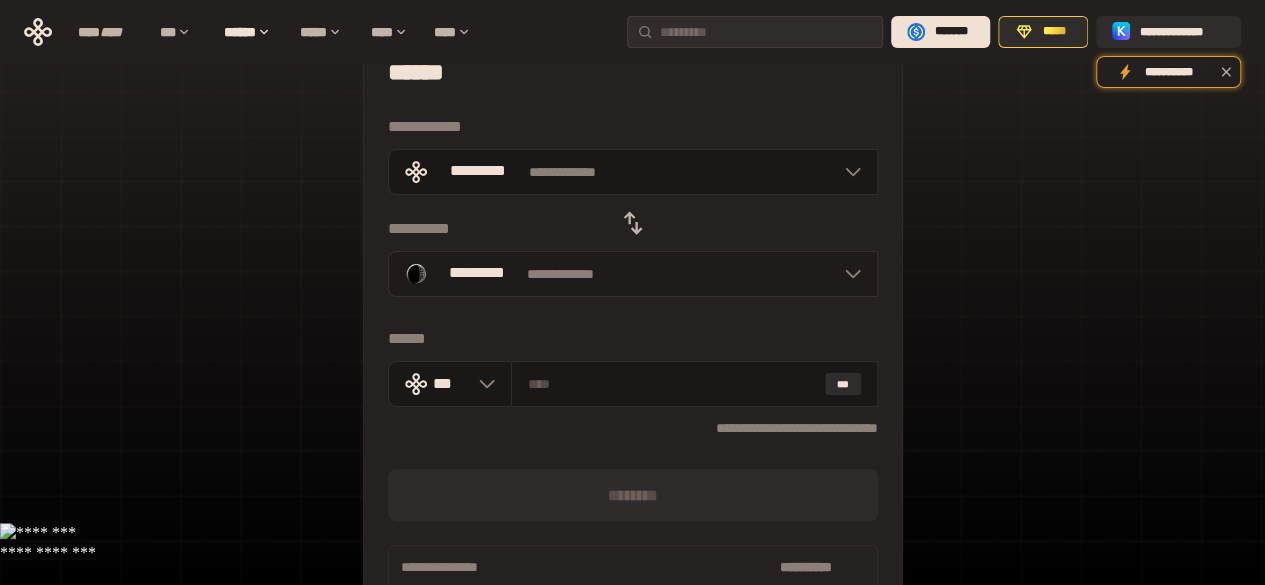 click at bounding box center [848, 274] 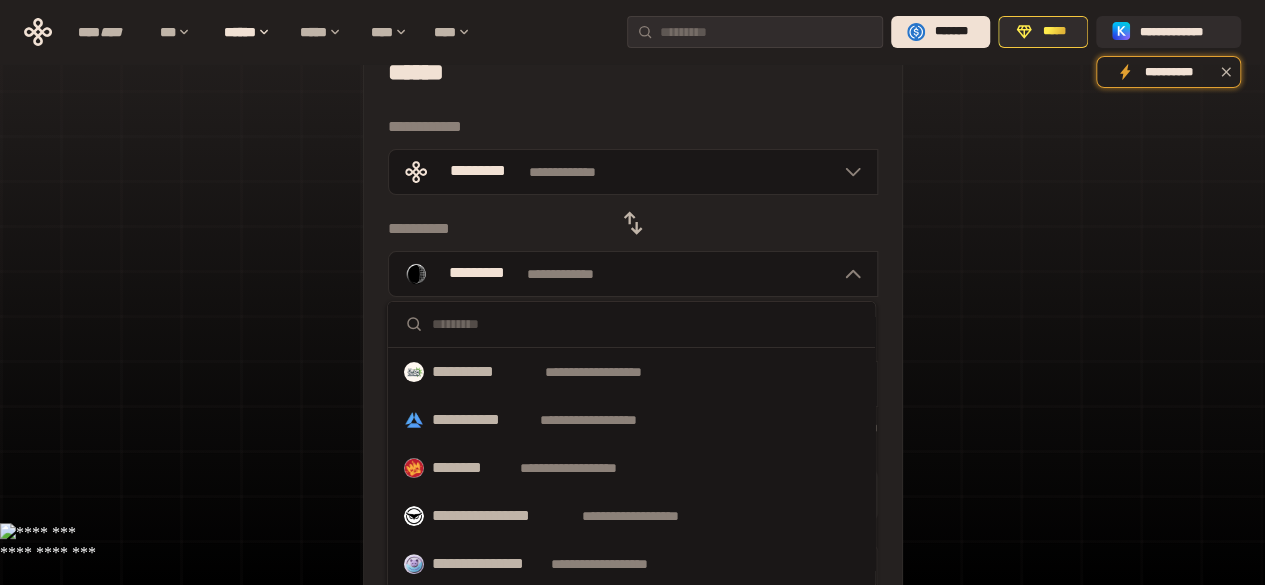 scroll, scrollTop: 245, scrollLeft: 0, axis: vertical 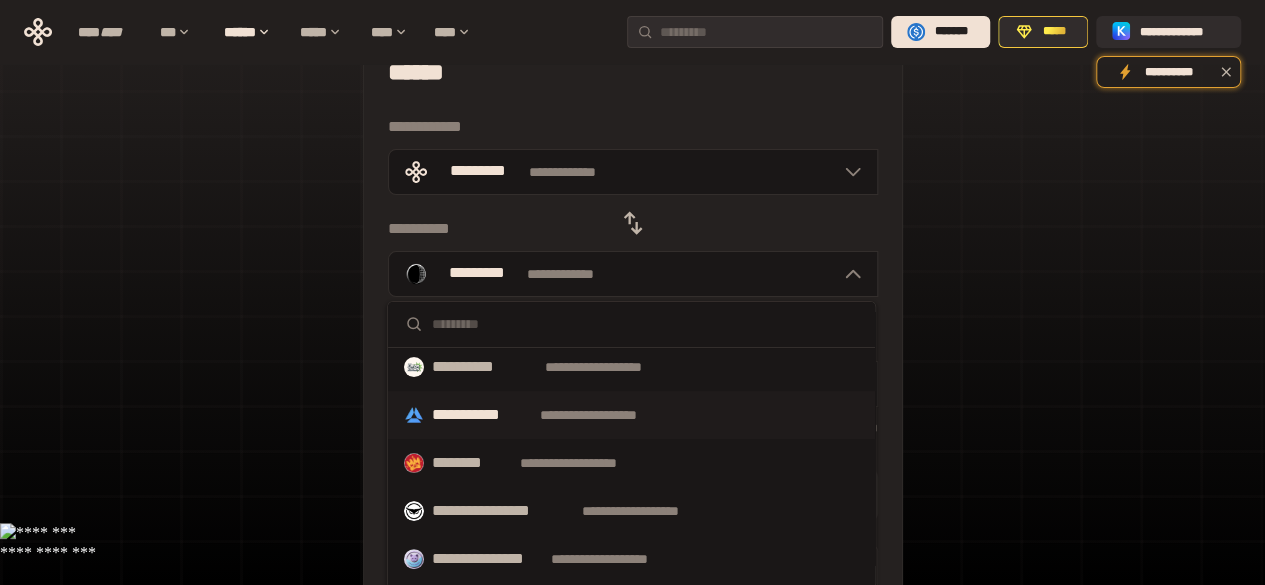 click on "**********" at bounding box center [607, 415] 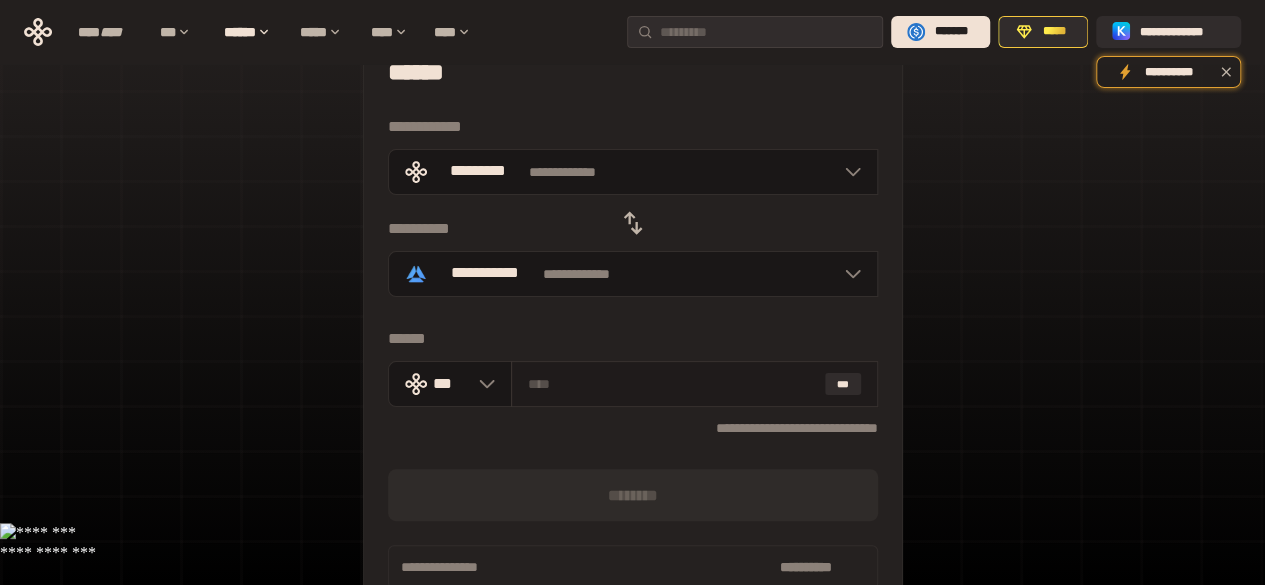 click on "***" at bounding box center [694, 384] 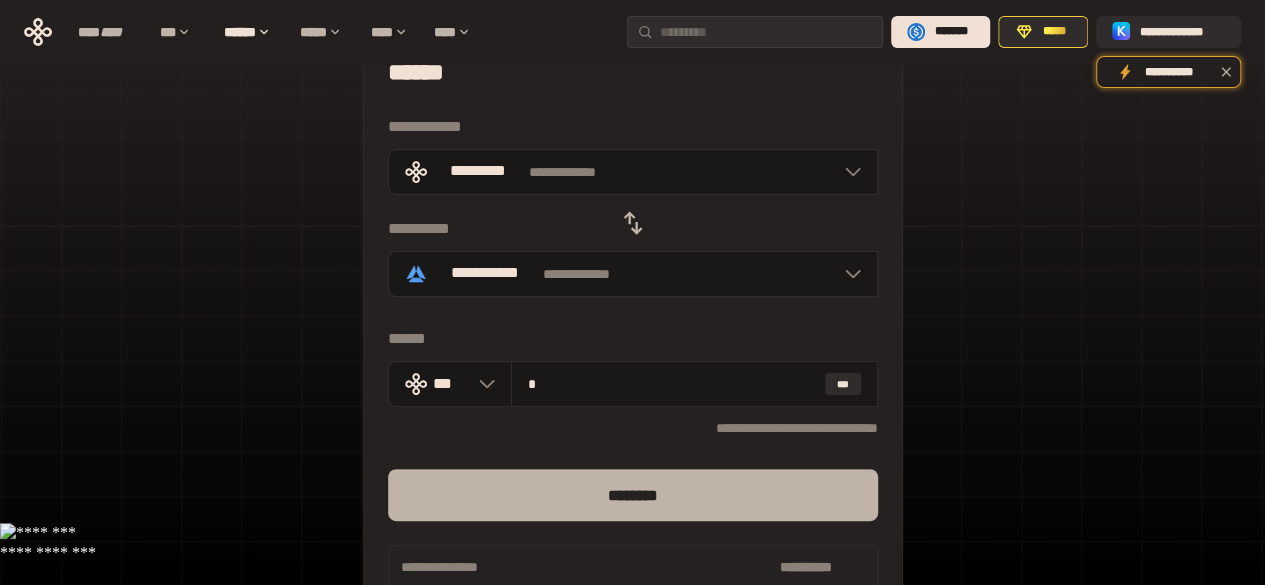 type on "*" 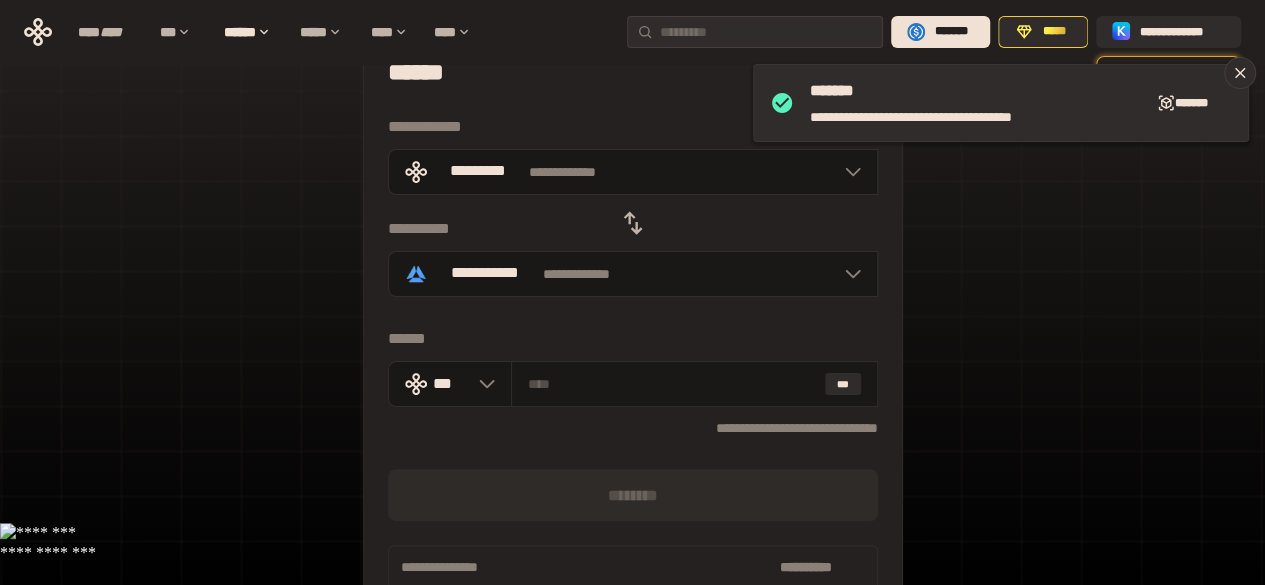 click at bounding box center (633, 223) 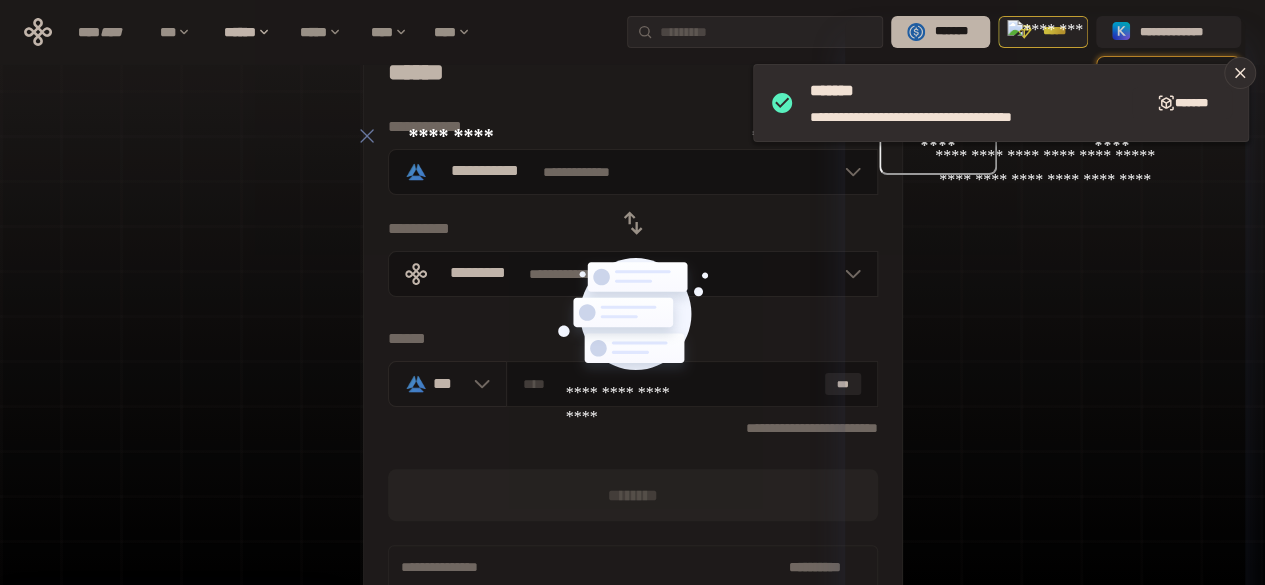 click 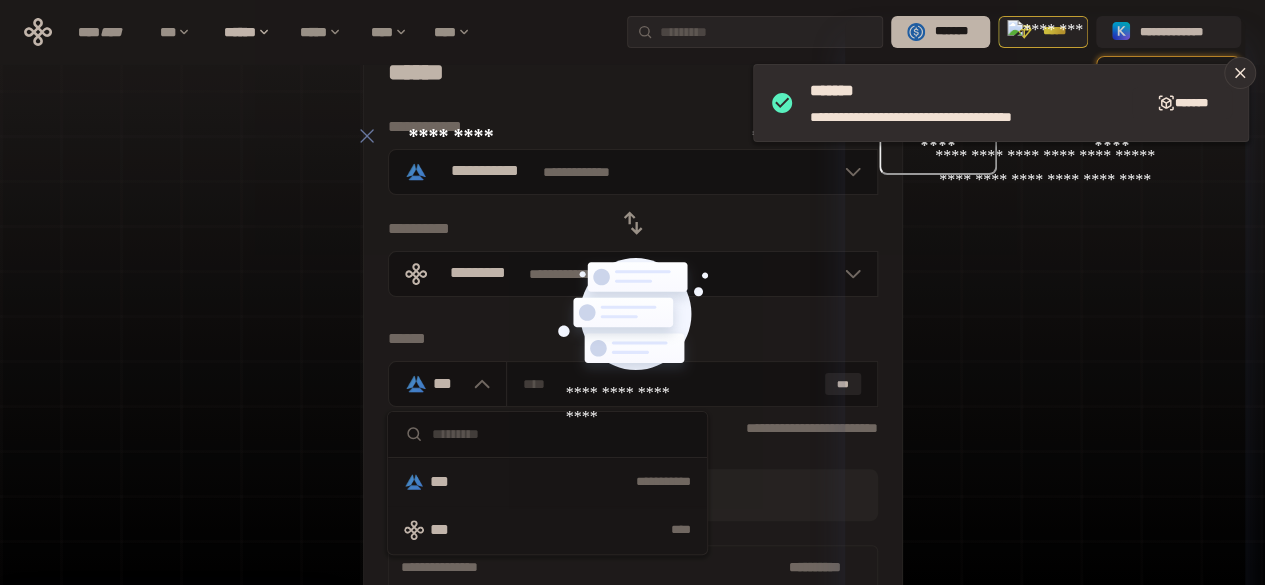 click on "****" at bounding box center (591, 530) 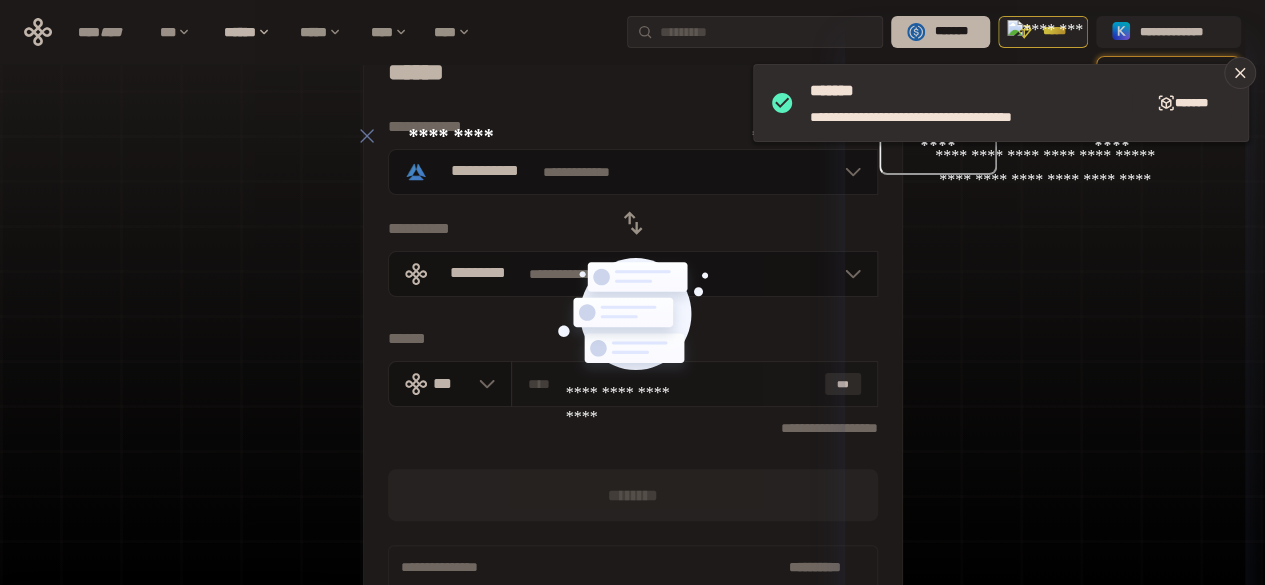 click on "***" at bounding box center [843, 384] 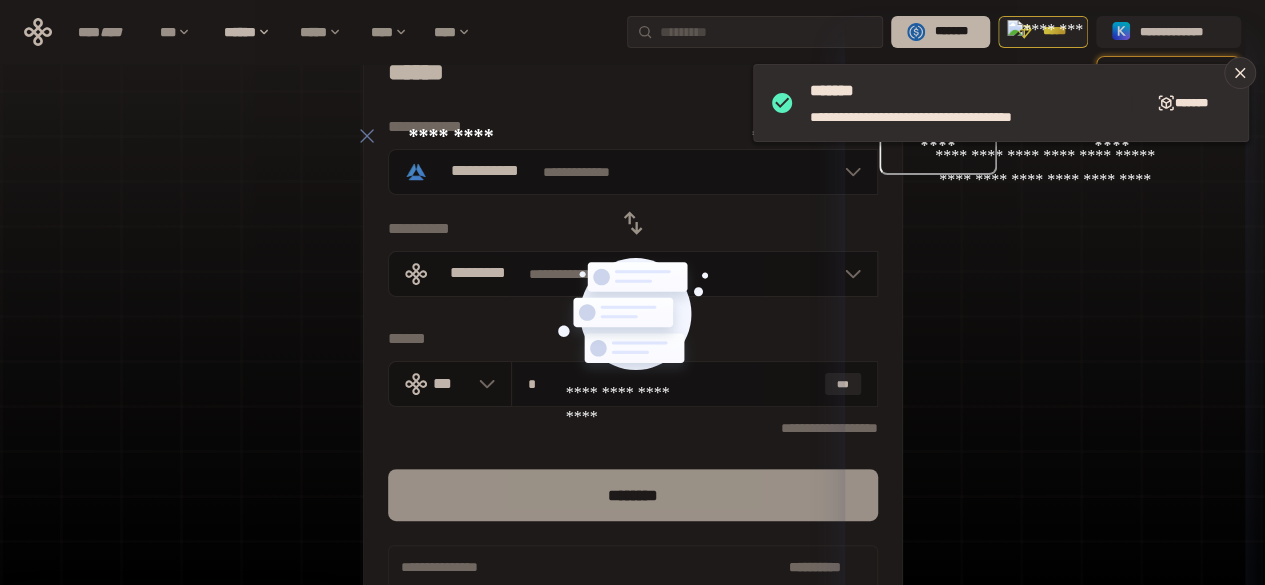 click on "********" at bounding box center (633, 495) 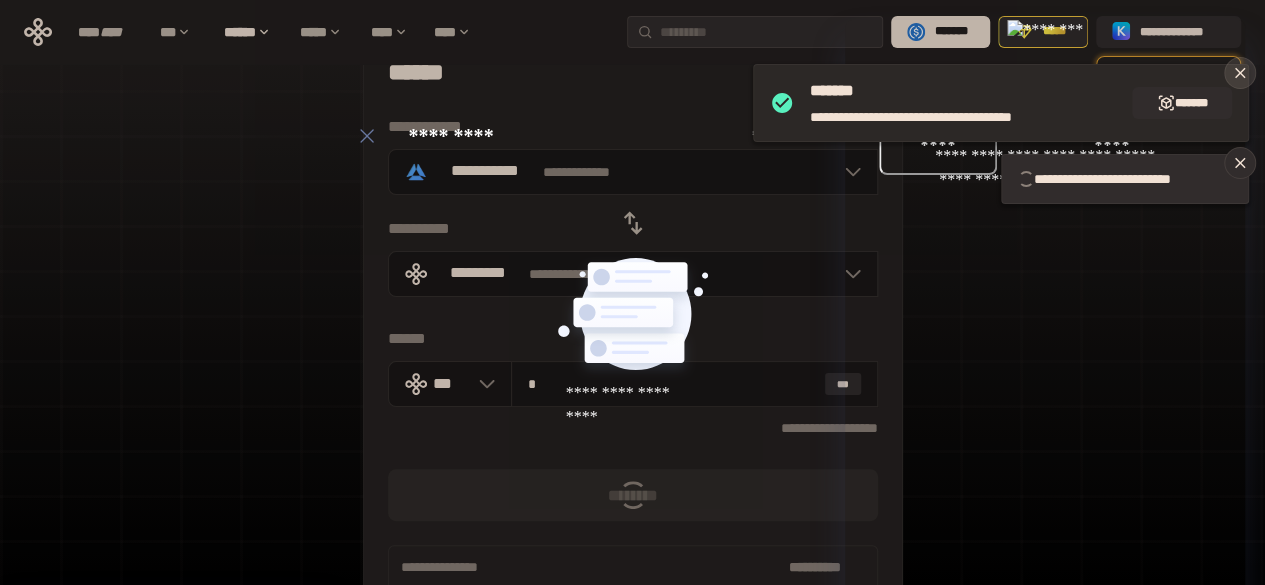 click 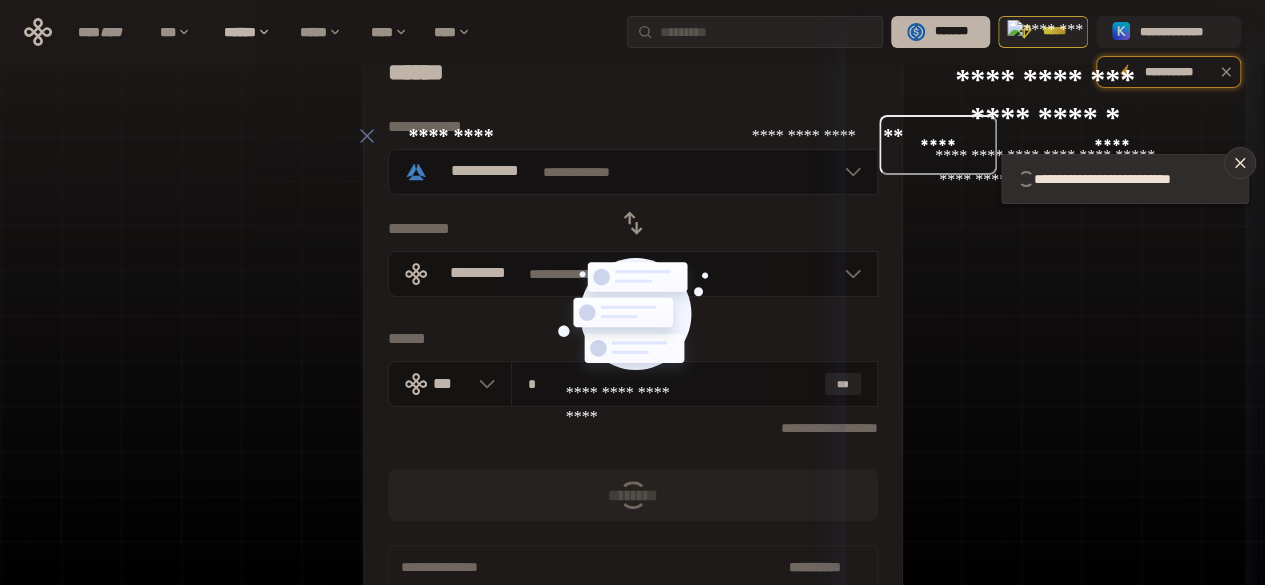 type 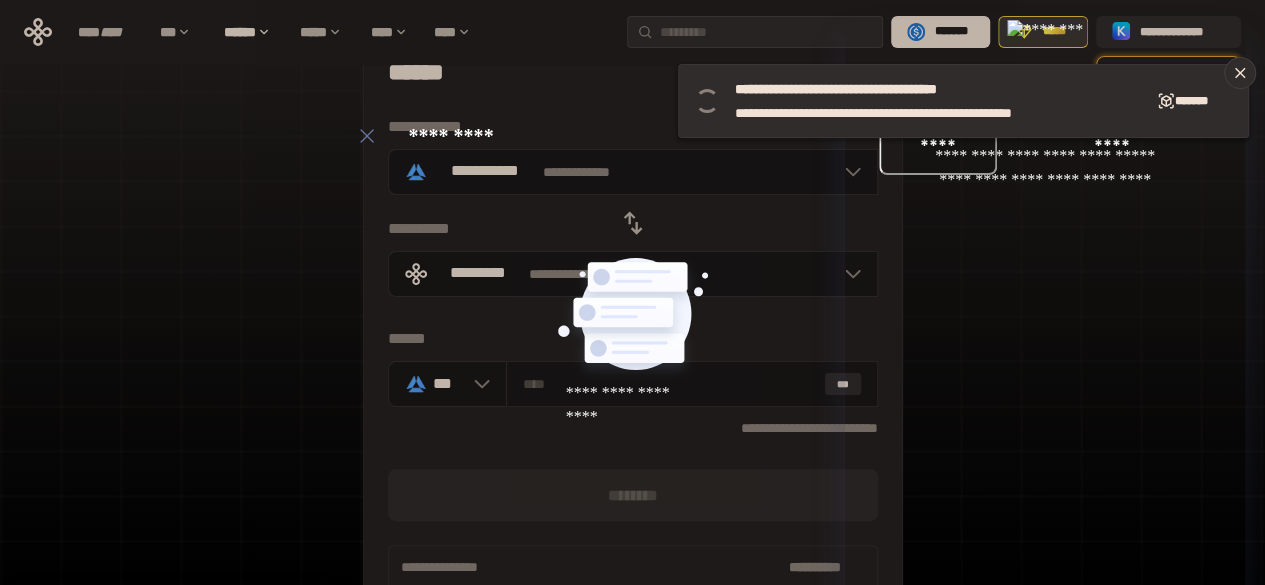 click 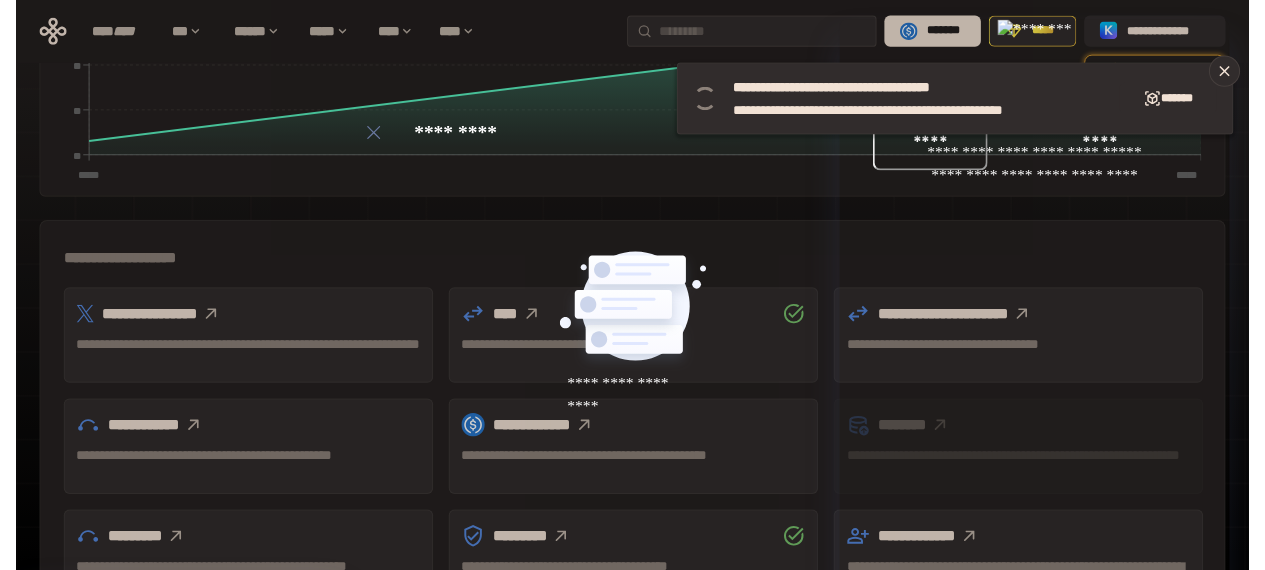 scroll, scrollTop: 522, scrollLeft: 0, axis: vertical 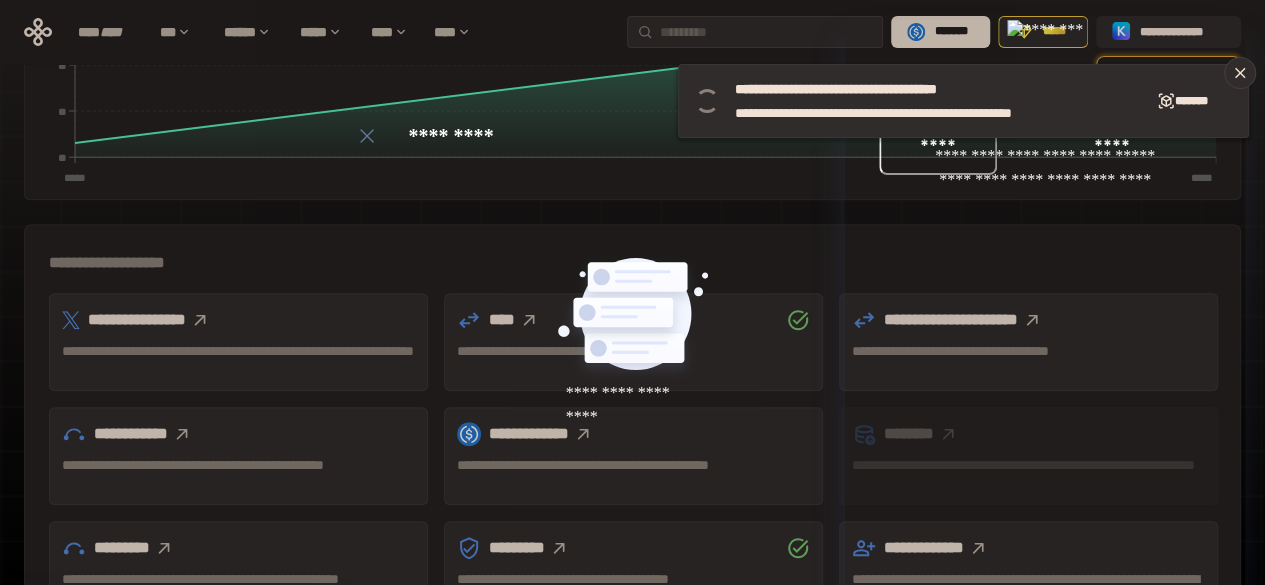 click 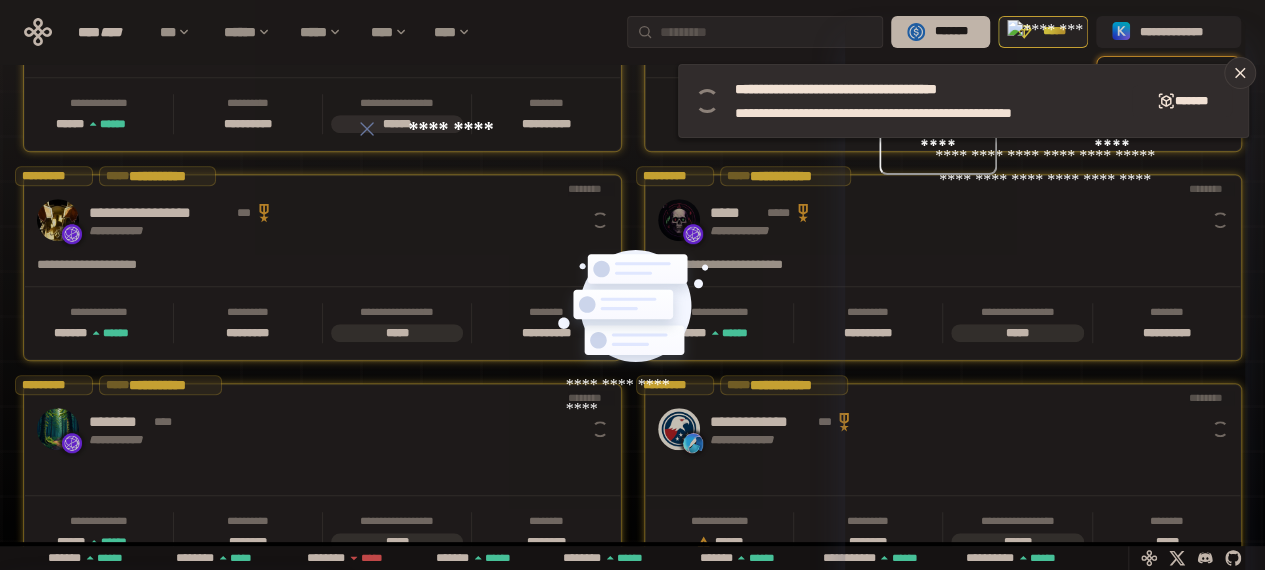 scroll, scrollTop: 0, scrollLeft: 16, axis: horizontal 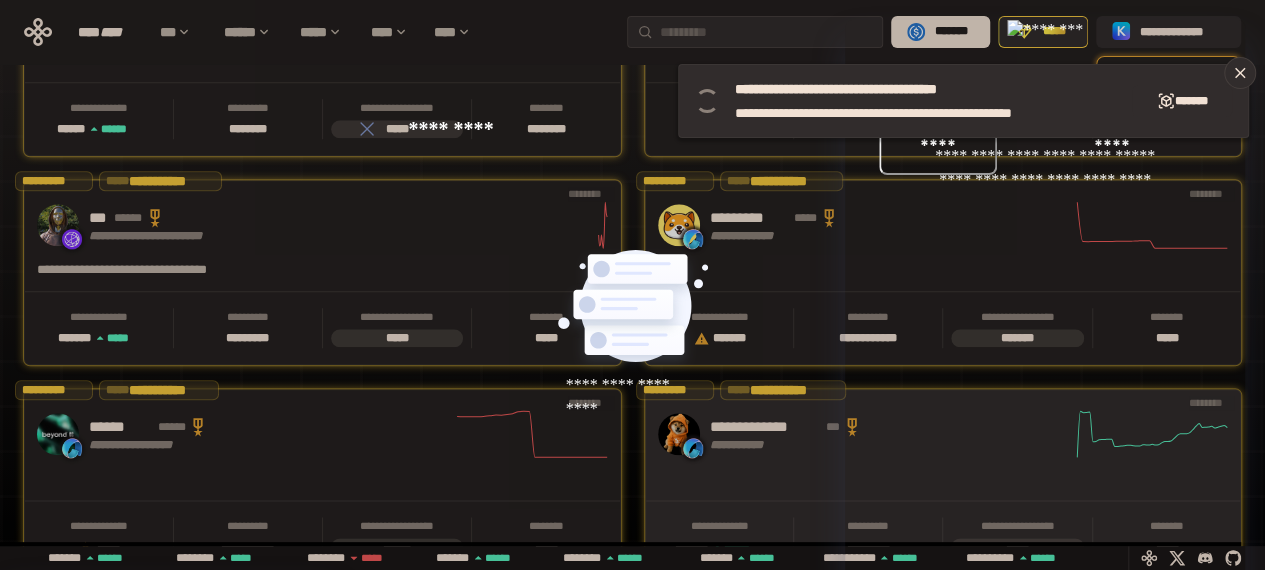click on "**********" at bounding box center [943, 434] 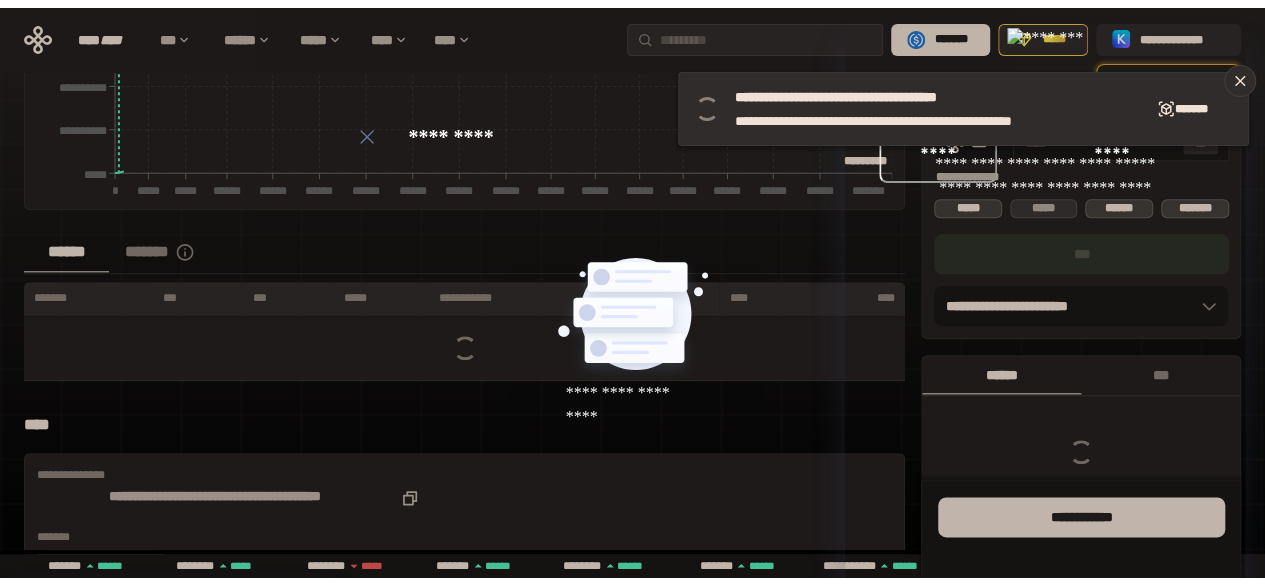 scroll, scrollTop: 0, scrollLeft: 0, axis: both 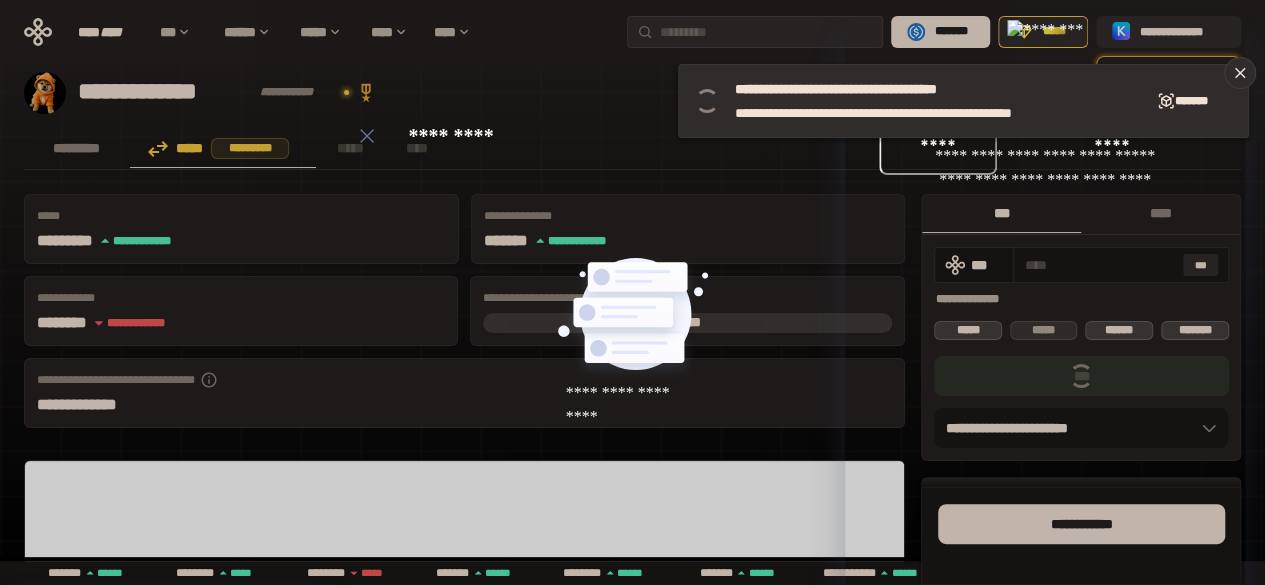 click on "*****" at bounding box center (1044, 330) 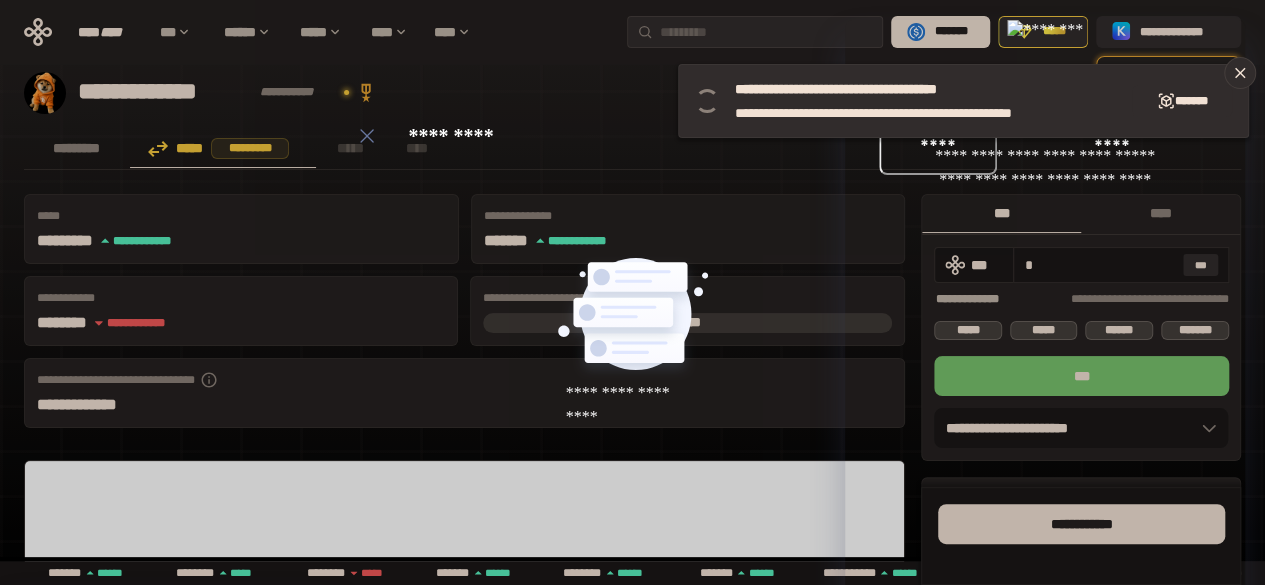 click on "***" at bounding box center [1081, 376] 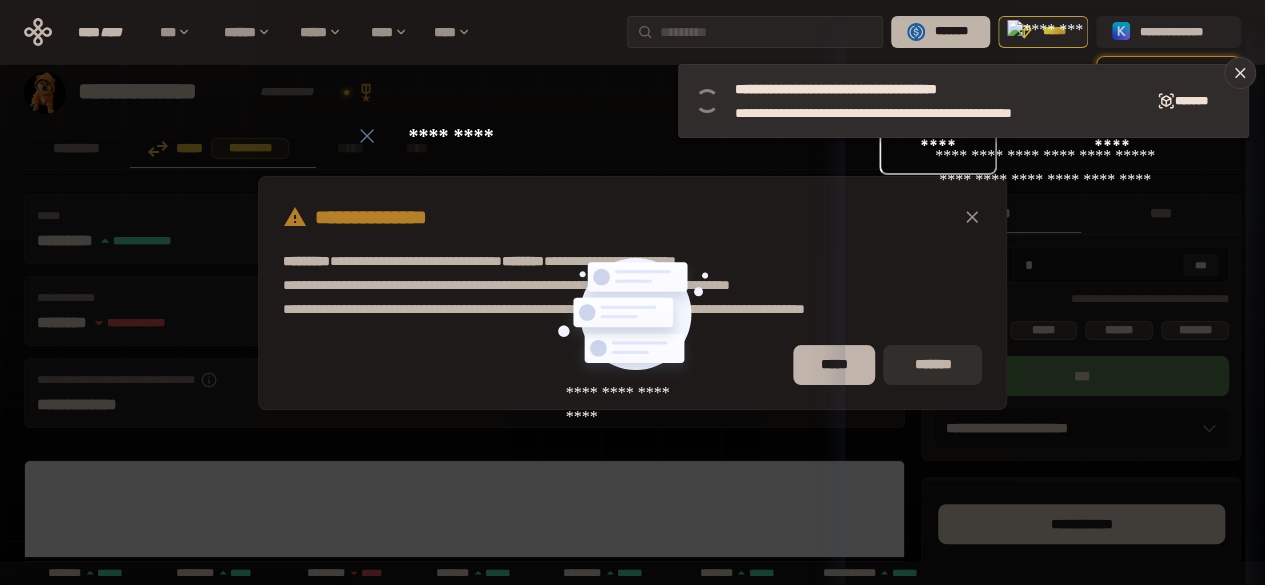 click on "*******" at bounding box center (932, 365) 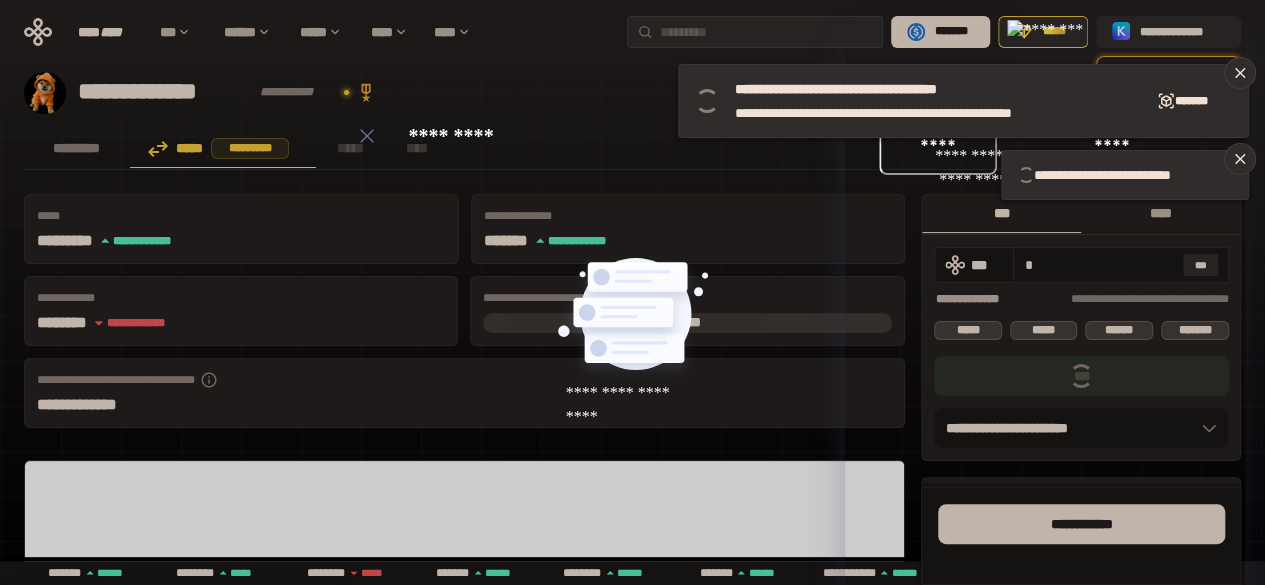 click on "****" at bounding box center [1160, 213] 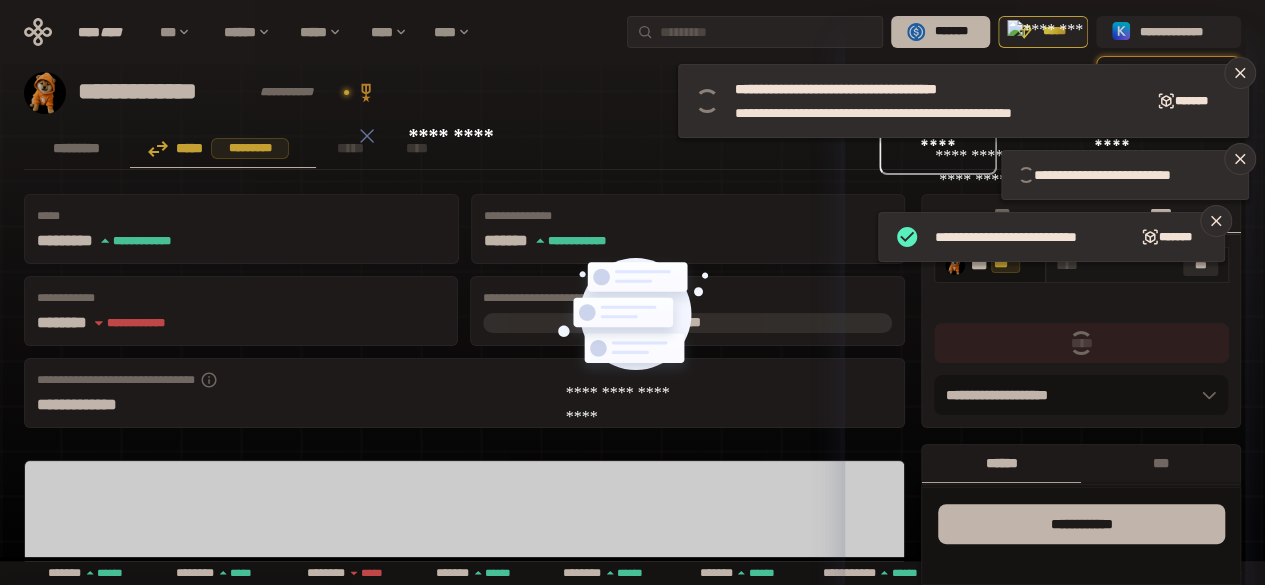 click on "***" at bounding box center (1201, 265) 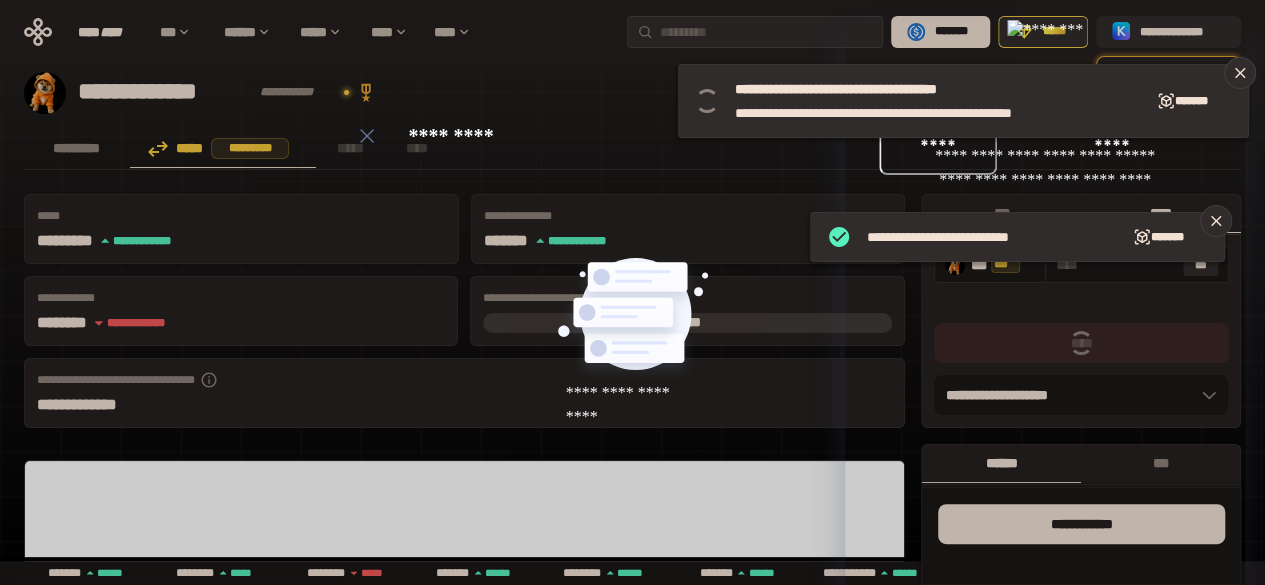 type on "*" 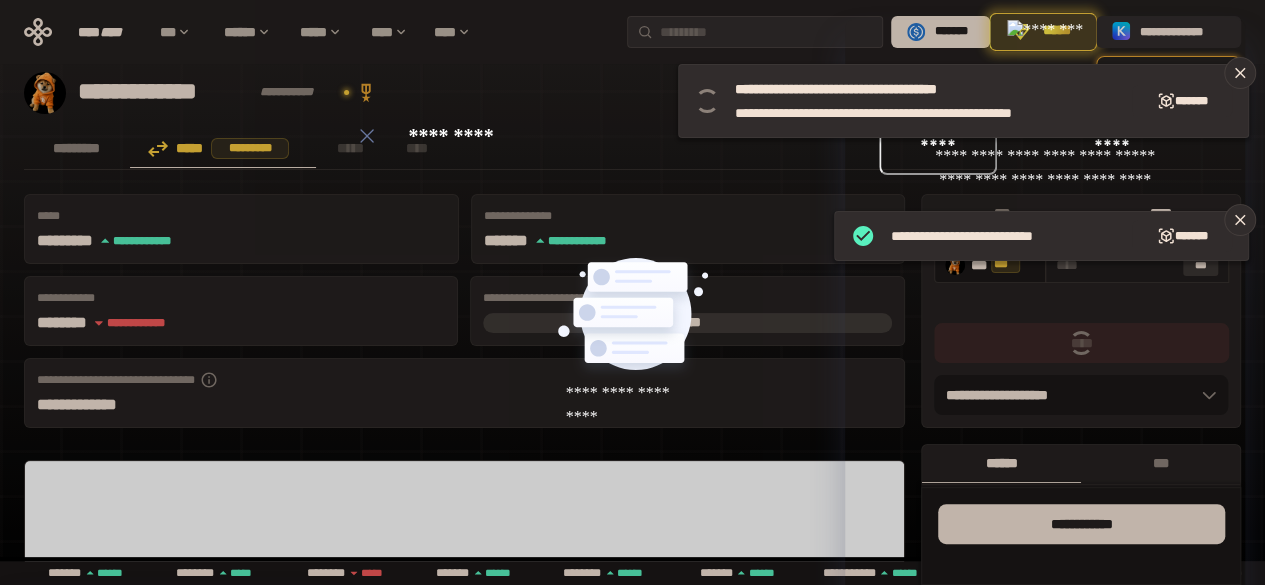 click on "***" at bounding box center [1201, 265] 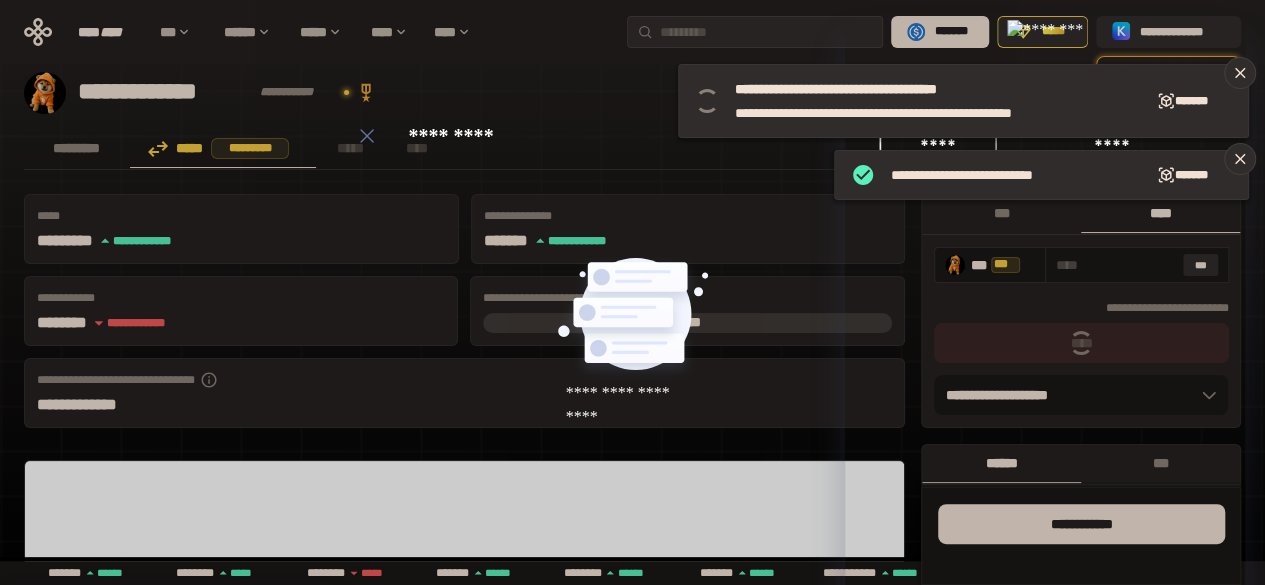 type on "**********" 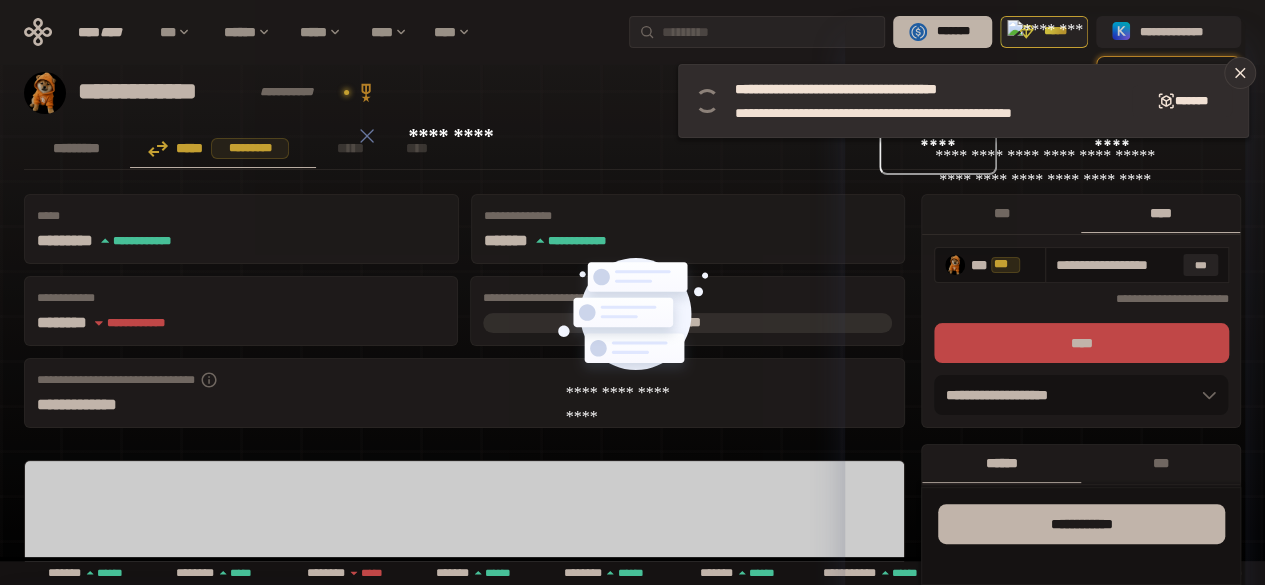 click on "****" at bounding box center [1081, 343] 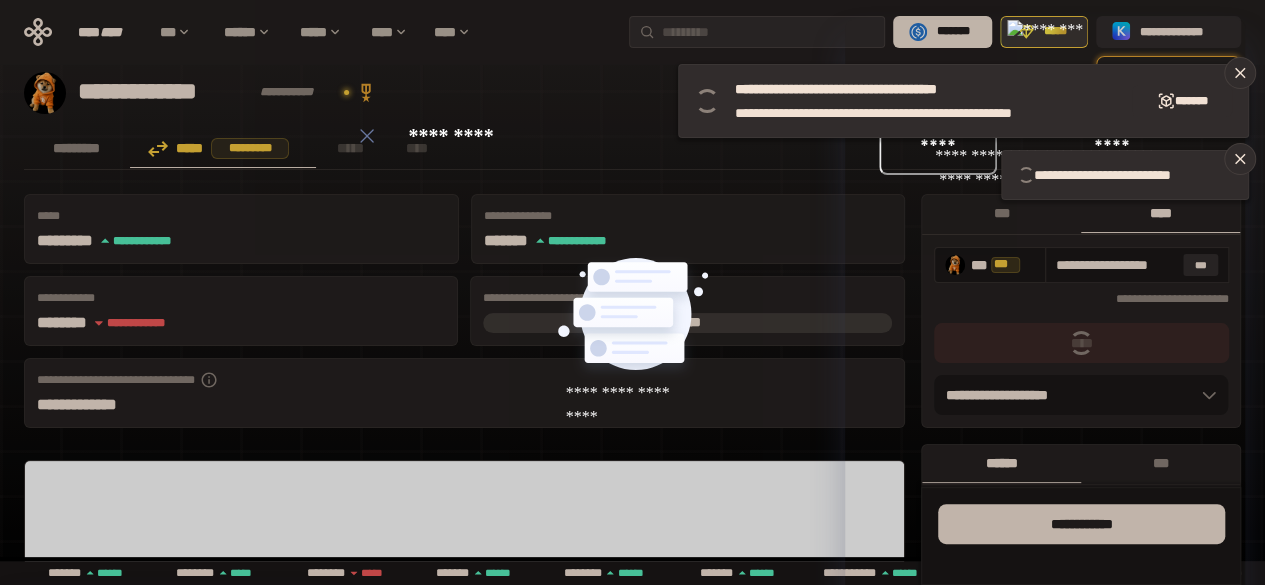 click on "*****" at bounding box center [1055, 32] 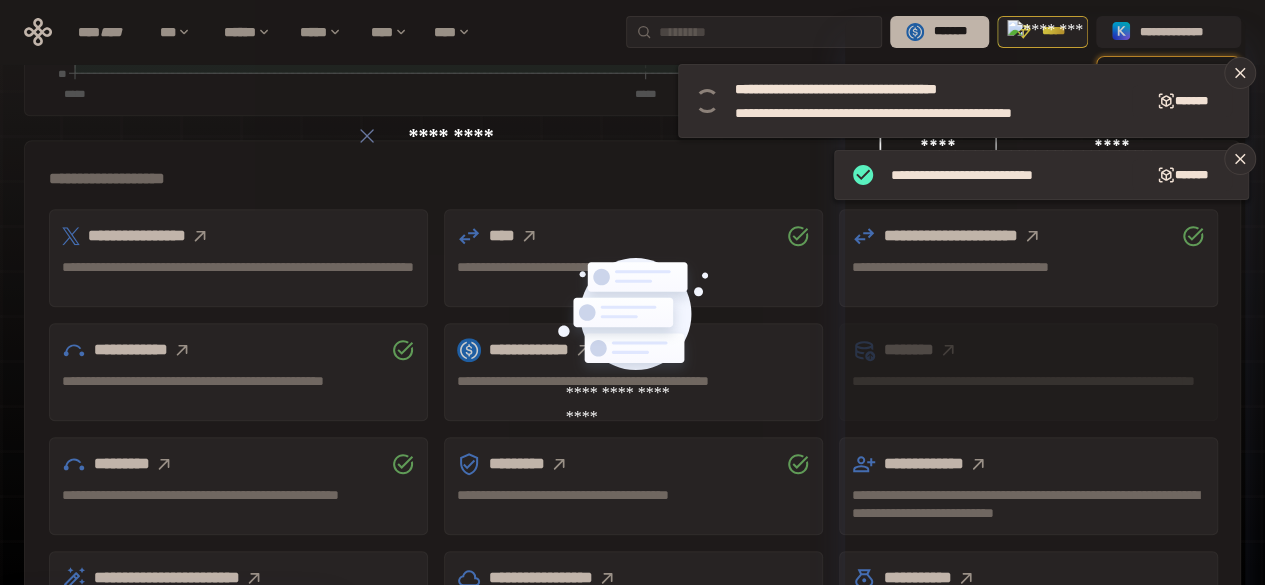 scroll, scrollTop: 622, scrollLeft: 0, axis: vertical 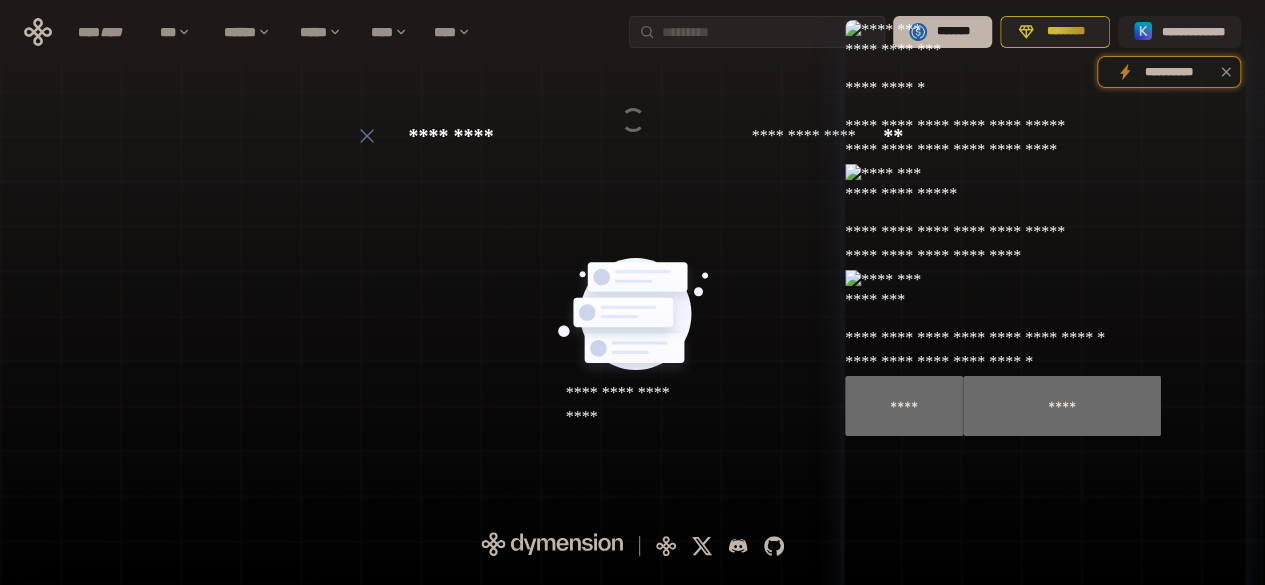 drag, startPoint x: 1148, startPoint y: 357, endPoint x: 1202, endPoint y: 341, distance: 56.32051 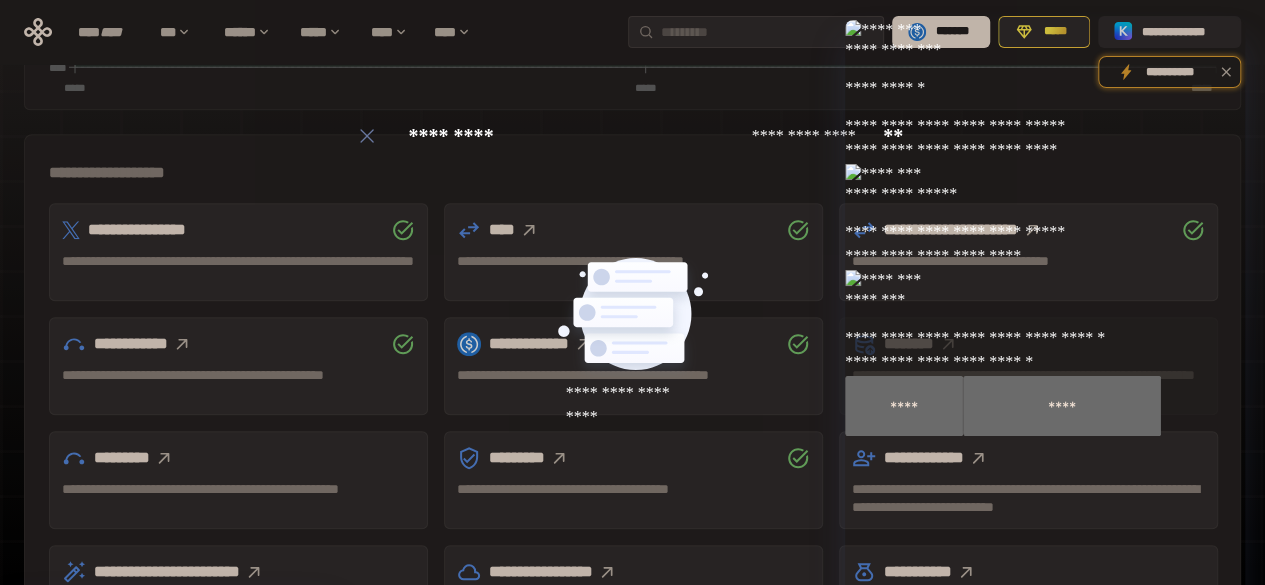 scroll, scrollTop: 615, scrollLeft: 0, axis: vertical 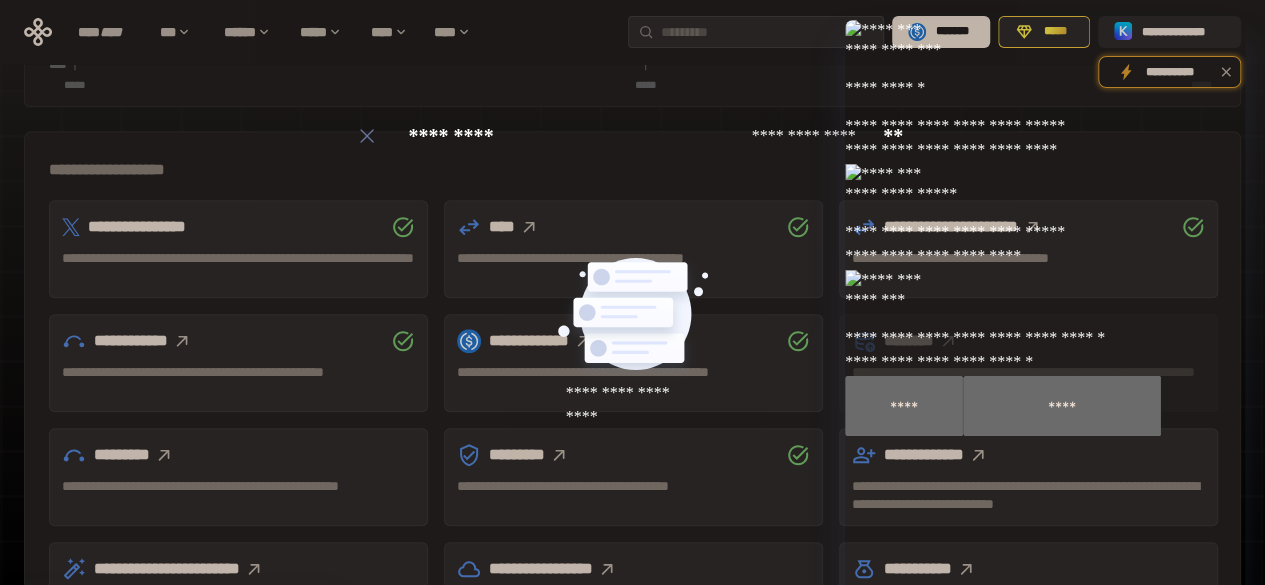 click at bounding box center (164, 455) 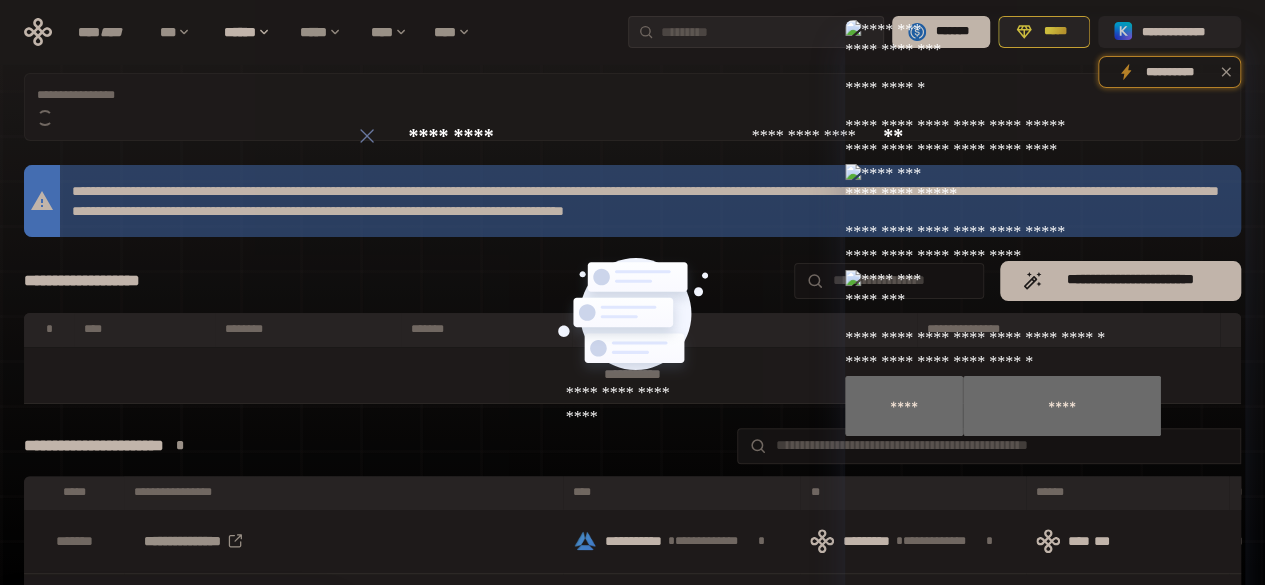 scroll, scrollTop: 472, scrollLeft: 0, axis: vertical 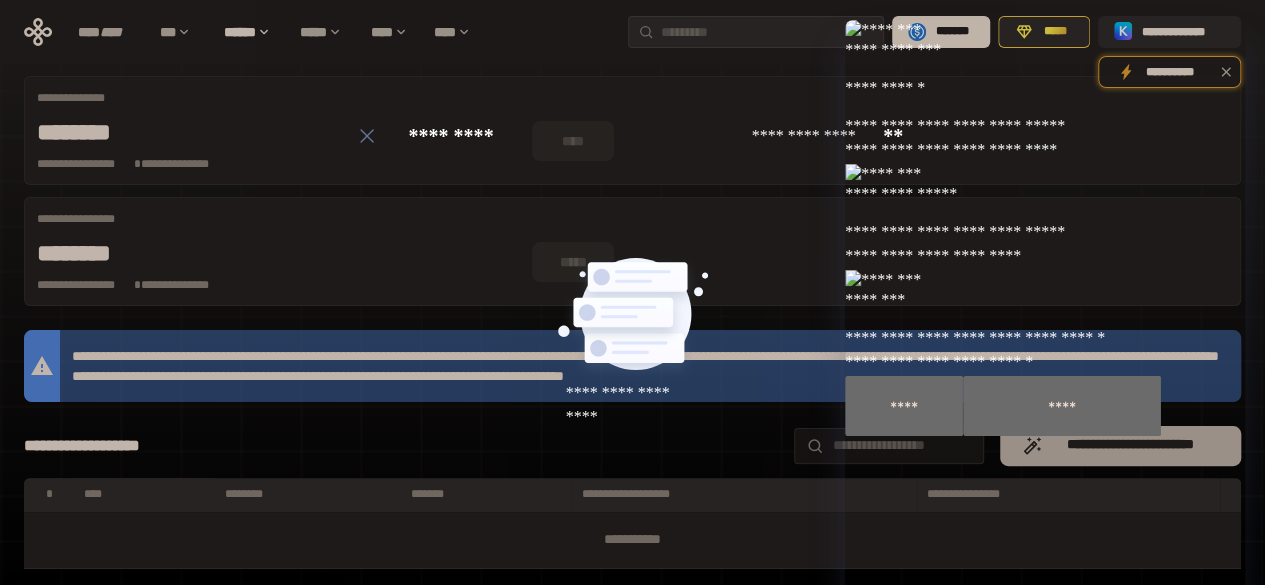 click on "**********" at bounding box center [1130, 445] 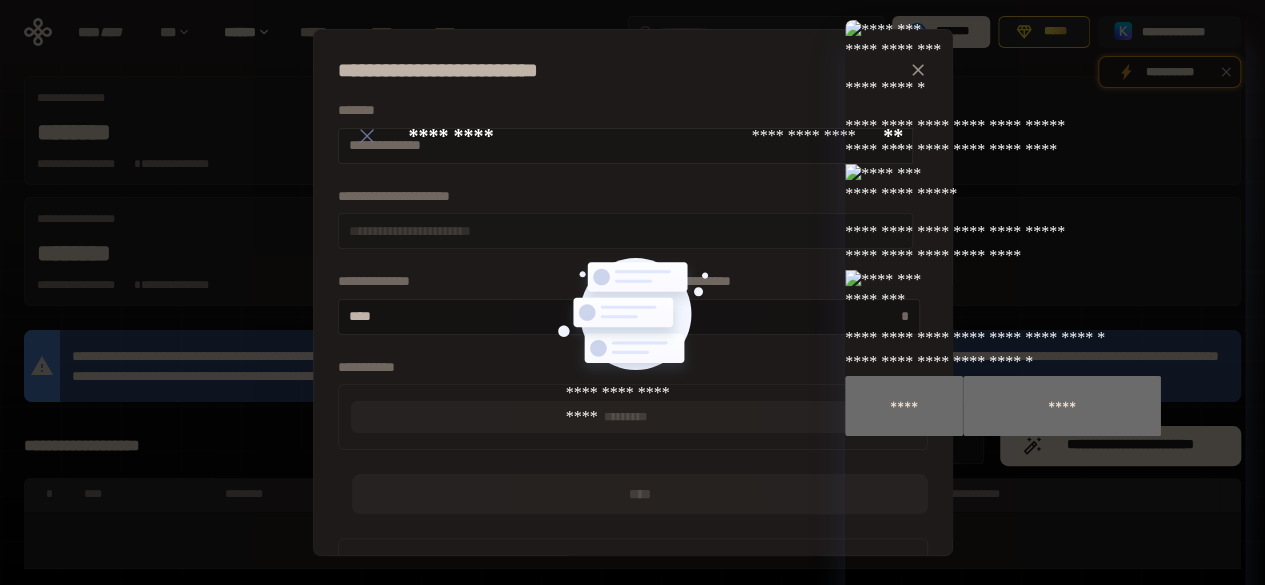 click 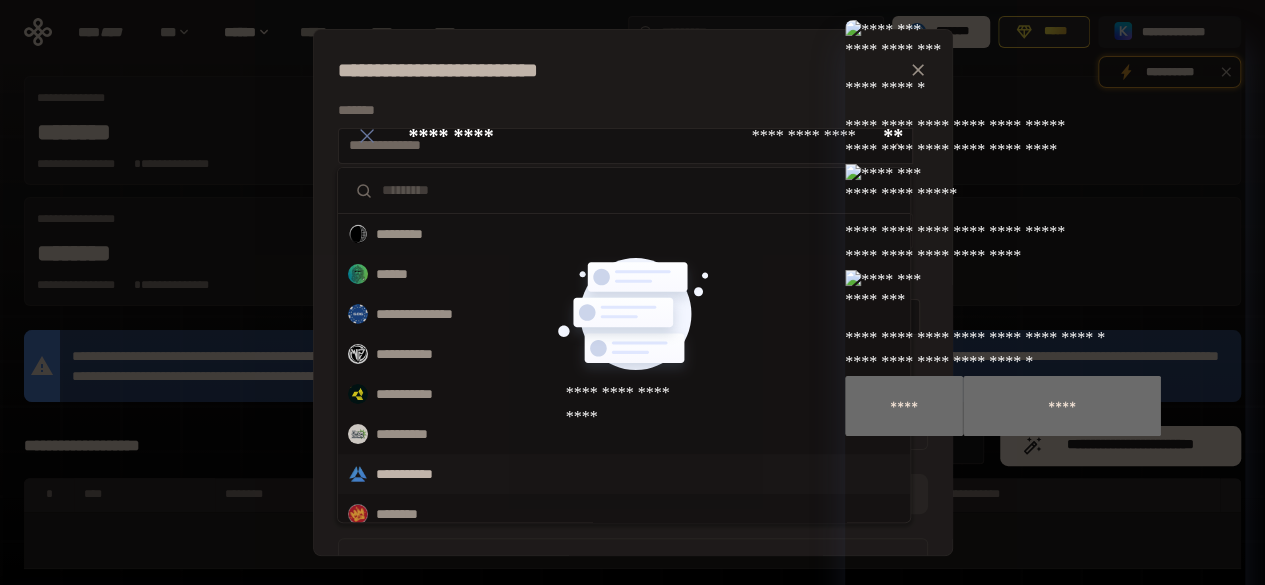click on "**********" at bounding box center (624, 474) 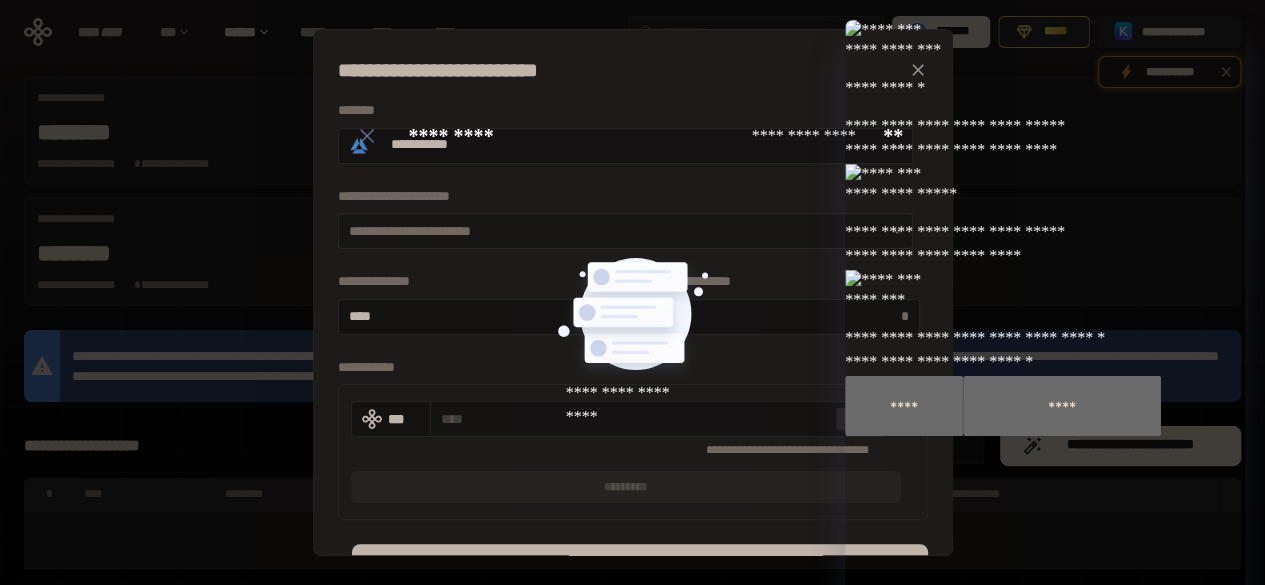 click 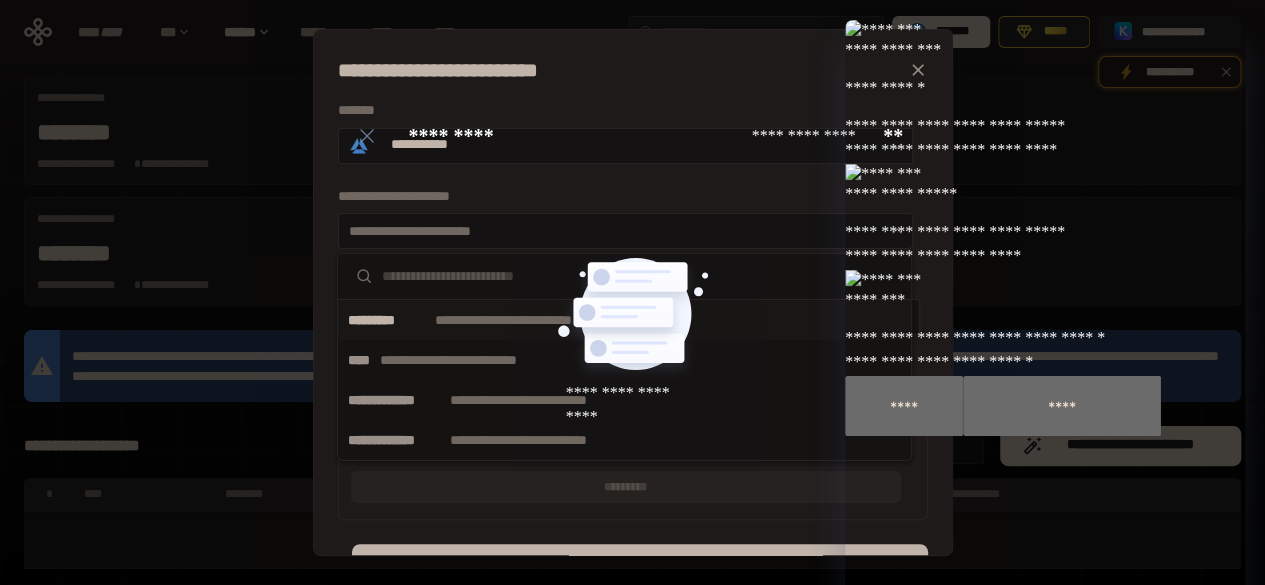 click on "**********" at bounding box center [534, 320] 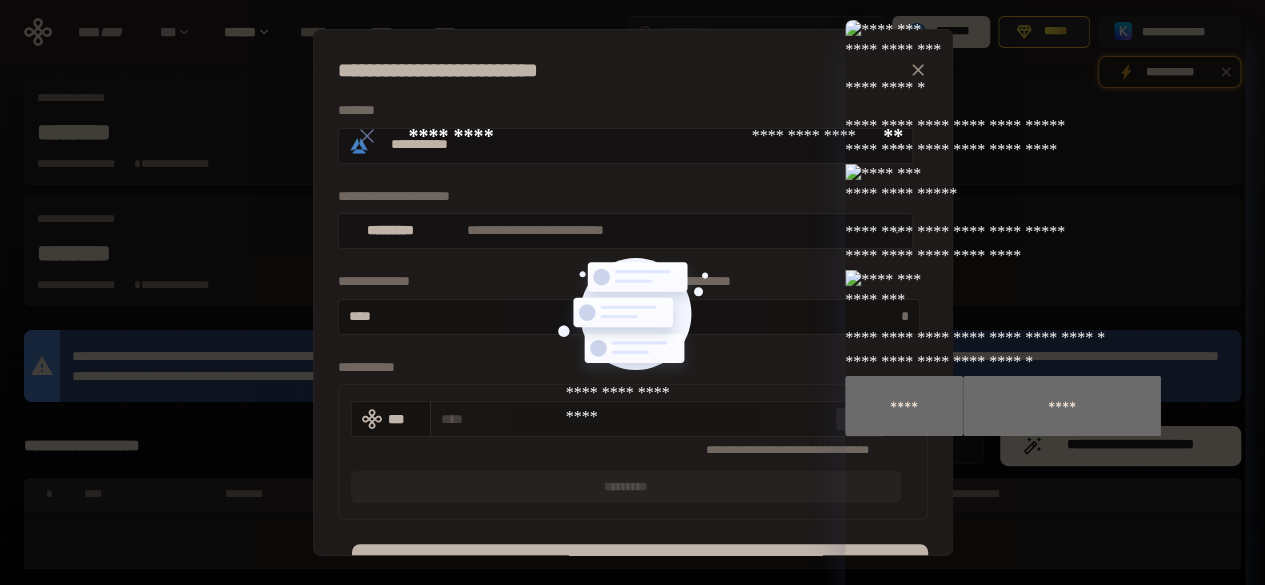 click at bounding box center (634, 419) 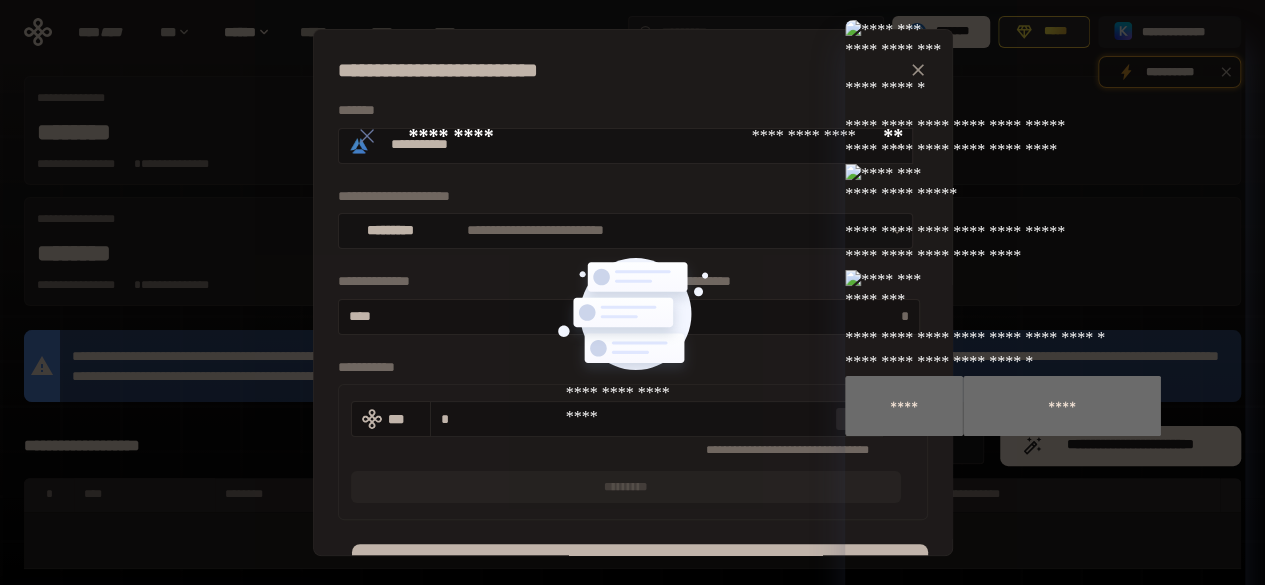 scroll, scrollTop: 104, scrollLeft: 0, axis: vertical 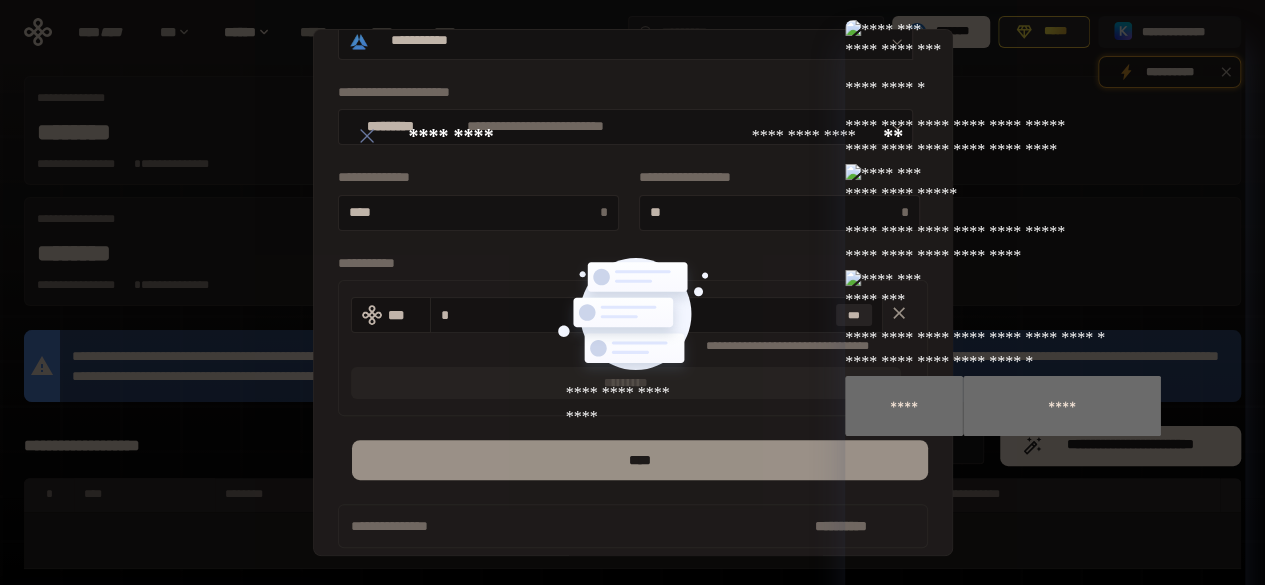 type on "*" 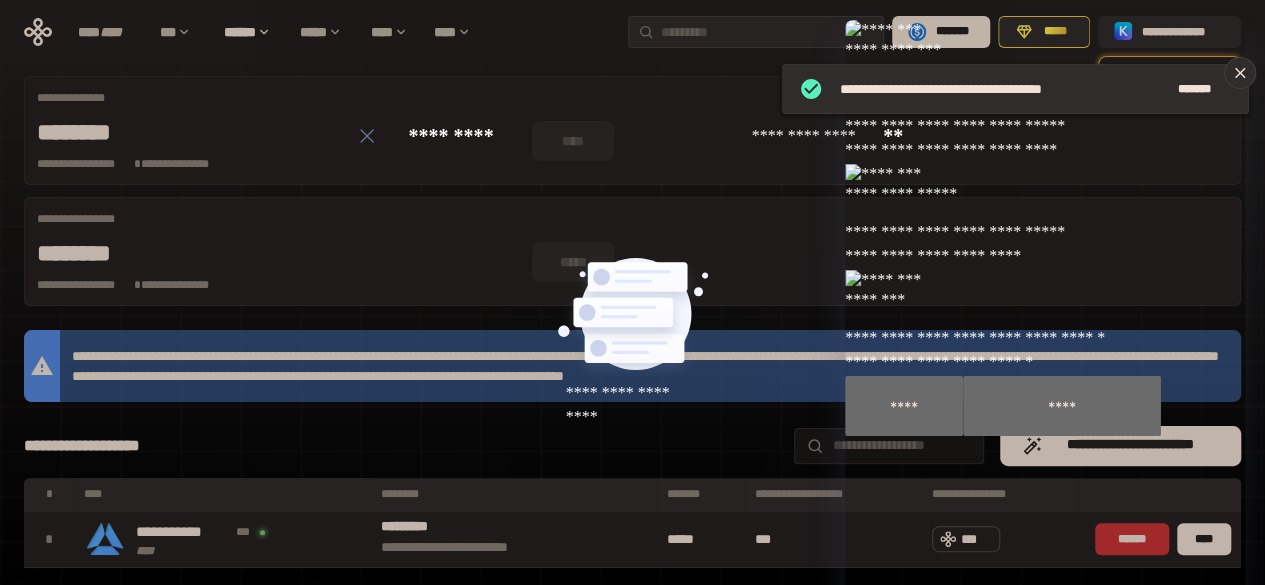 scroll, scrollTop: 0, scrollLeft: 0, axis: both 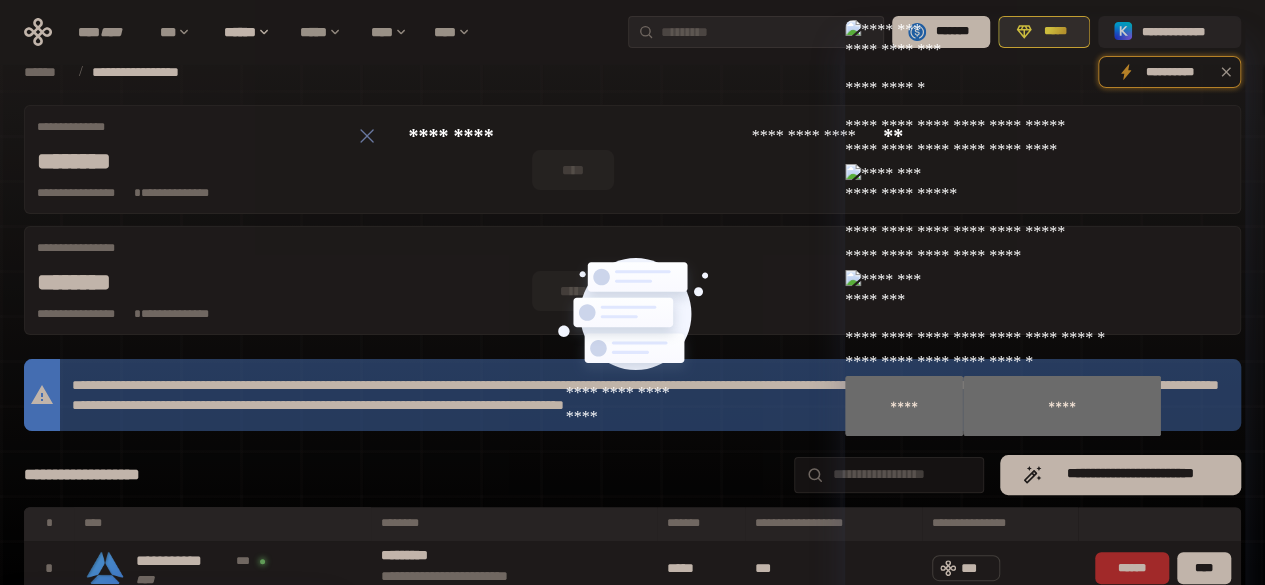 click on "*****" at bounding box center [1055, 32] 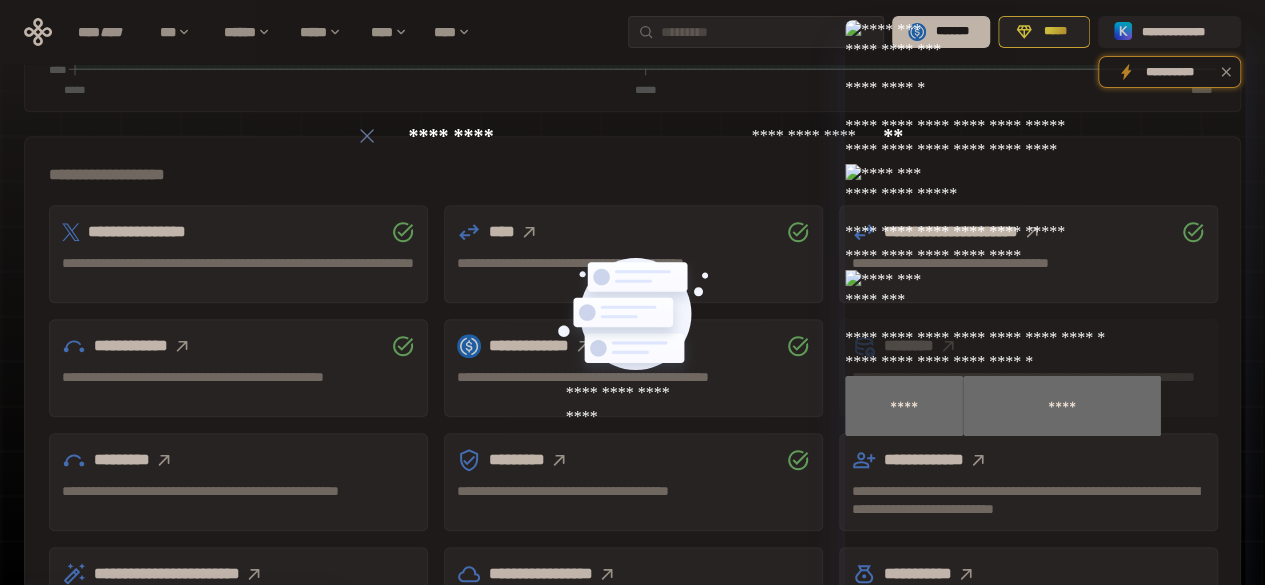 scroll, scrollTop: 629, scrollLeft: 0, axis: vertical 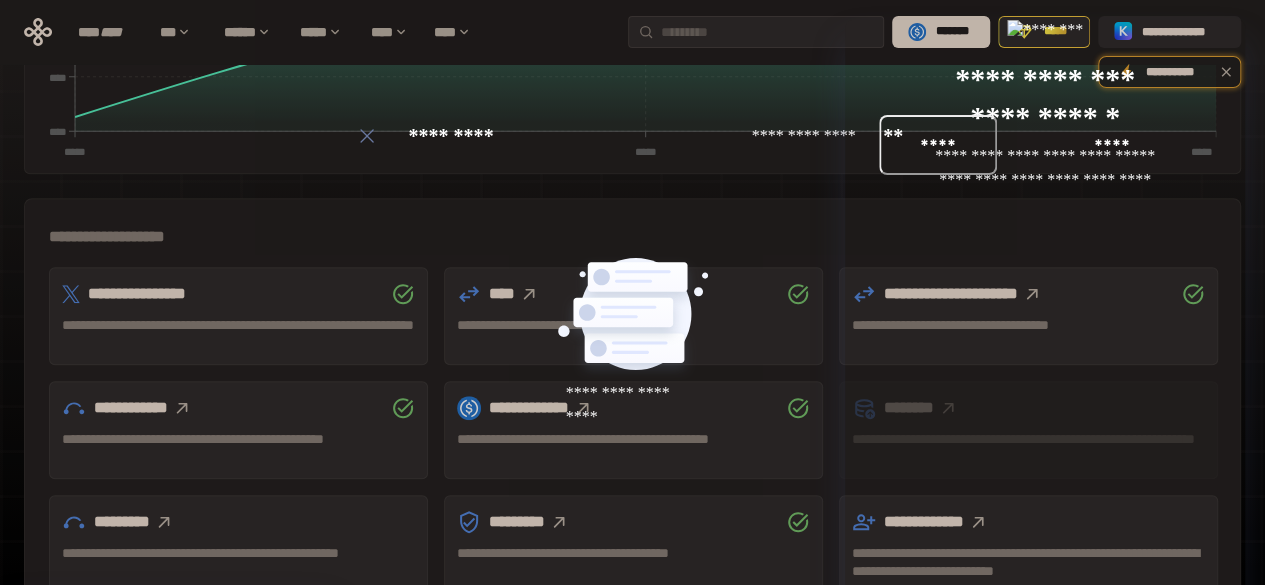 click 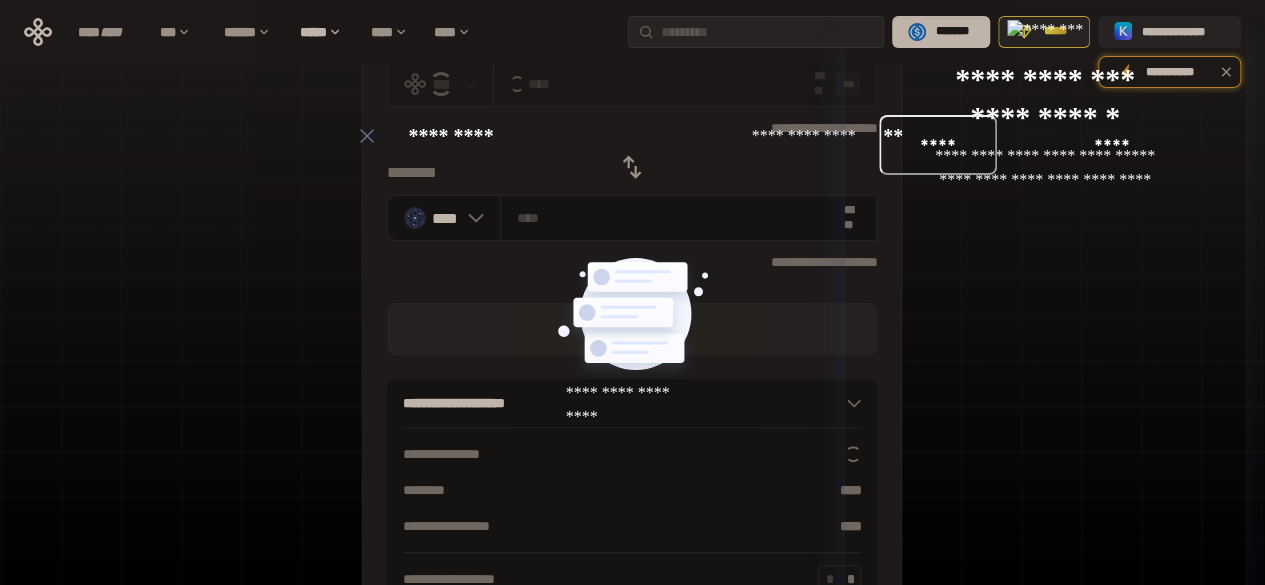 scroll, scrollTop: 285, scrollLeft: 0, axis: vertical 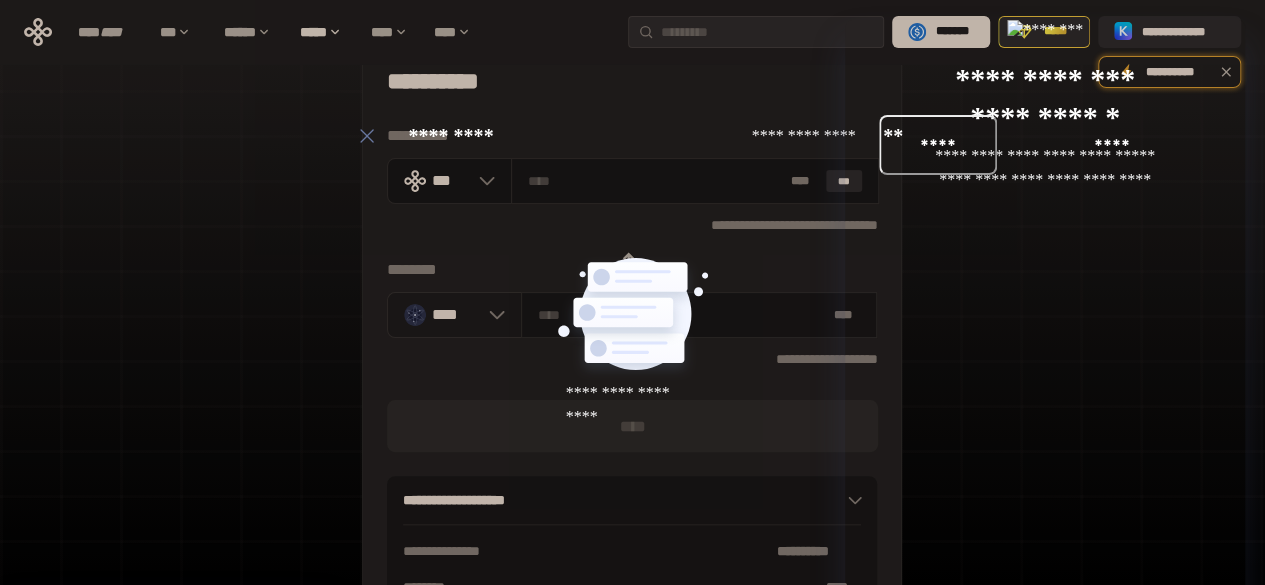 click 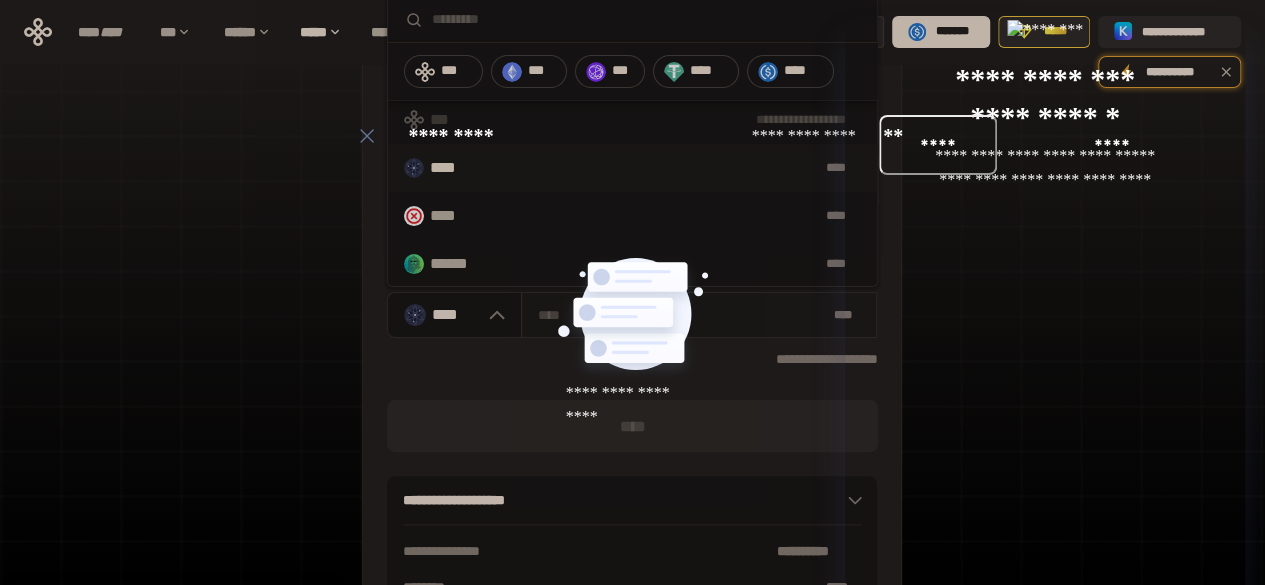 scroll, scrollTop: 0, scrollLeft: 0, axis: both 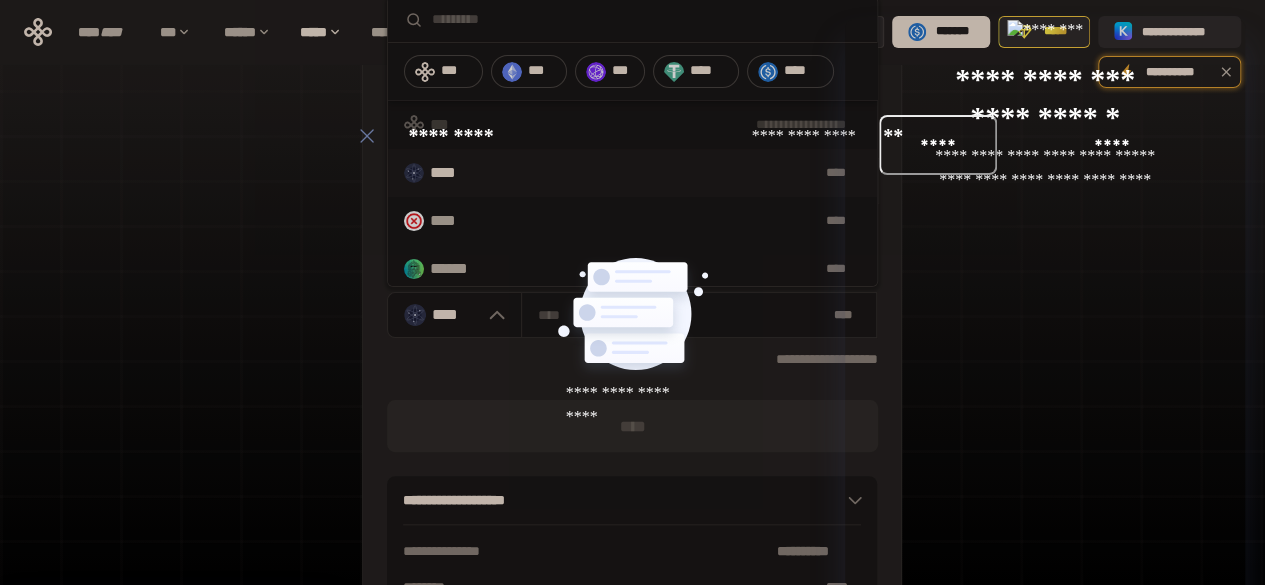 click at bounding box center (646, 19) 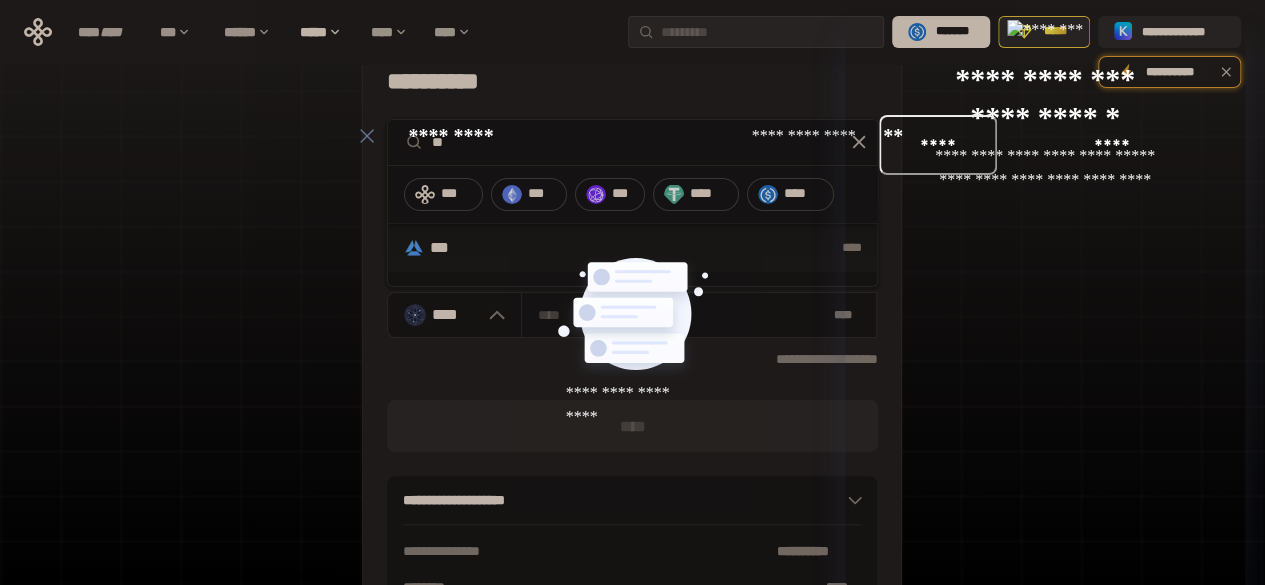 type on "**" 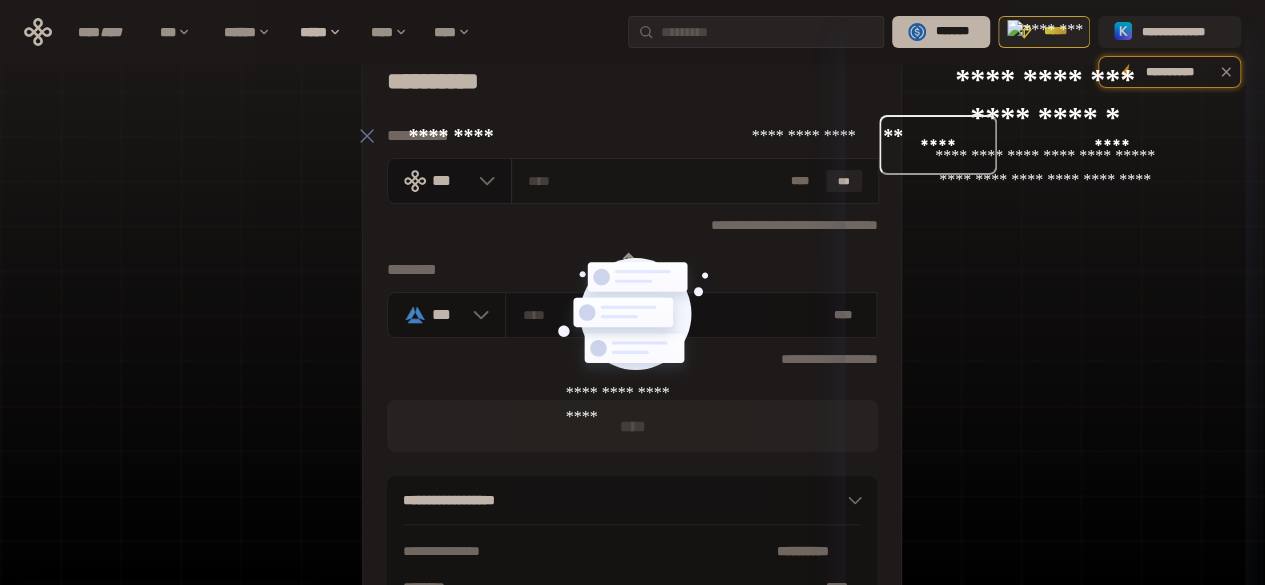 click at bounding box center (655, 181) 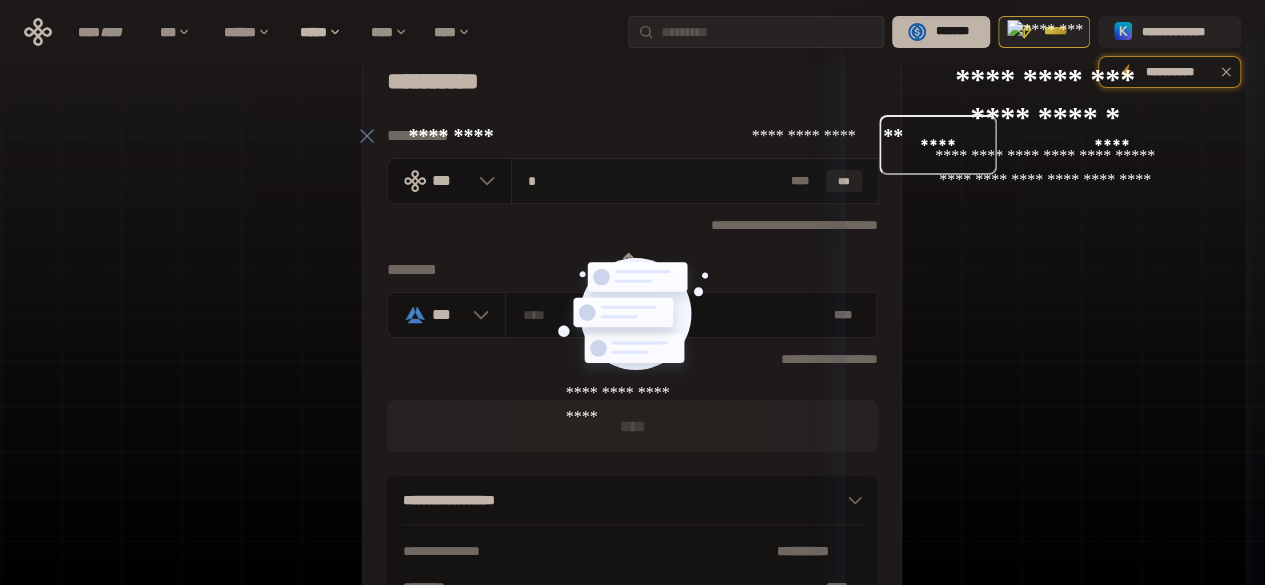type on "**********" 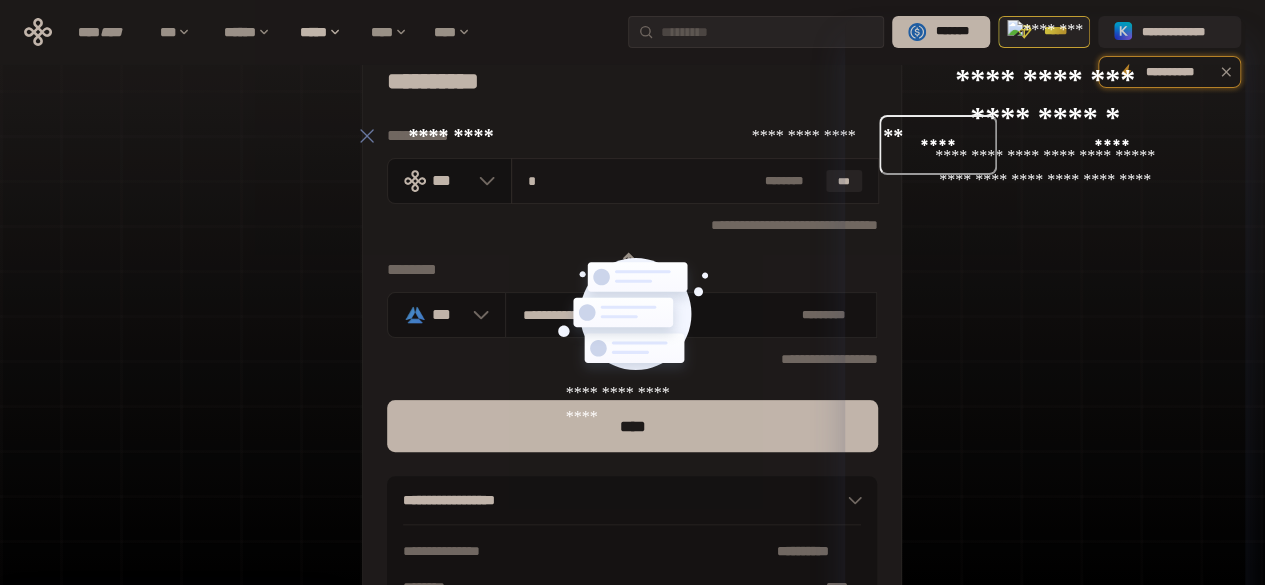 type on "**" 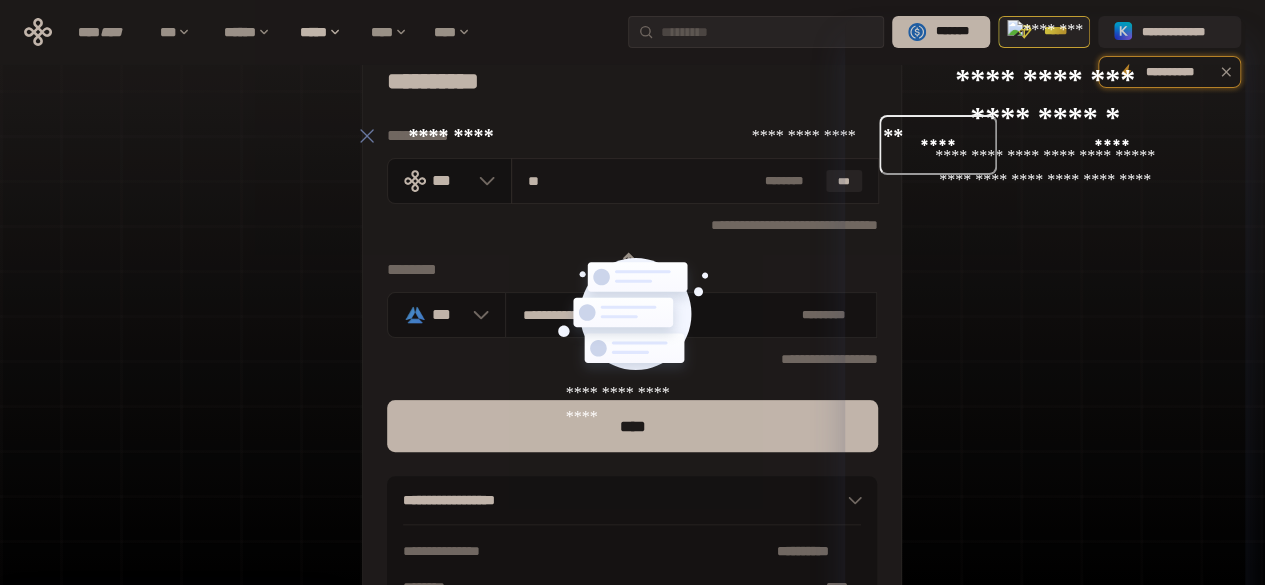 type on "**********" 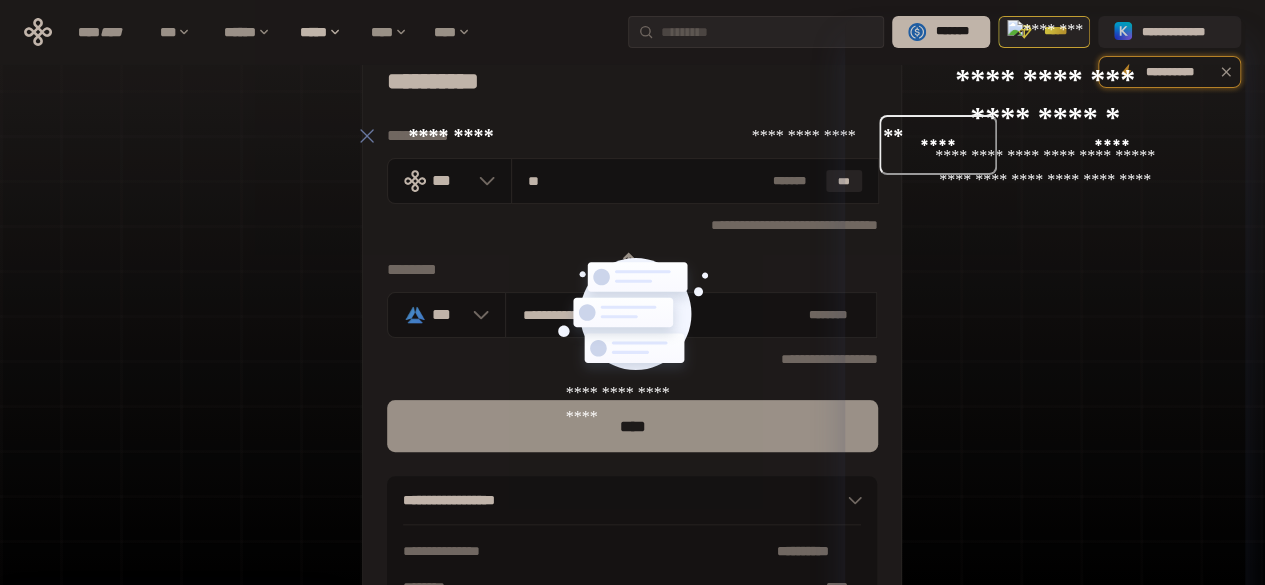 type on "**" 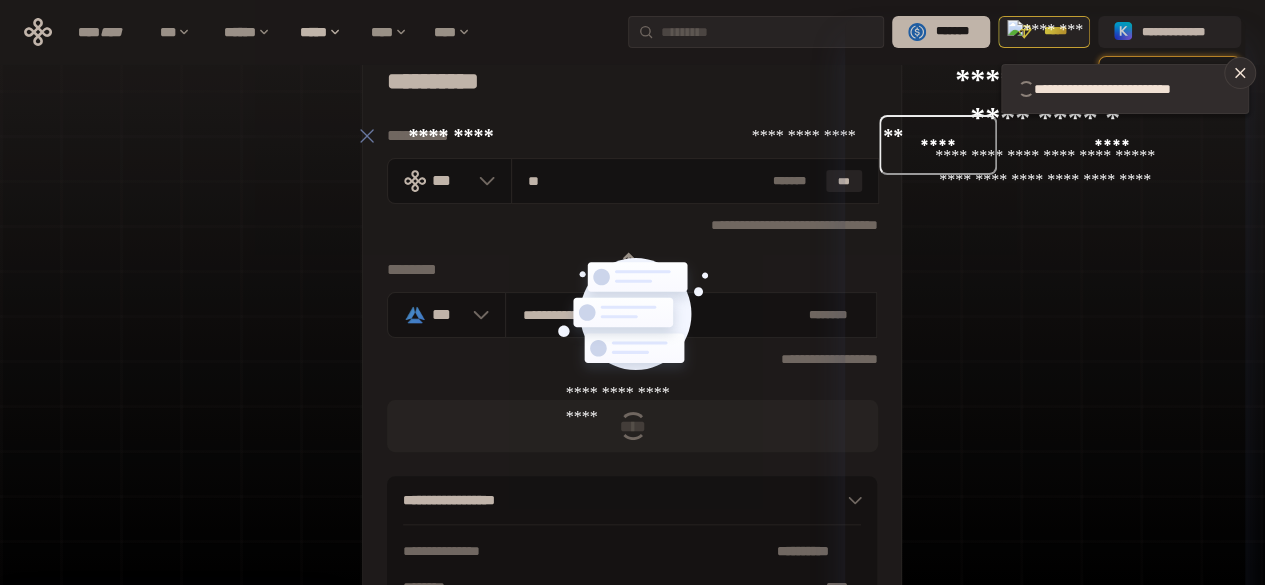 type 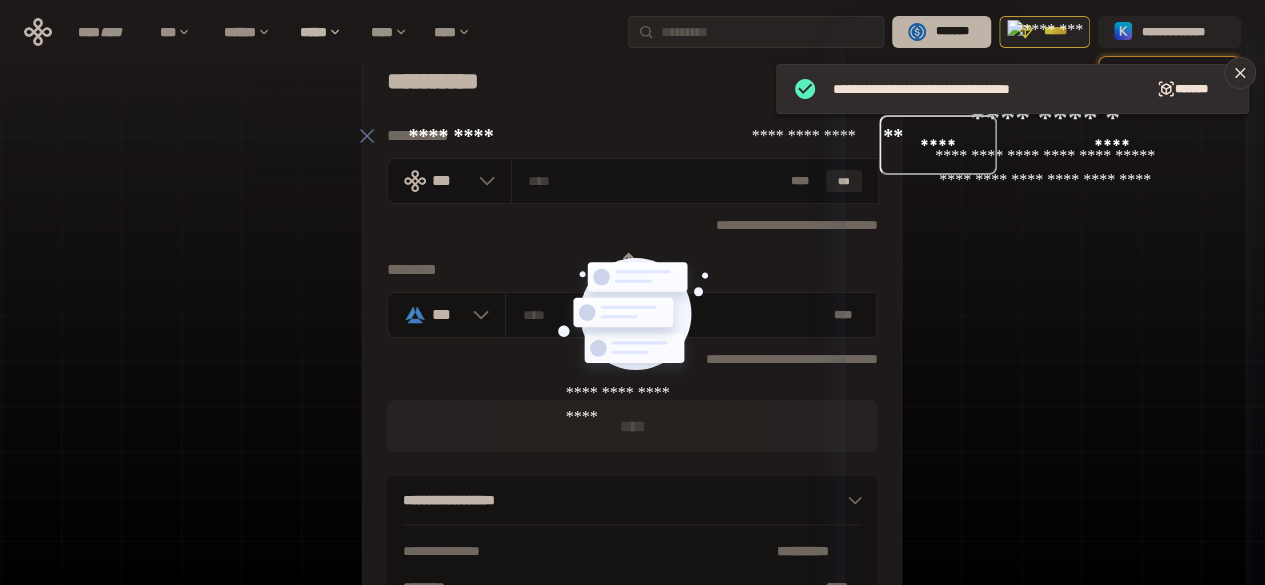 click 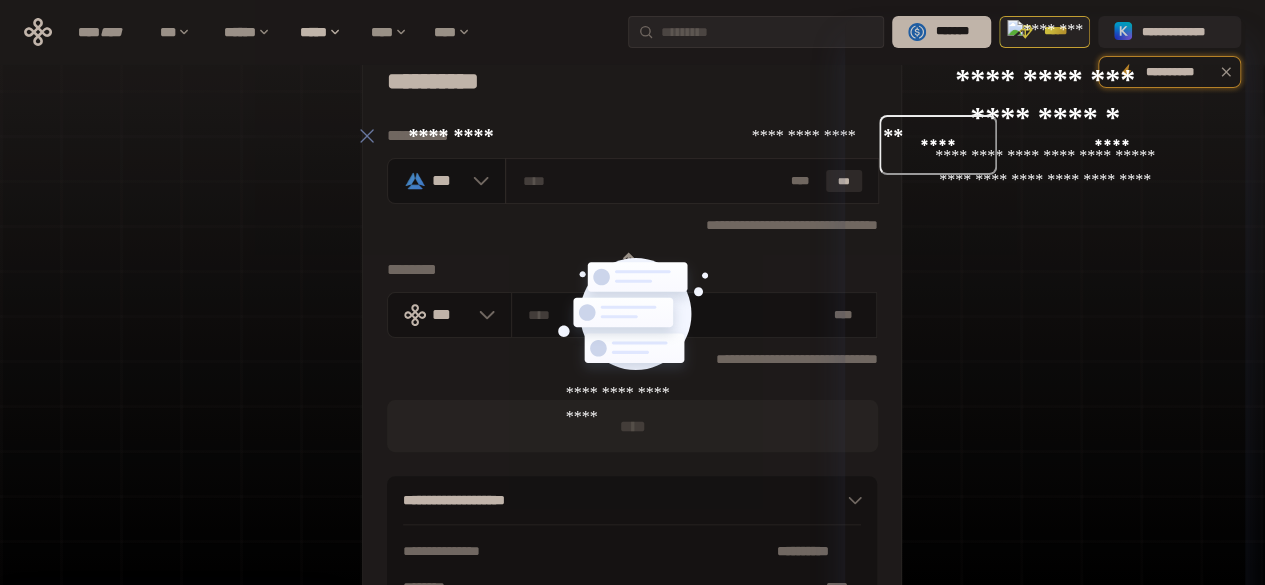 click on "***" at bounding box center (844, 181) 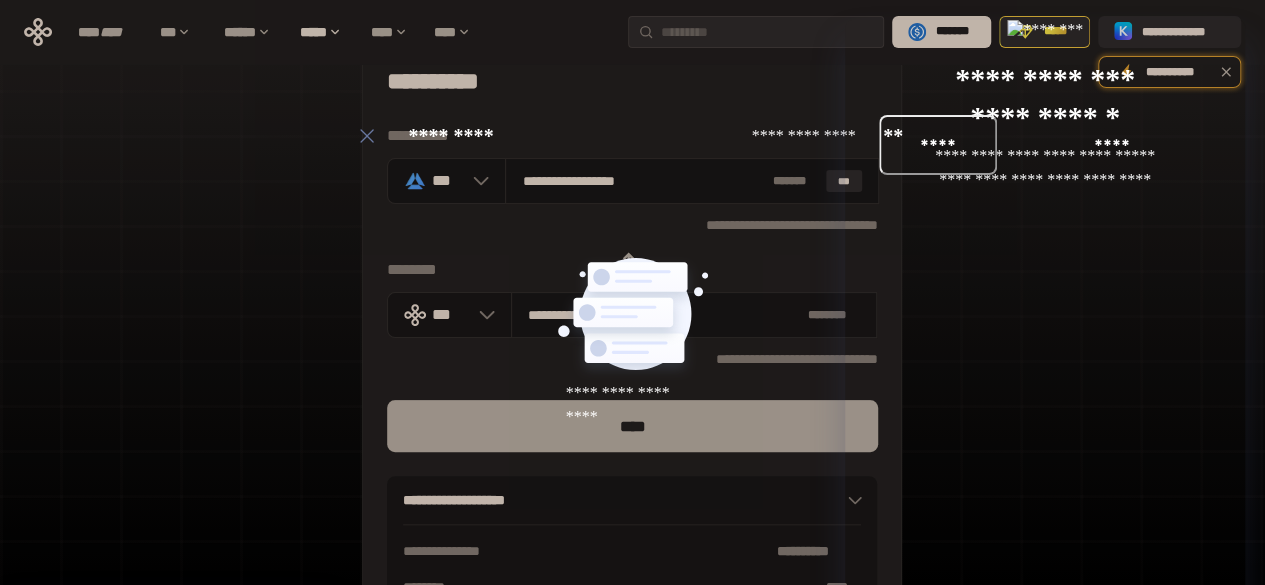 click on "****" at bounding box center [632, 426] 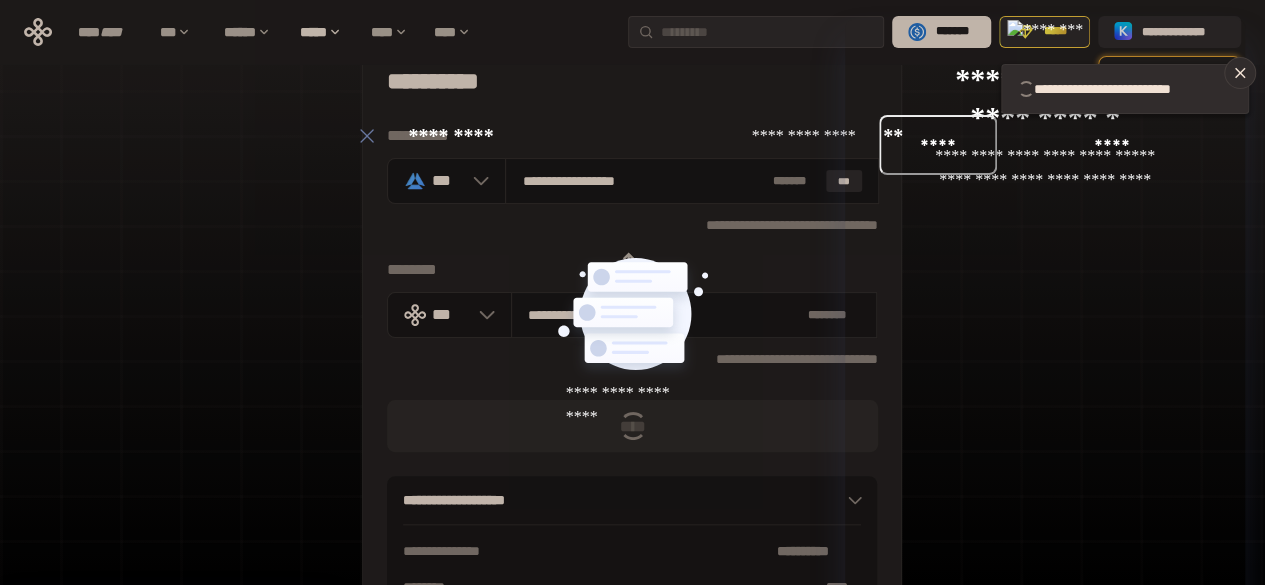 type 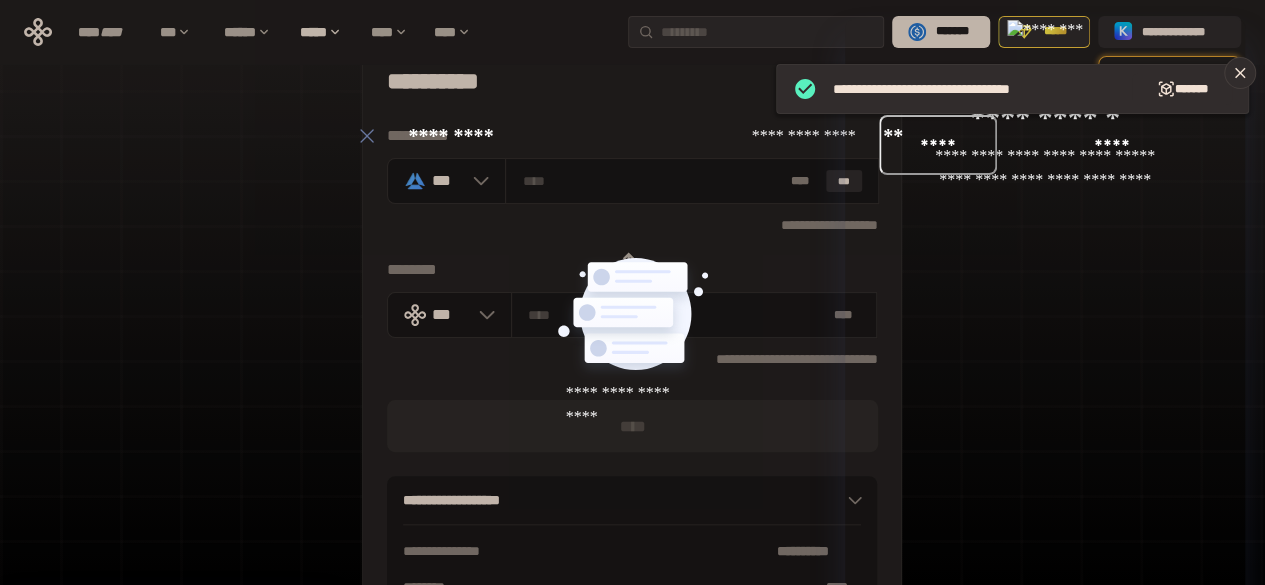 scroll, scrollTop: 0, scrollLeft: 0, axis: both 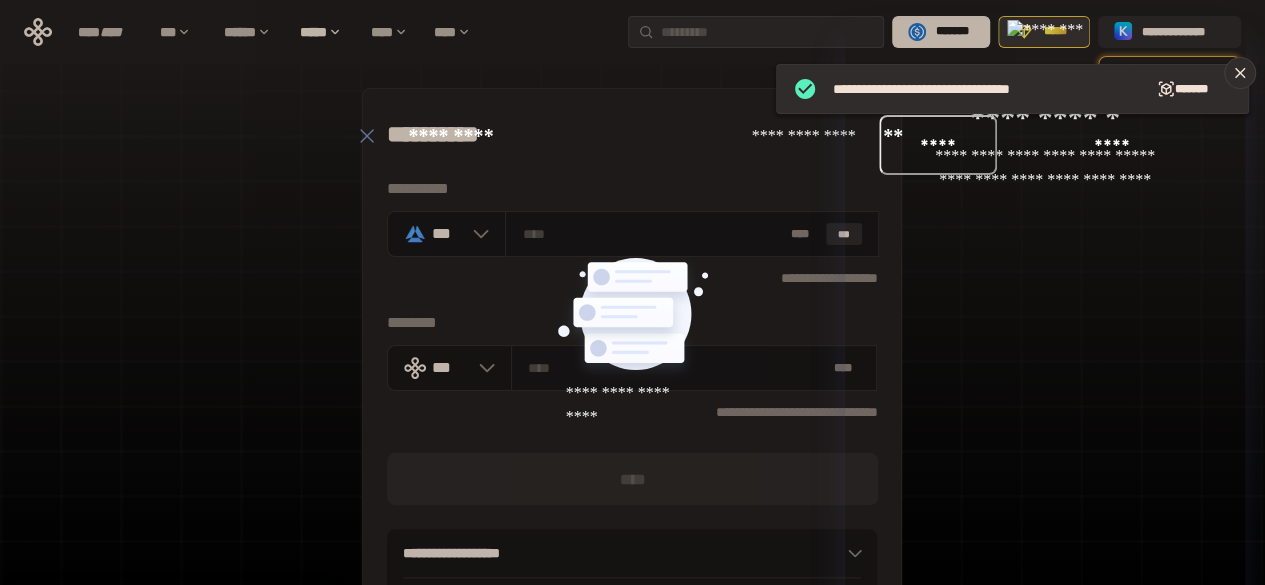 click on "*****" at bounding box center (1054, 32) 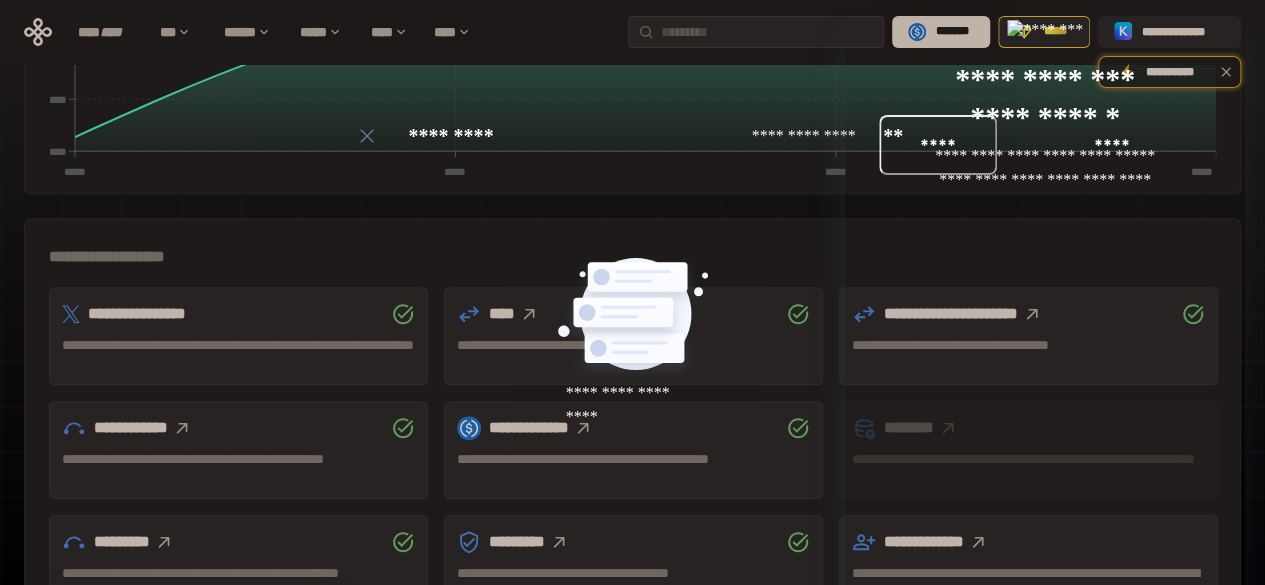 scroll, scrollTop: 533, scrollLeft: 0, axis: vertical 